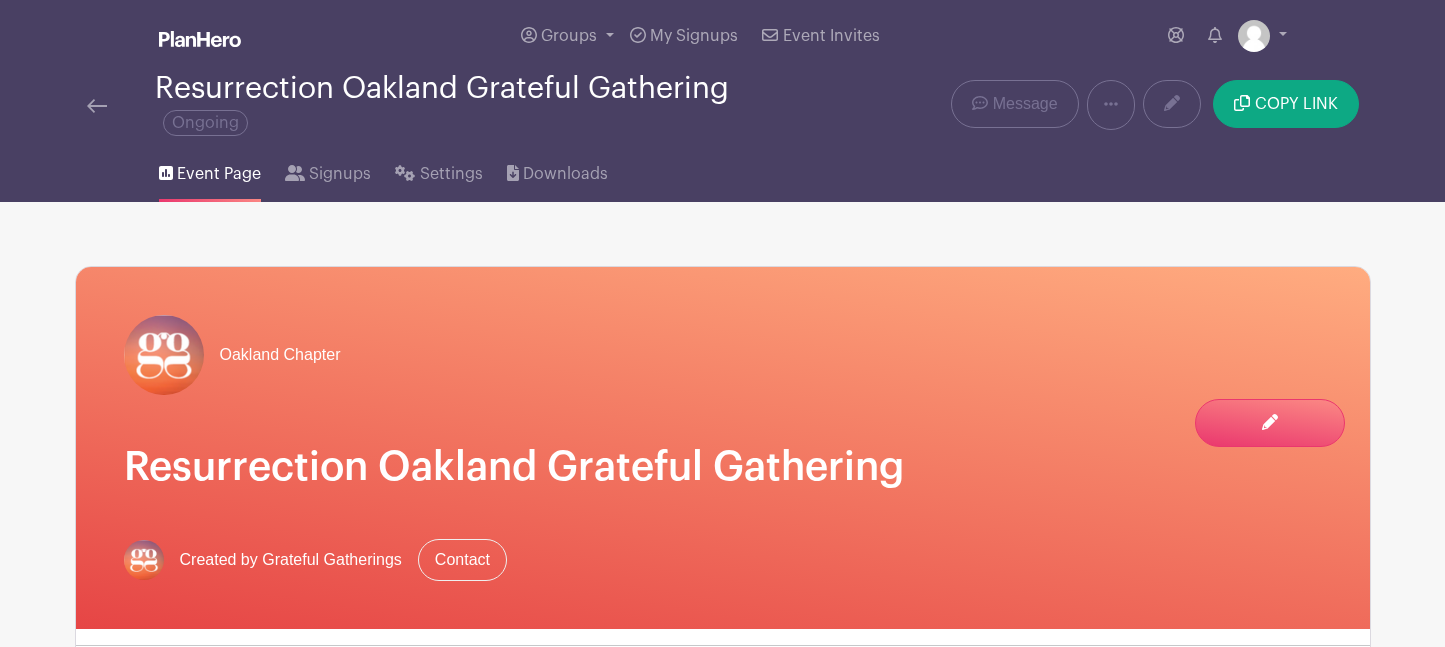 scroll, scrollTop: 51, scrollLeft: 0, axis: vertical 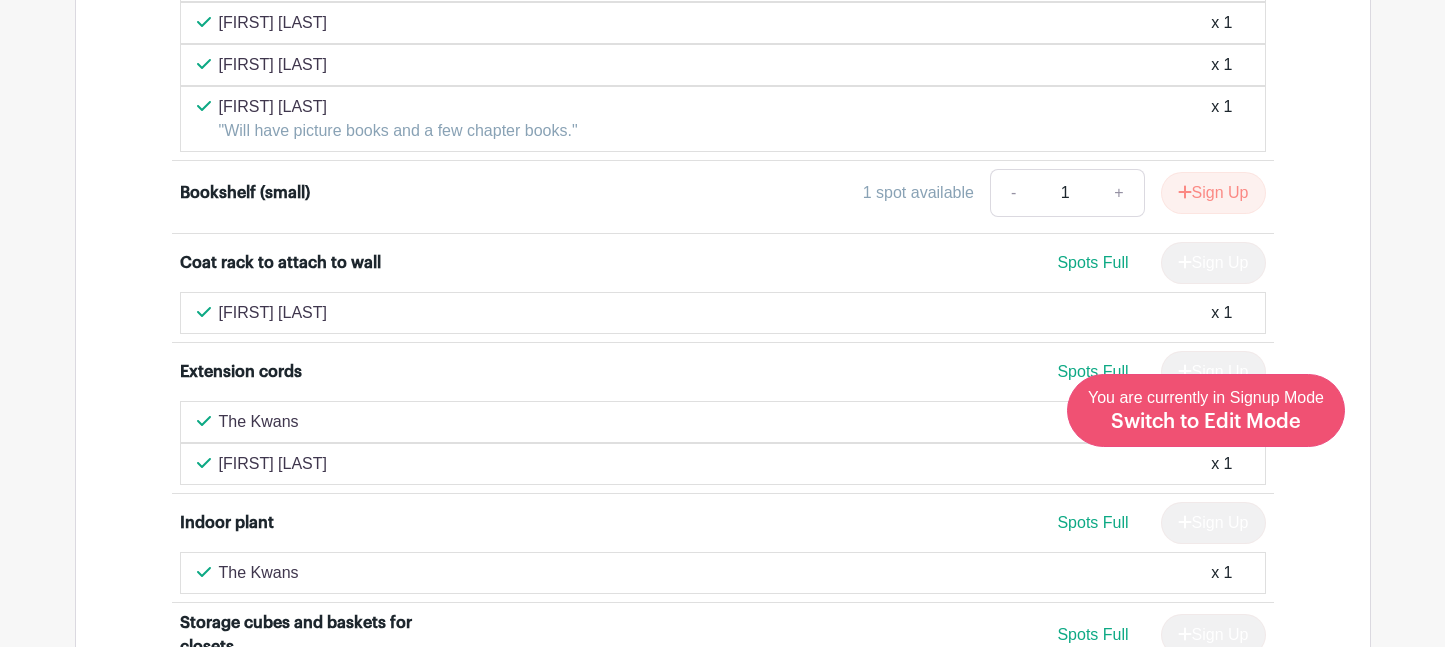 click on "You are currently in Signup Mode
Switch to Edit Mode" at bounding box center [1206, 410] 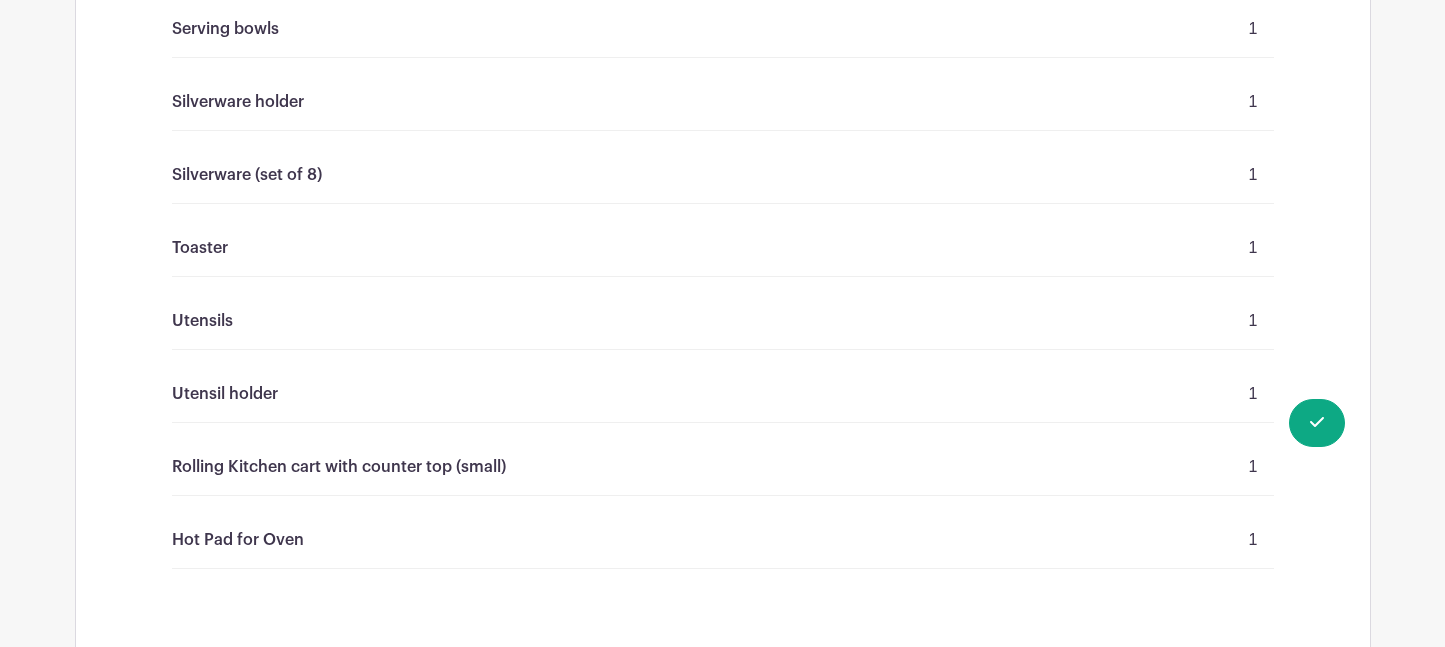 scroll, scrollTop: 4024, scrollLeft: 0, axis: vertical 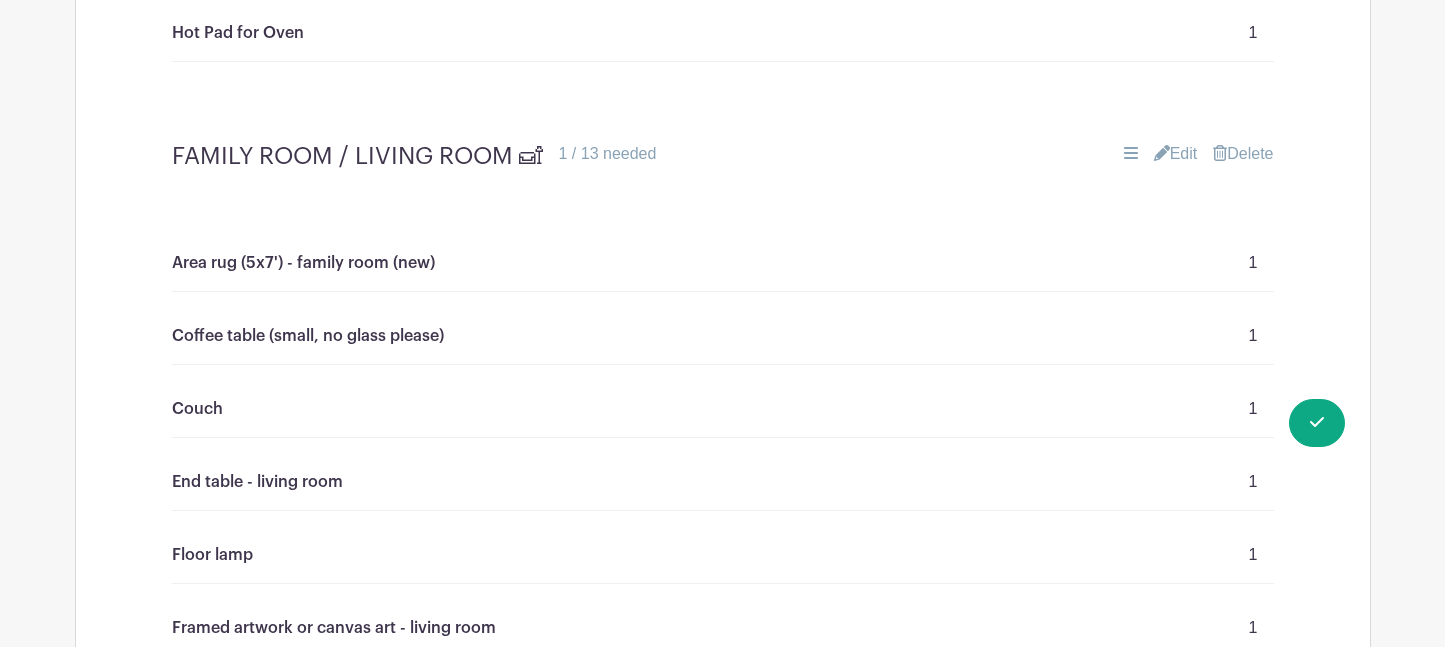 click on "Edit" at bounding box center (1176, 154) 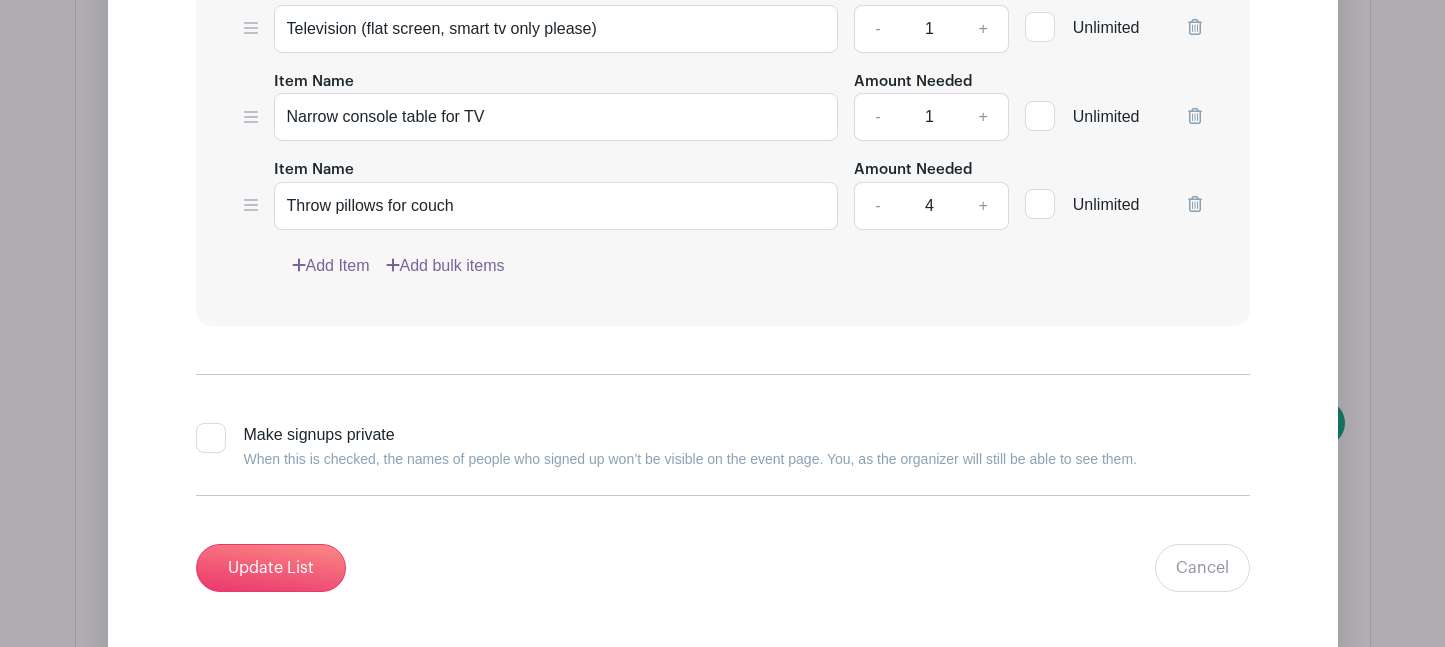 scroll, scrollTop: 5284, scrollLeft: 0, axis: vertical 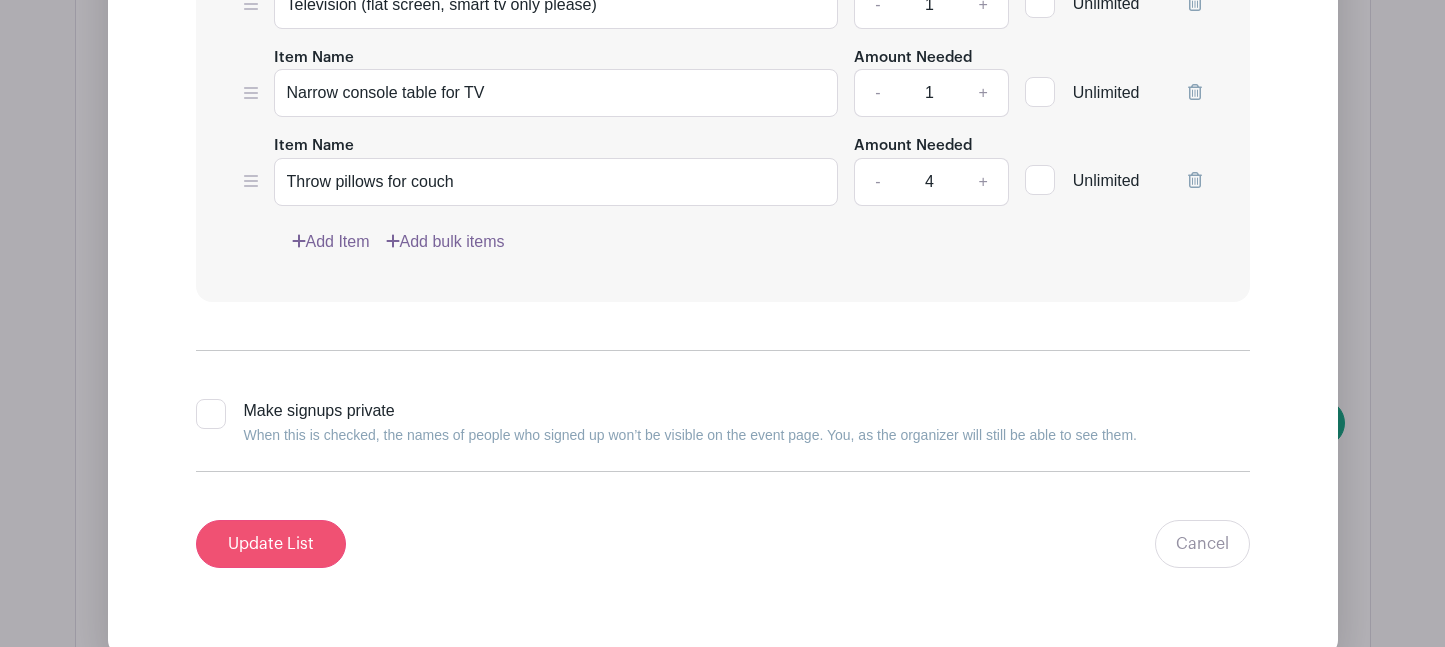 click on "Update List" at bounding box center (271, 544) 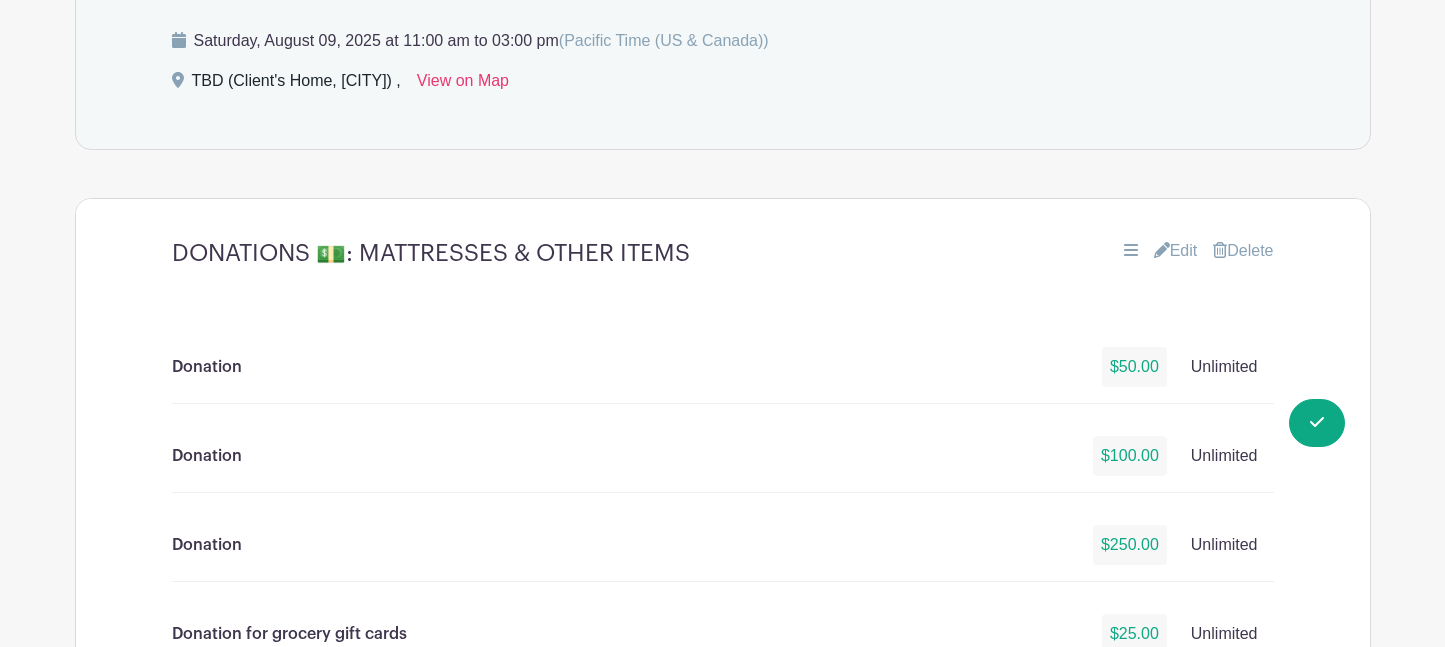 scroll, scrollTop: 269, scrollLeft: 0, axis: vertical 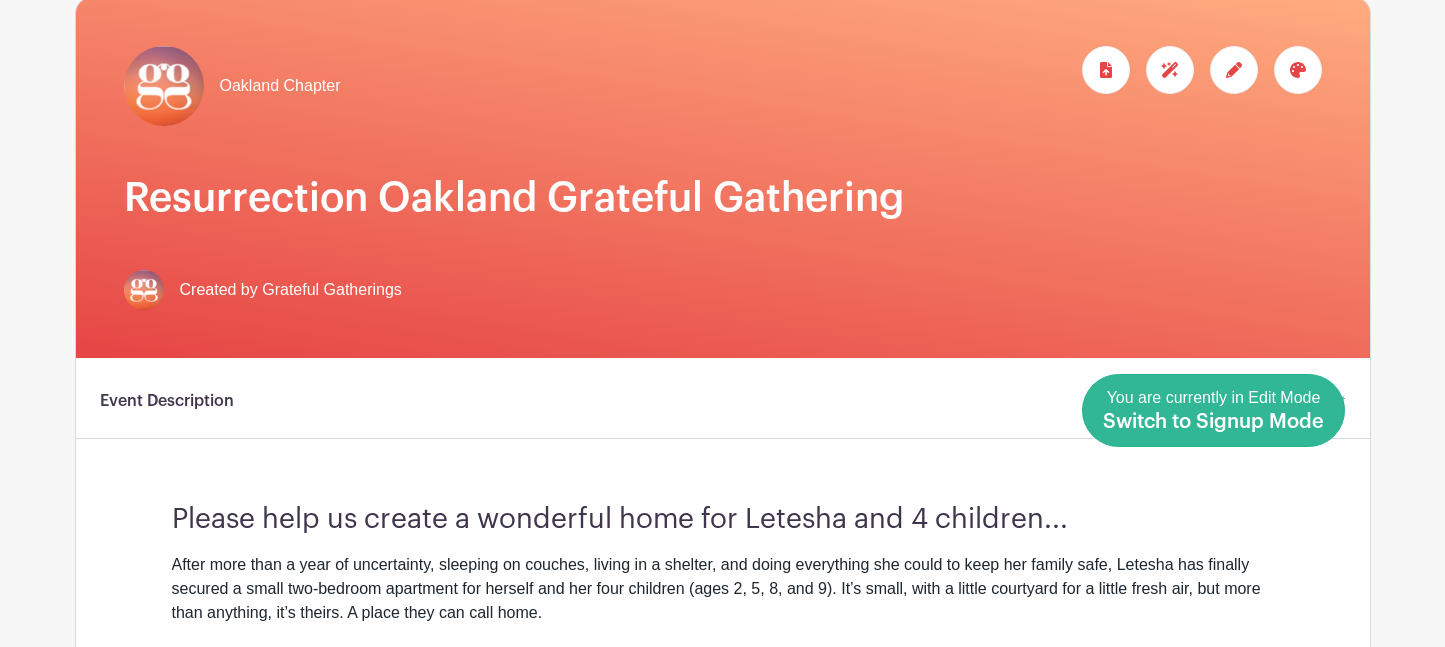 click on "Switch to Signup Mode" at bounding box center [1213, 422] 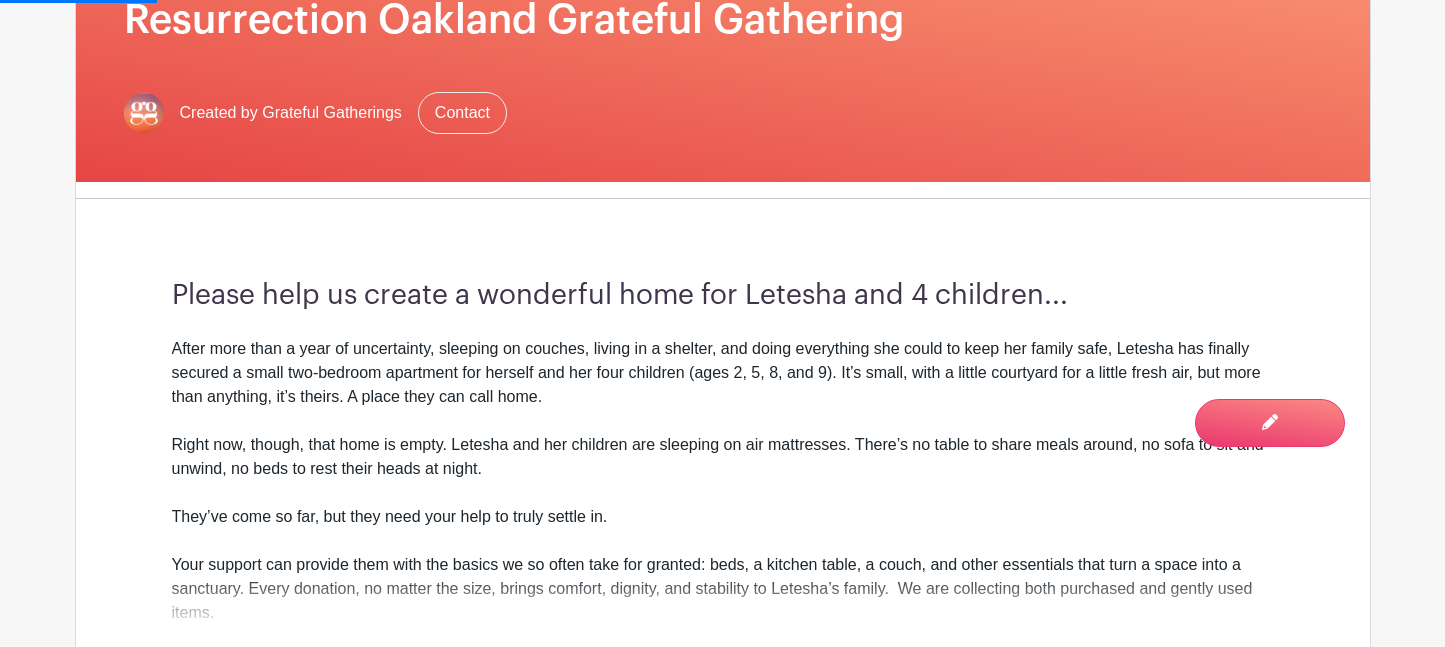 scroll, scrollTop: 586, scrollLeft: 0, axis: vertical 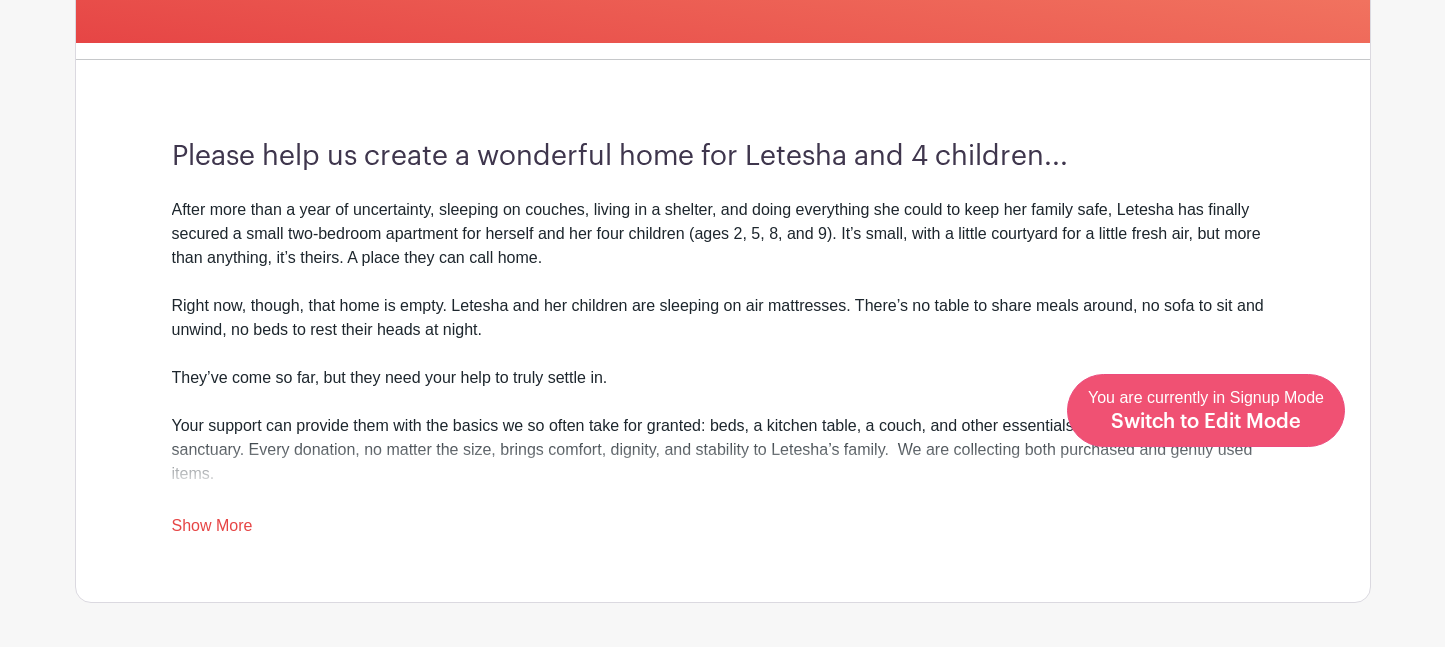 click on "You are currently in Signup Mode
Switch to Edit Mode" at bounding box center (1206, 410) 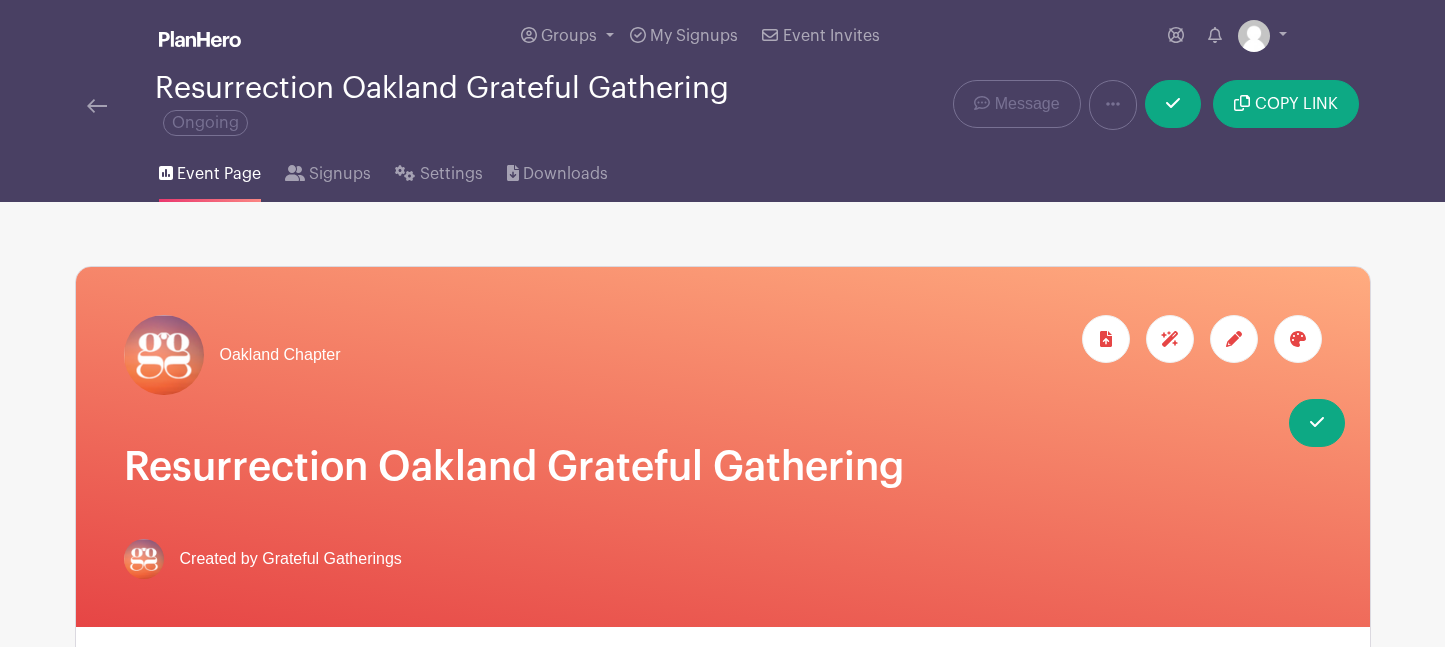 scroll, scrollTop: 0, scrollLeft: 0, axis: both 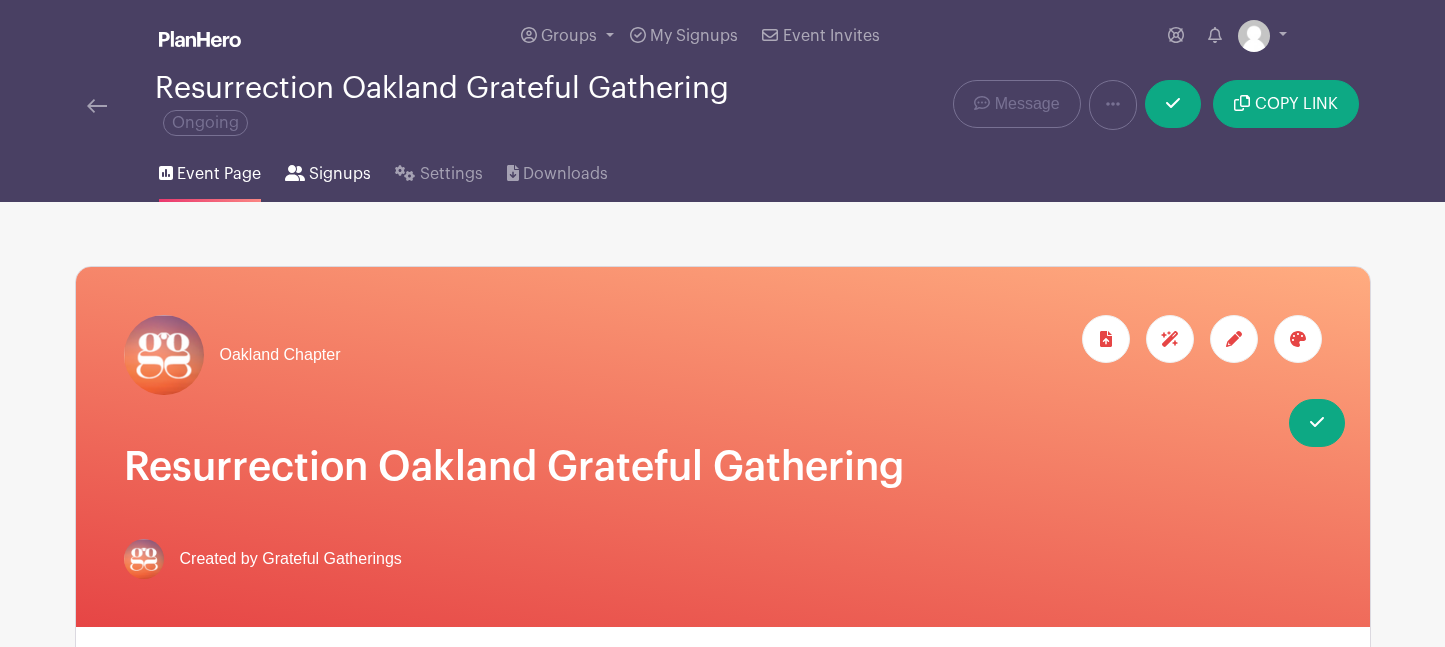 click on "Signups" at bounding box center [340, 174] 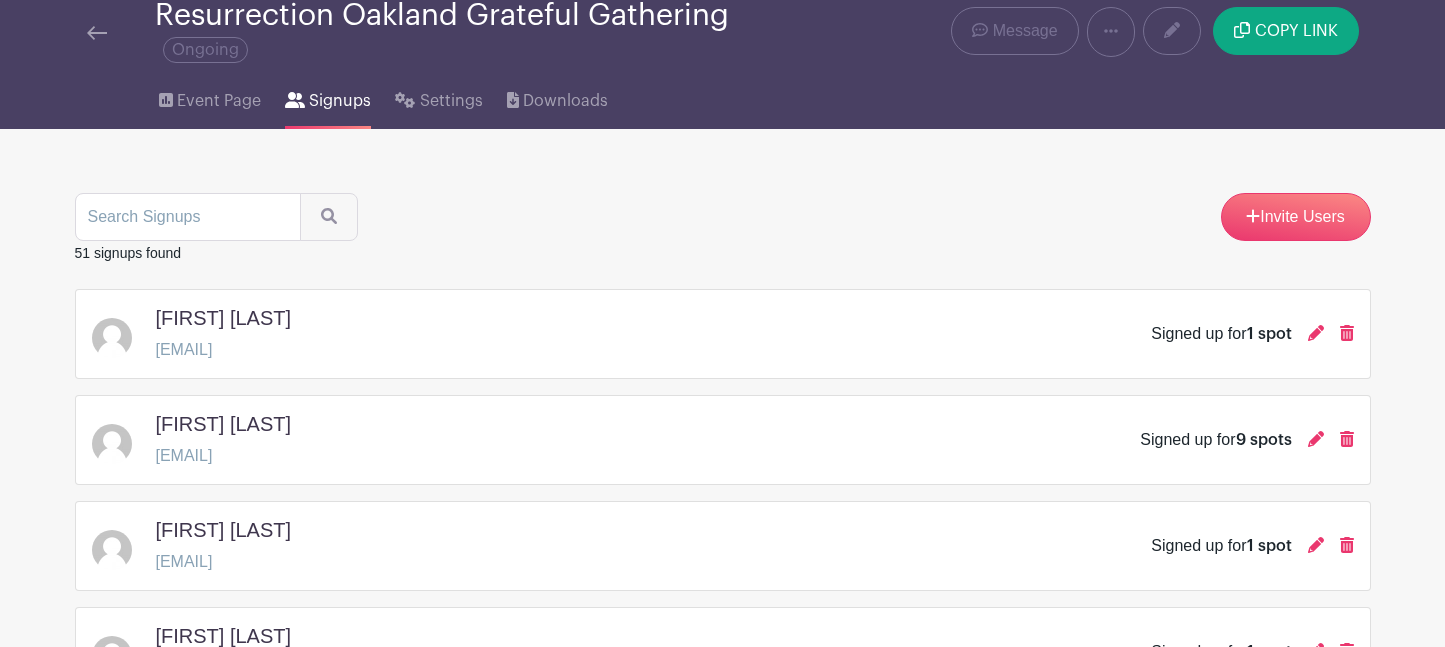 scroll, scrollTop: 79, scrollLeft: 0, axis: vertical 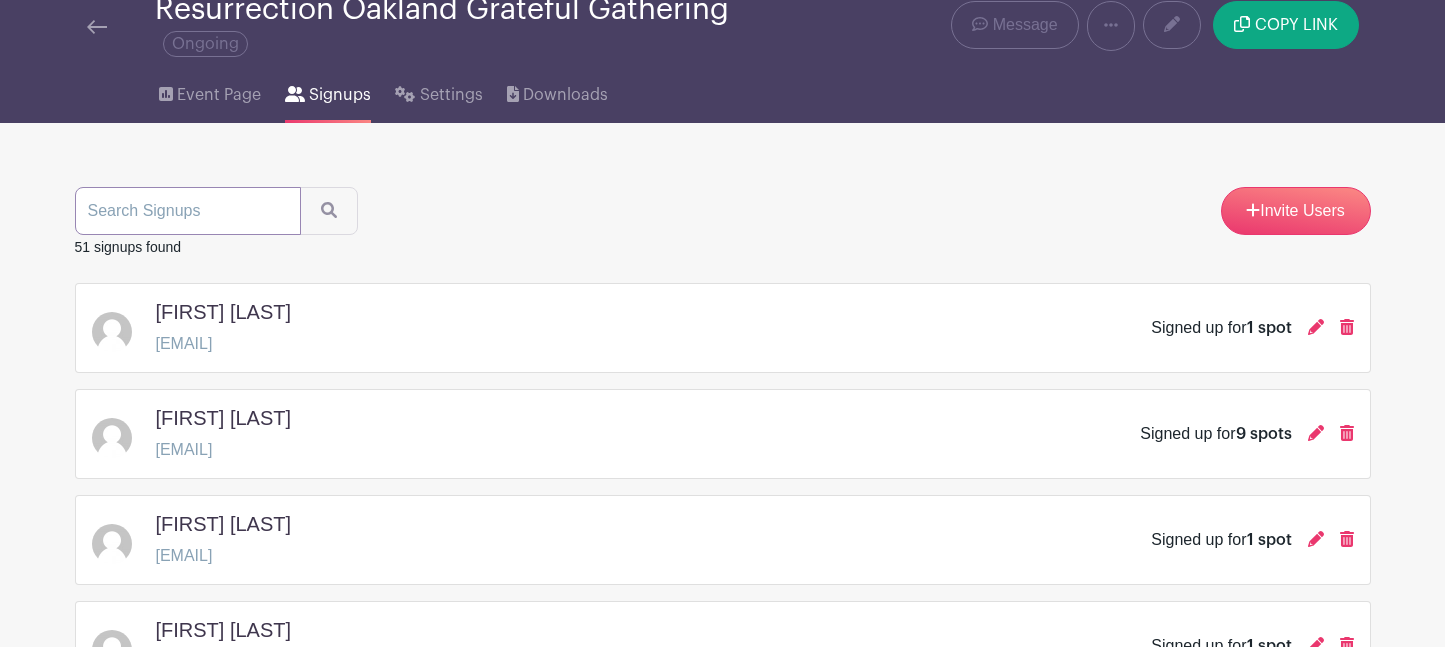 click at bounding box center (188, 211) 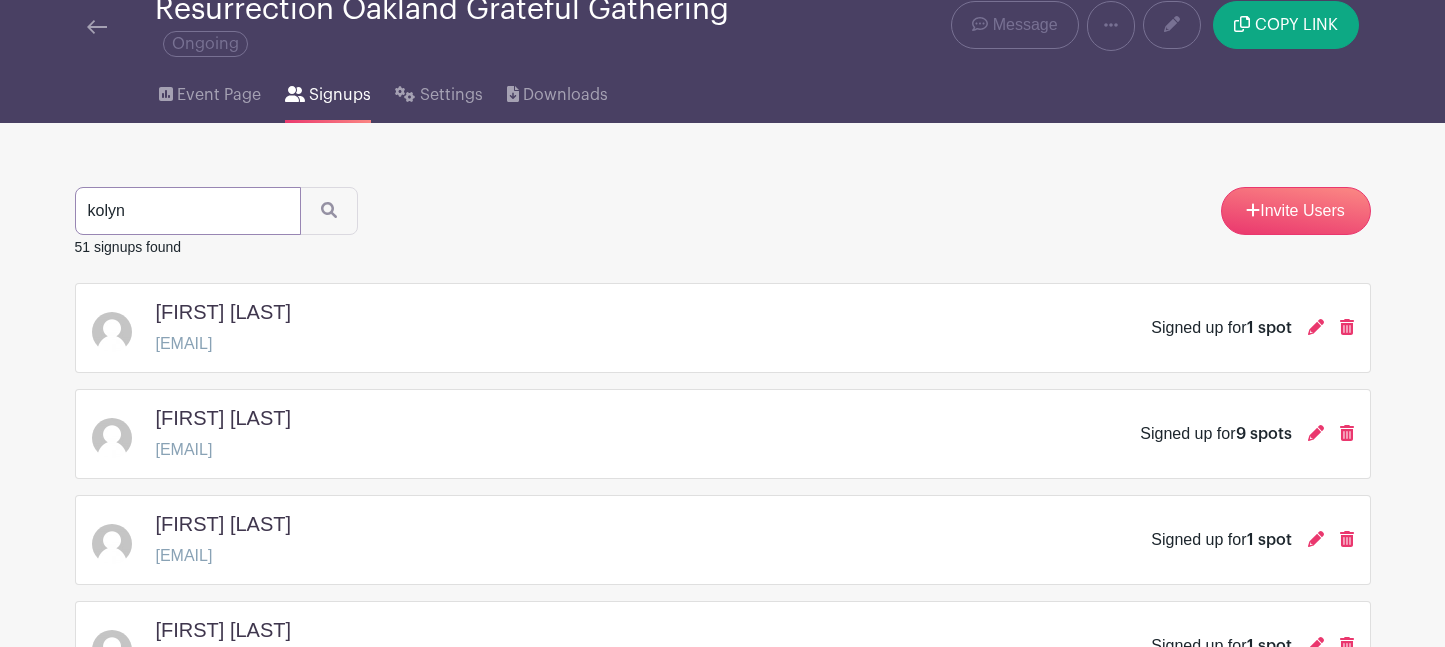 type on "kolyn" 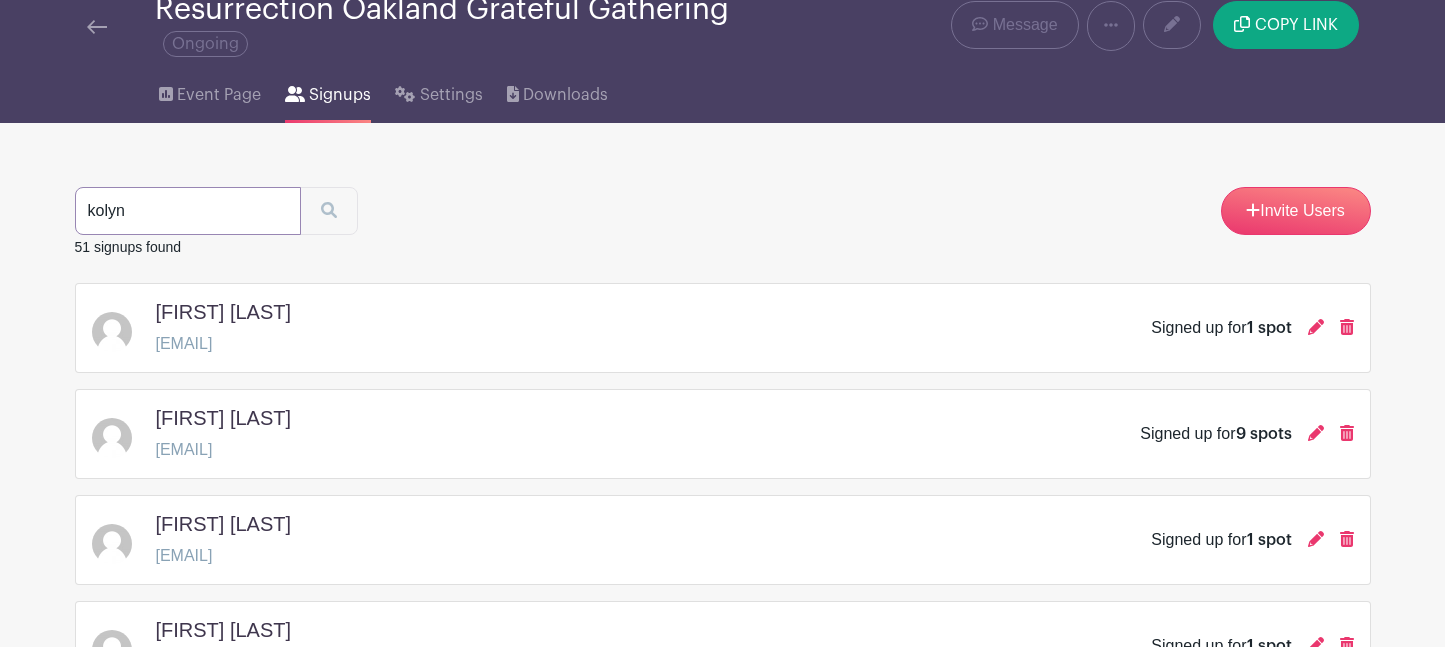 scroll, scrollTop: 0, scrollLeft: 0, axis: both 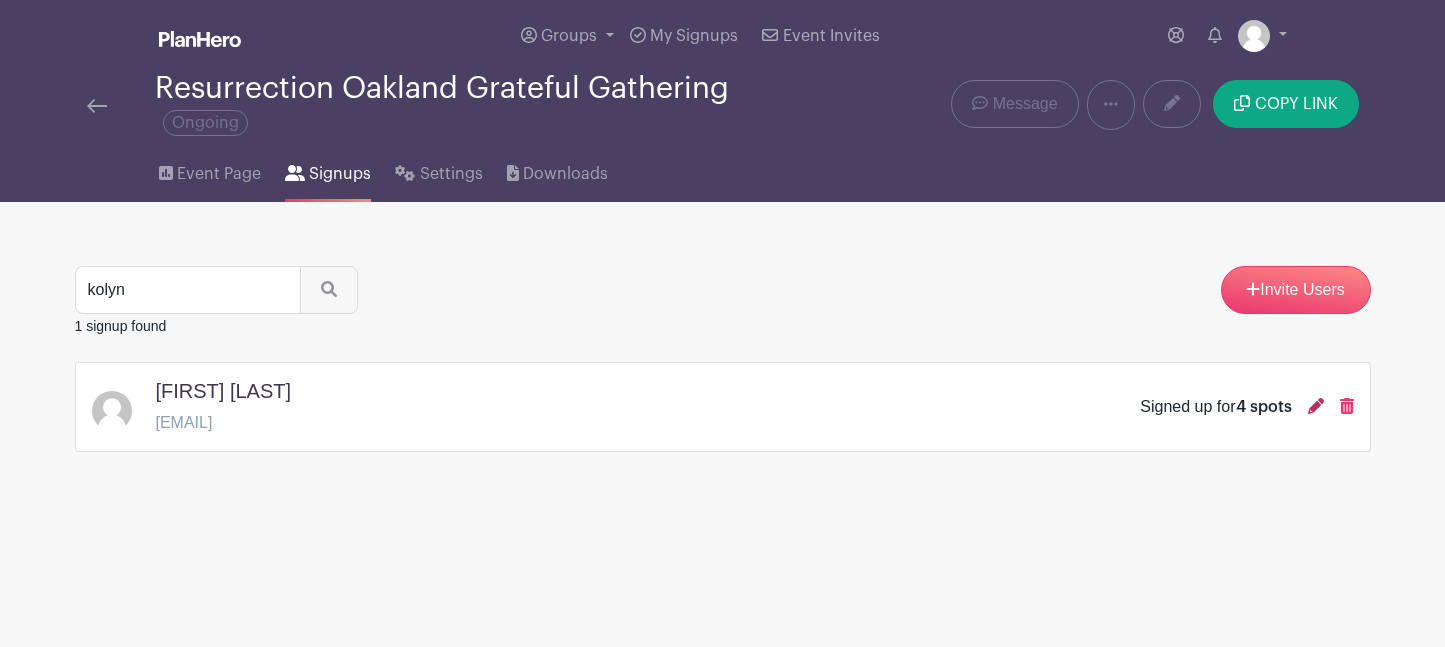 click 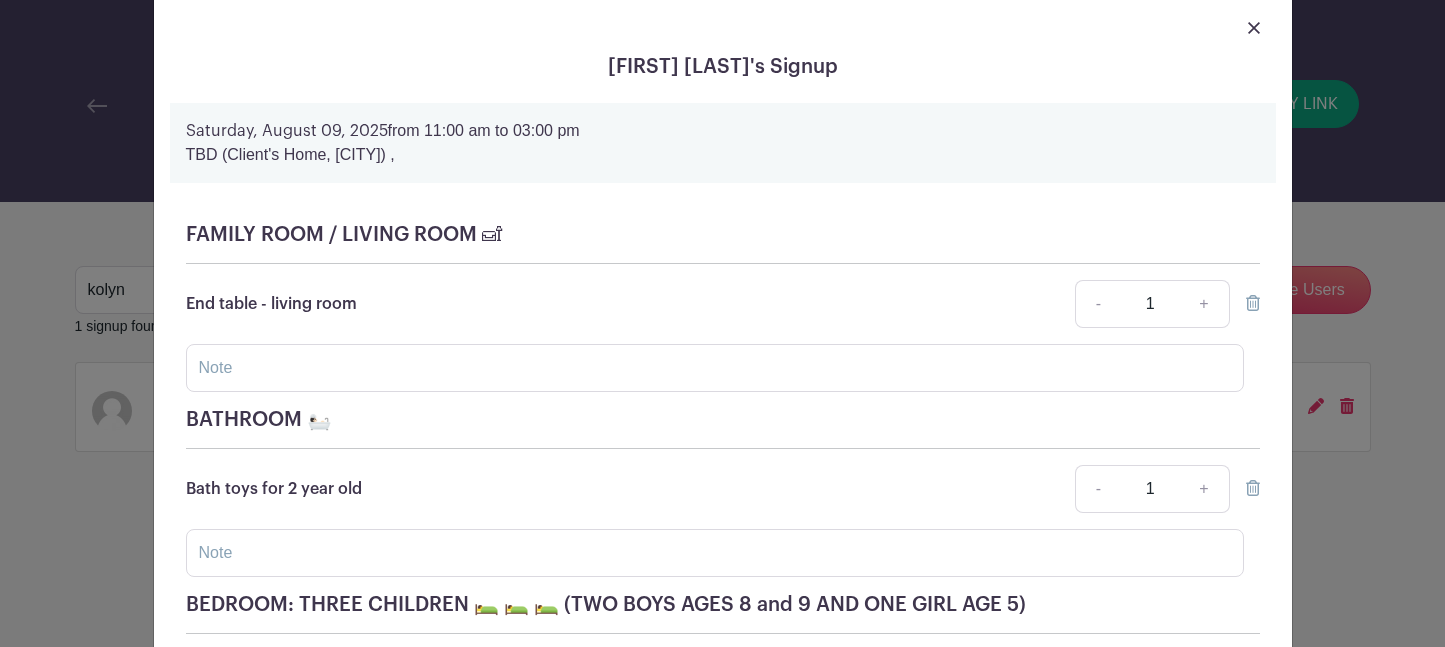 scroll, scrollTop: 101, scrollLeft: 0, axis: vertical 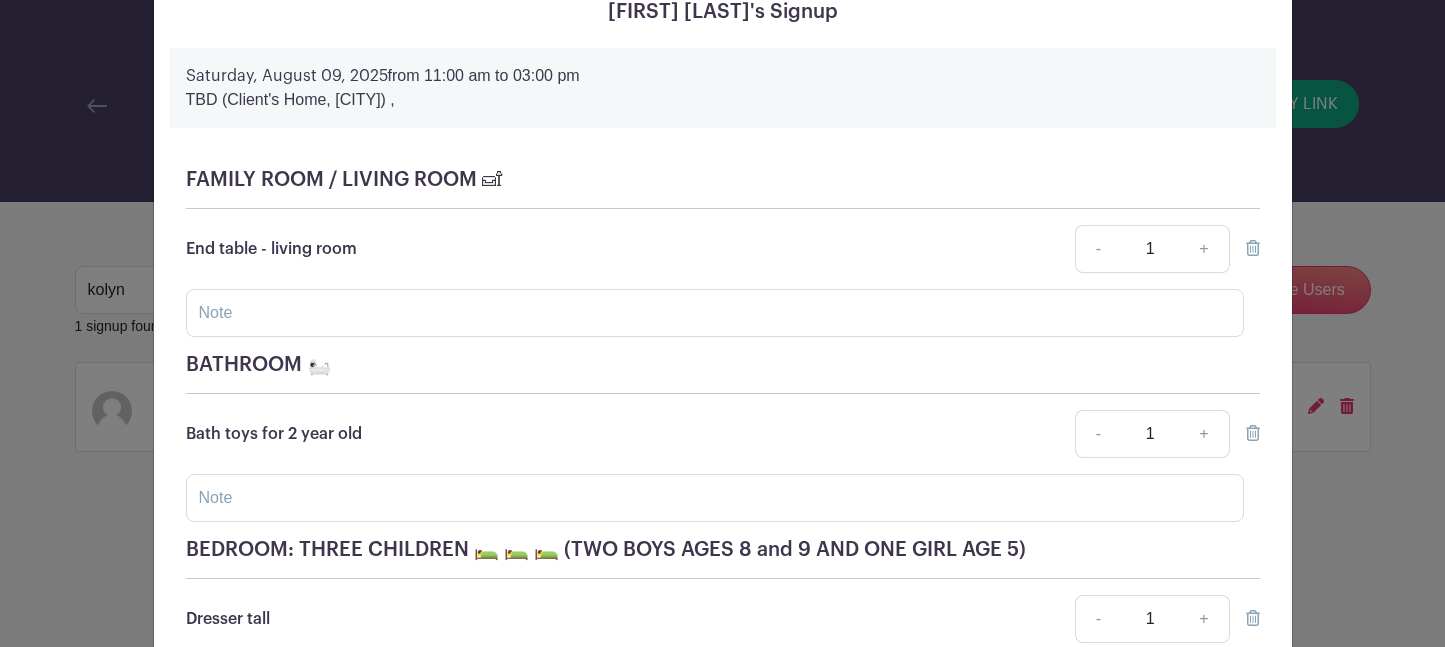 click 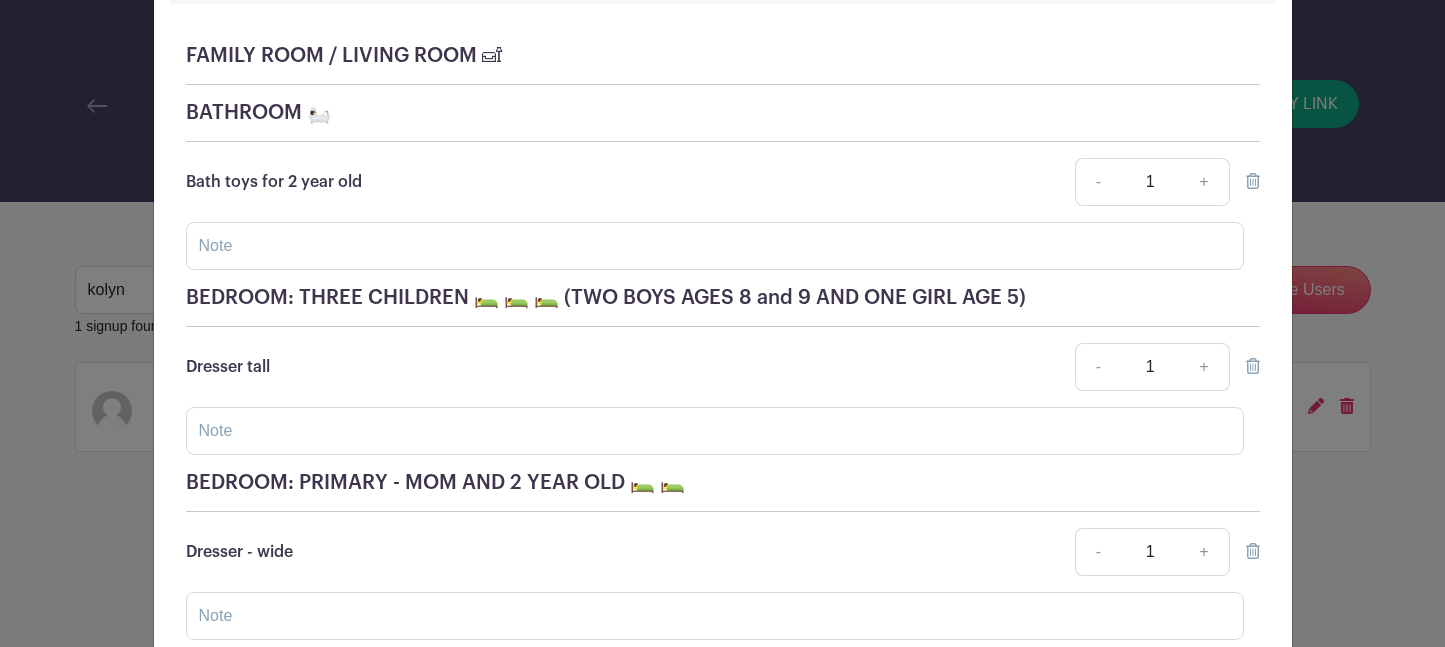 scroll, scrollTop: 355, scrollLeft: 0, axis: vertical 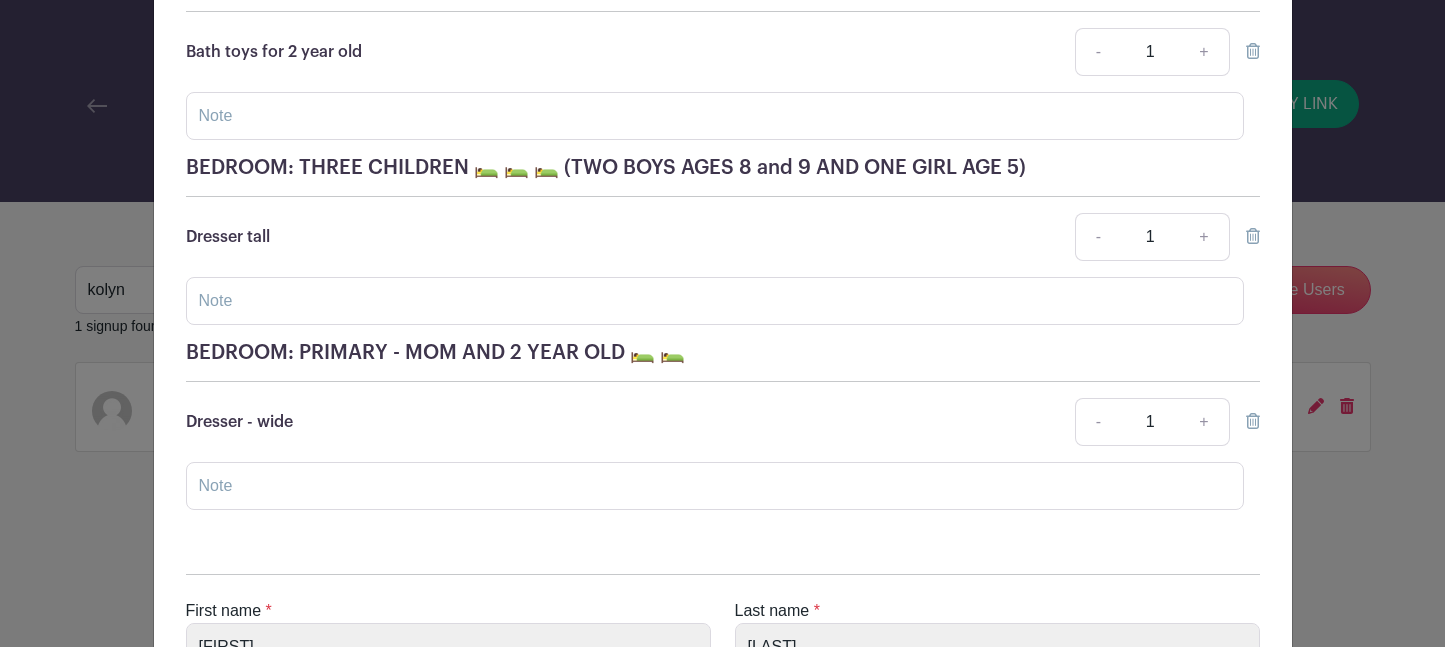 click at bounding box center [1253, 236] 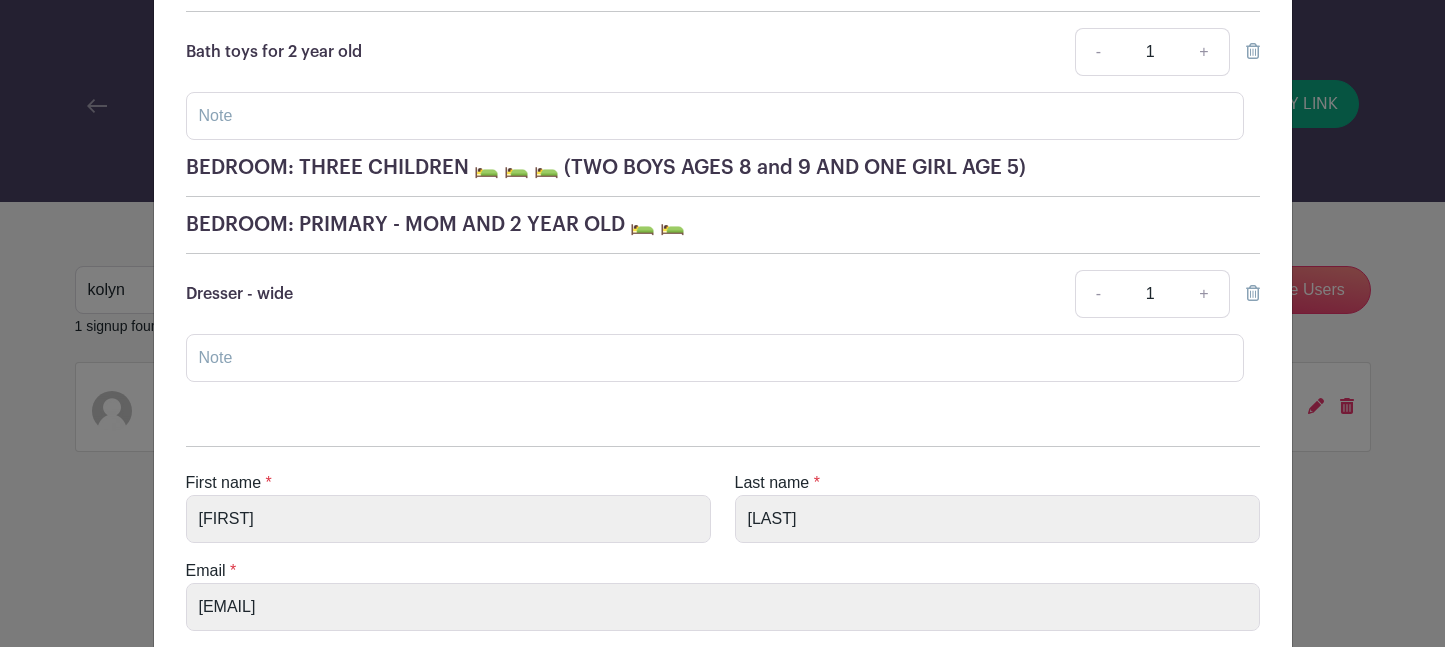 click 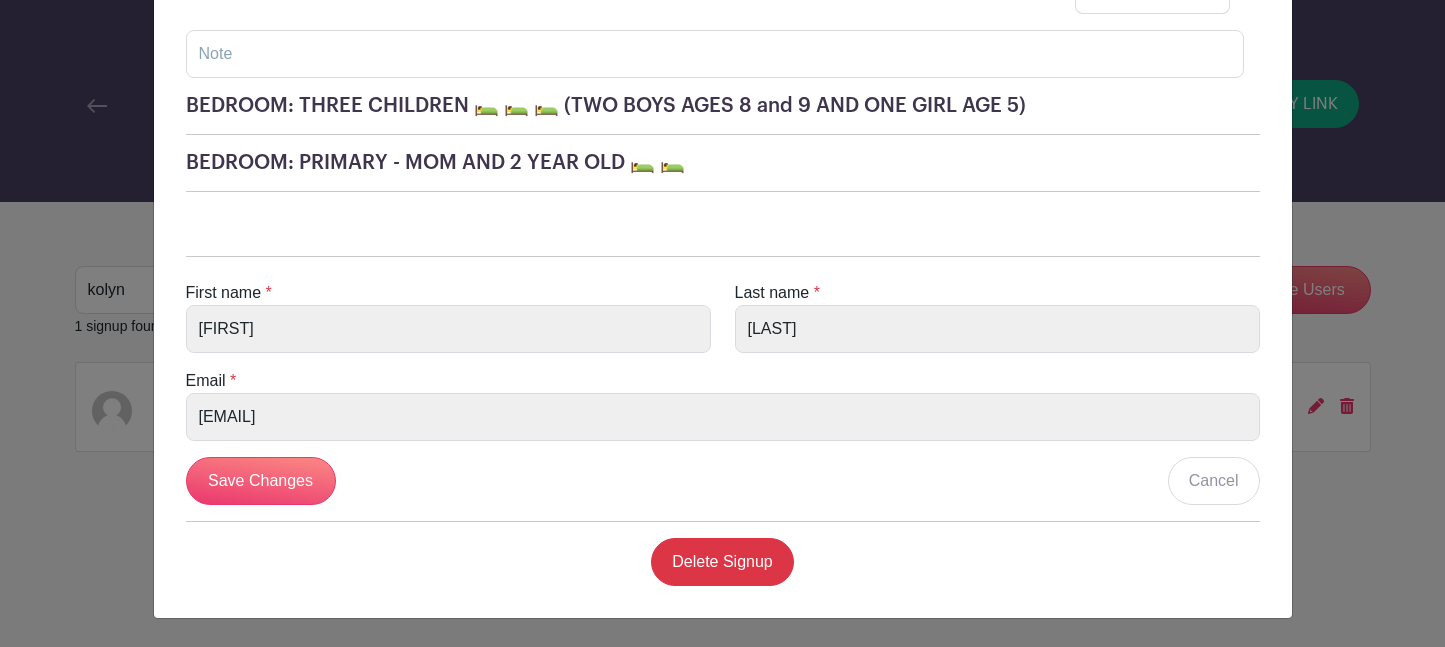 scroll, scrollTop: 418, scrollLeft: 0, axis: vertical 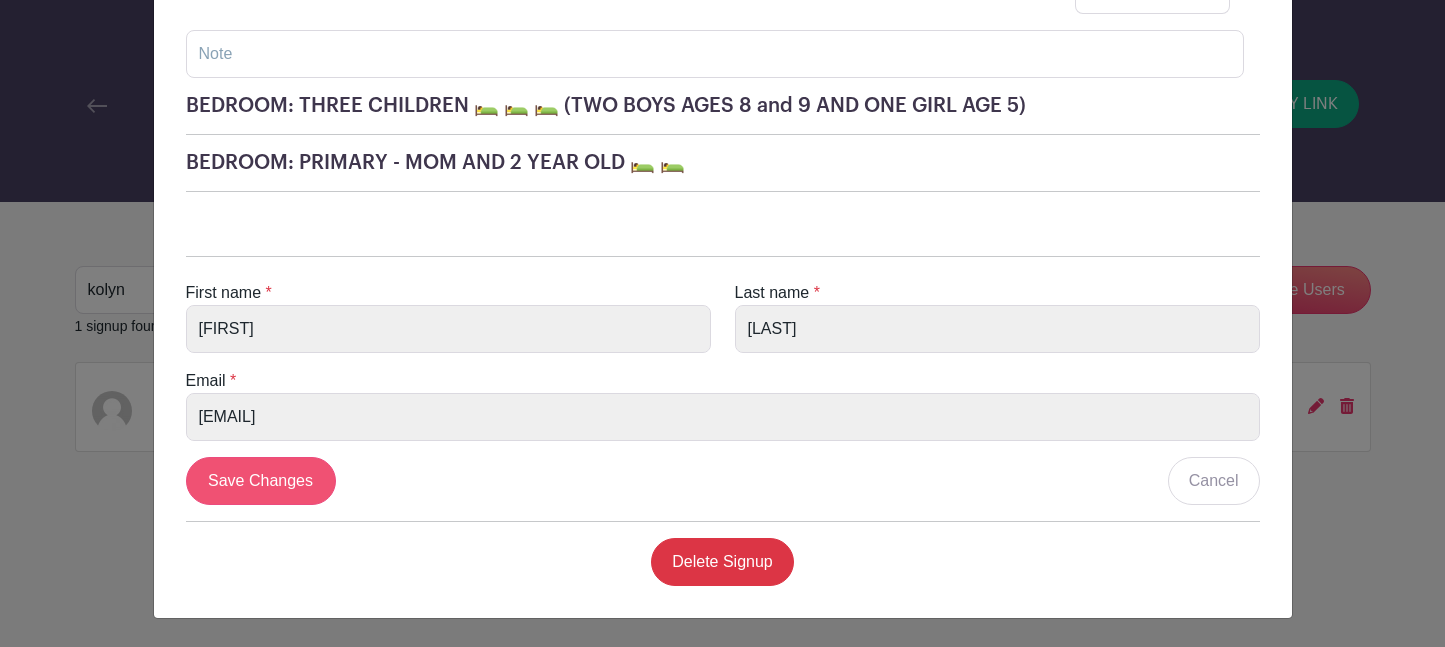 click on "Save Changes" at bounding box center (261, 481) 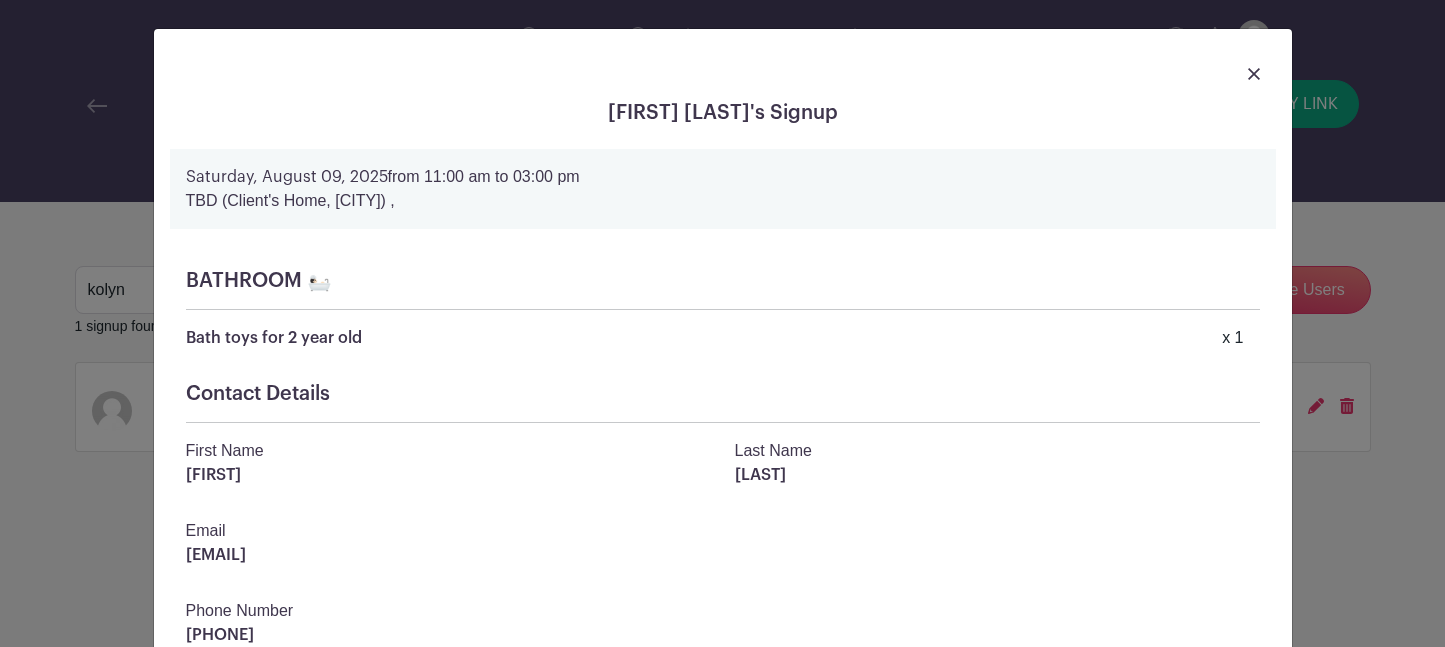 scroll, scrollTop: 0, scrollLeft: 0, axis: both 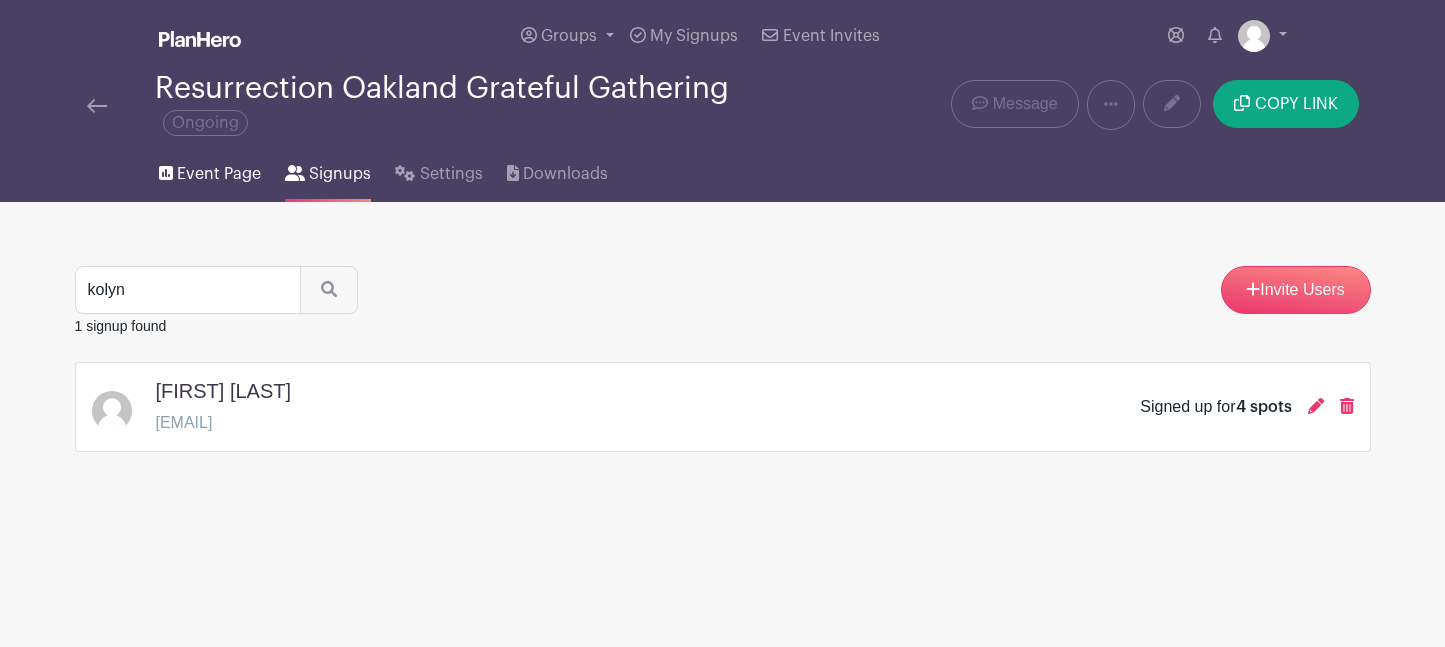 click on "Event Page" at bounding box center (219, 174) 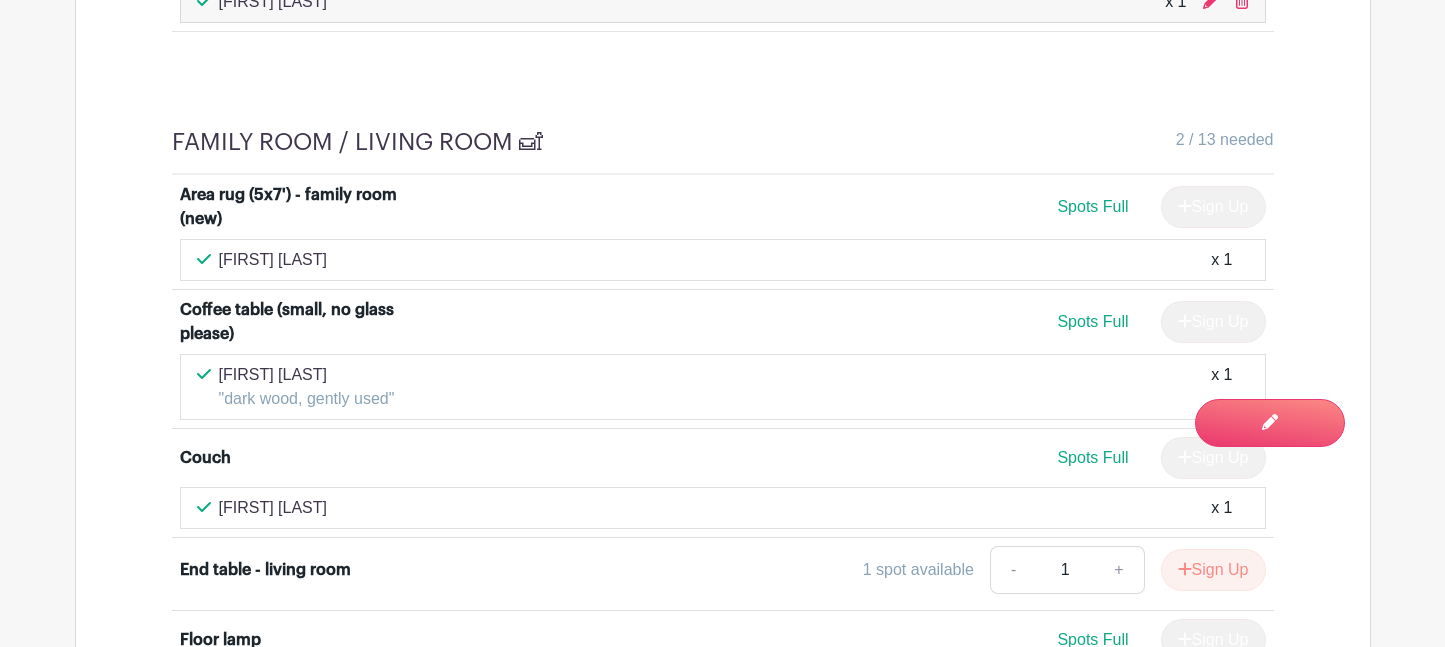 scroll, scrollTop: 6018, scrollLeft: 0, axis: vertical 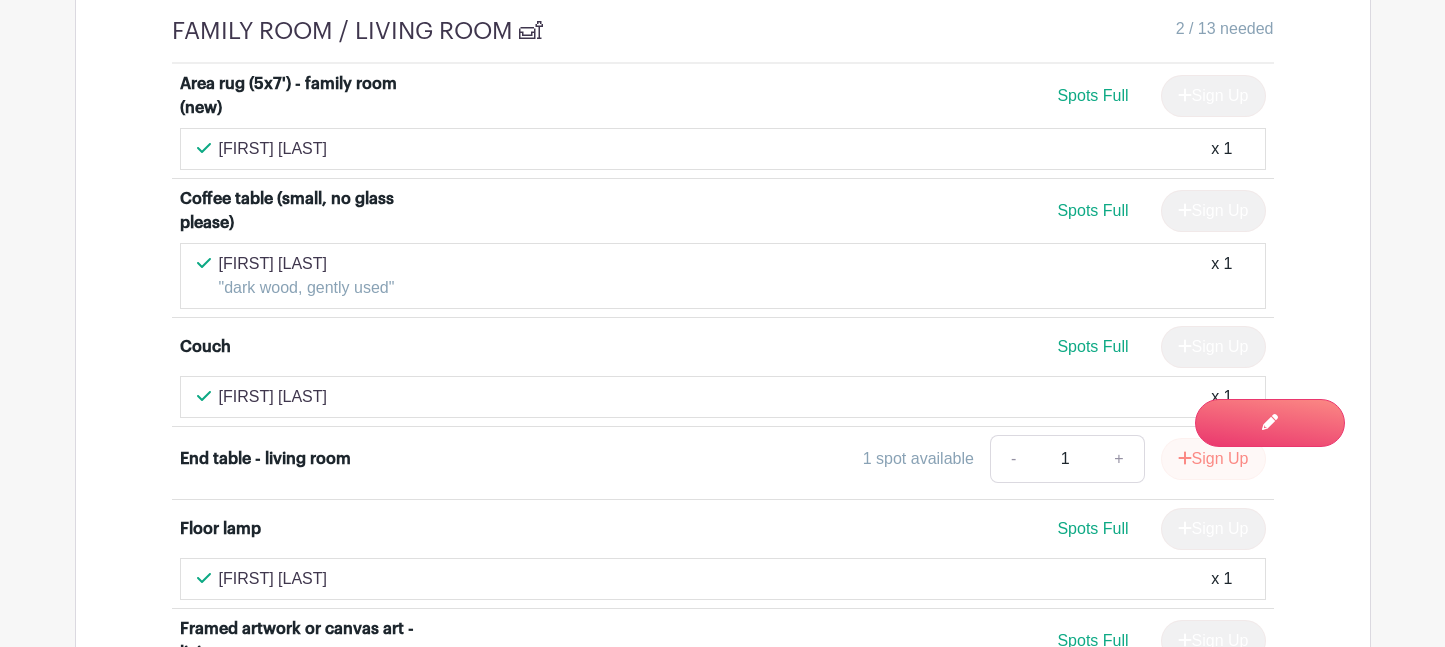 click on "Sign Up" at bounding box center [1213, 459] 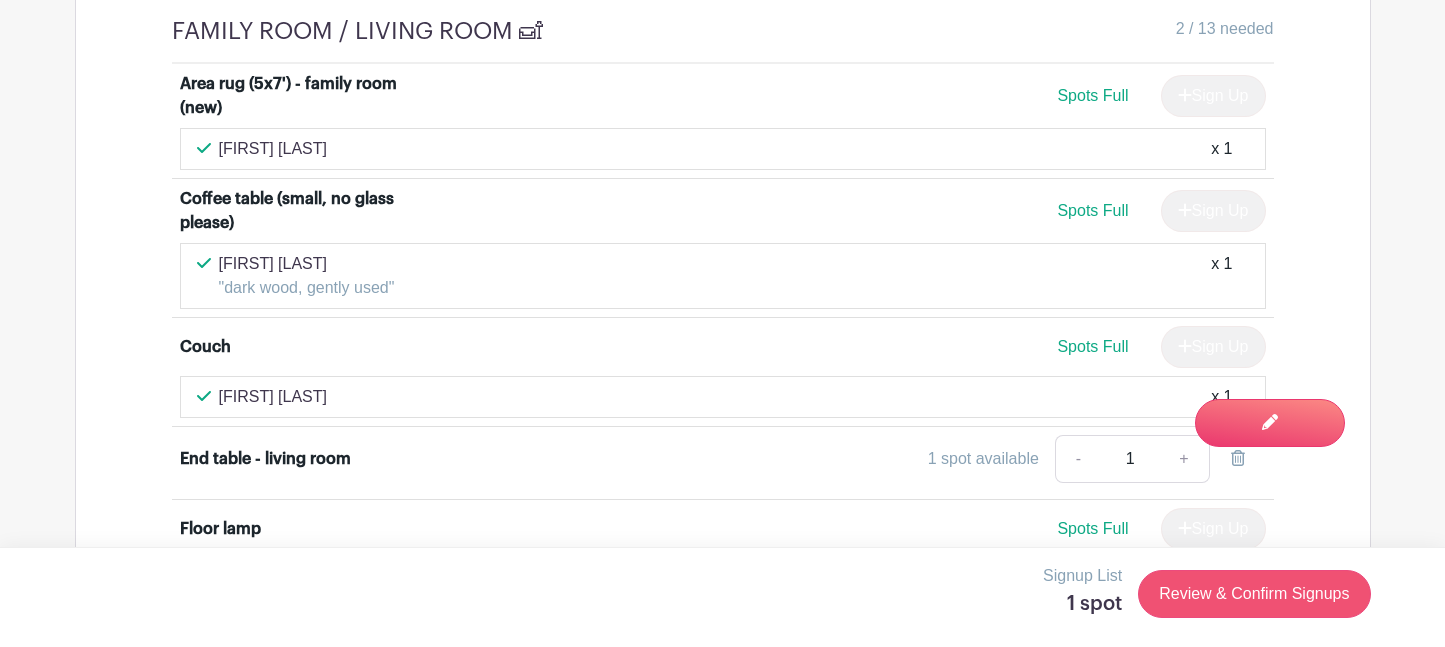 click on "Review & Confirm Signups" at bounding box center (1254, 594) 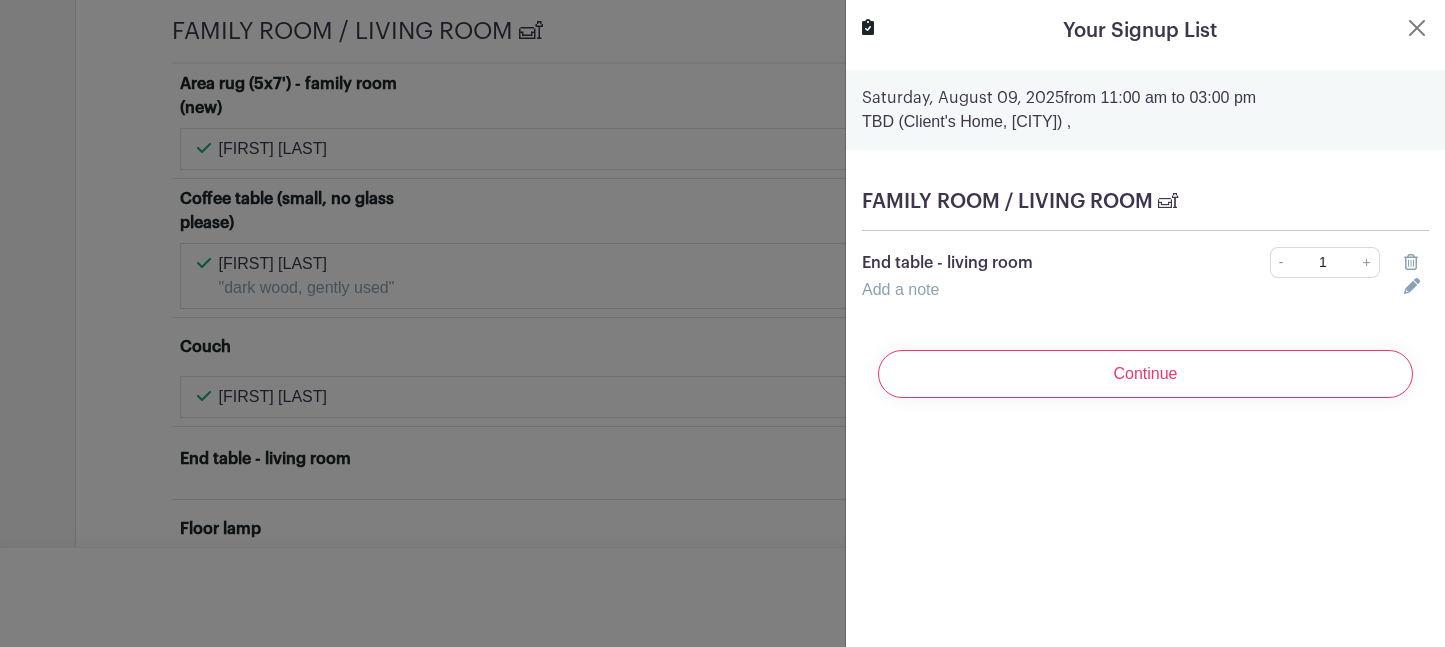 click on "Add a note" at bounding box center (900, 289) 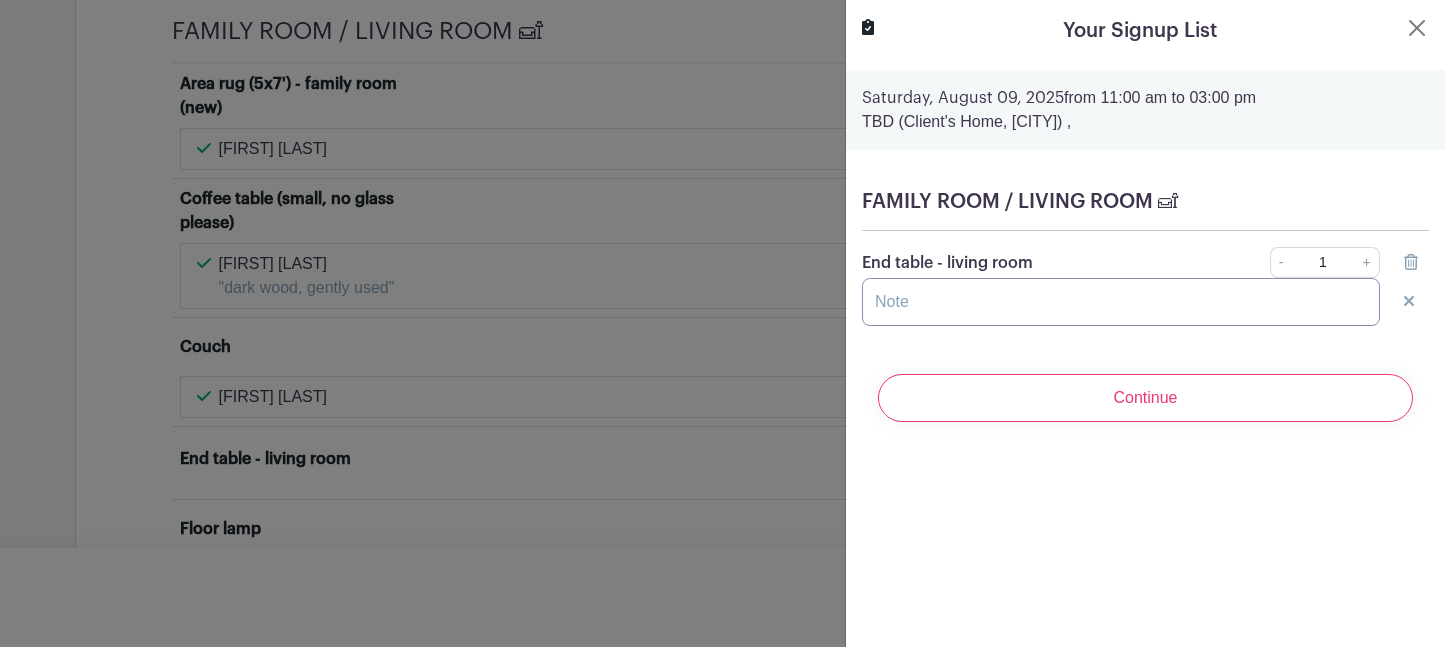 click at bounding box center [1121, 302] 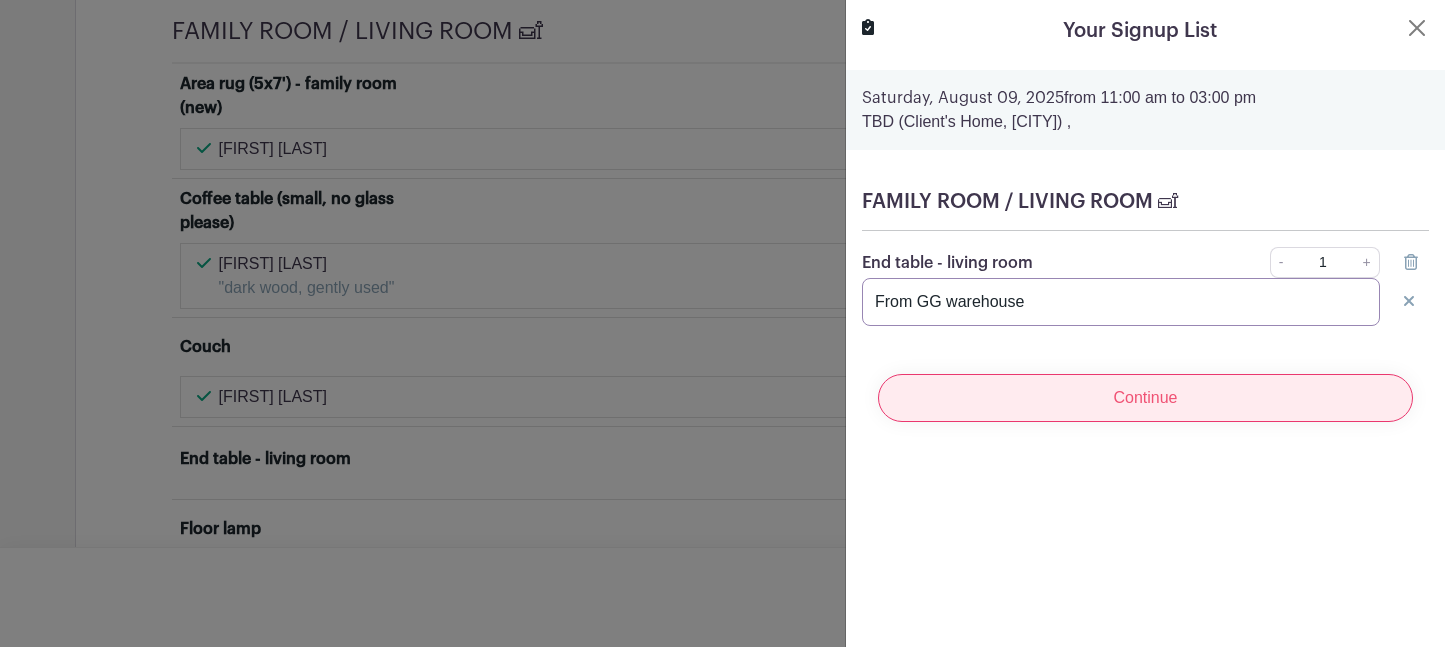 type on "From GG warehouse" 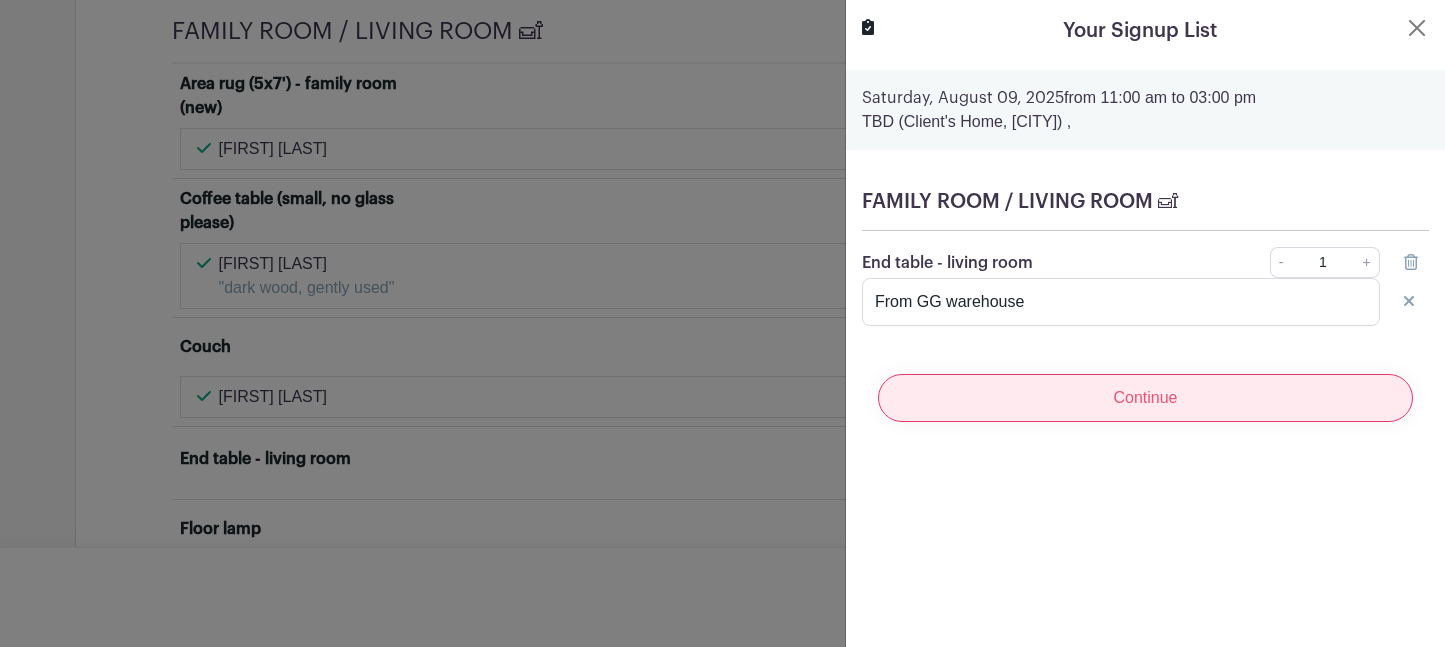 click on "Continue" at bounding box center (1145, 398) 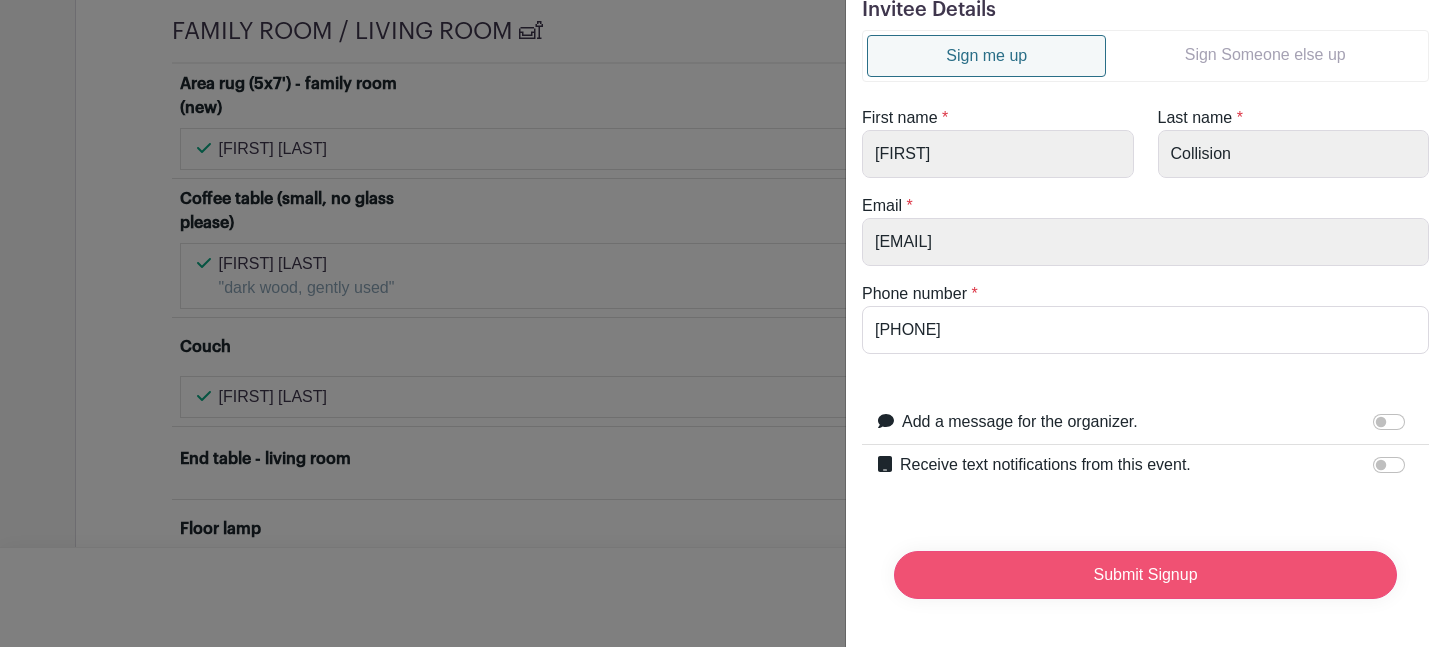 scroll, scrollTop: 80, scrollLeft: 0, axis: vertical 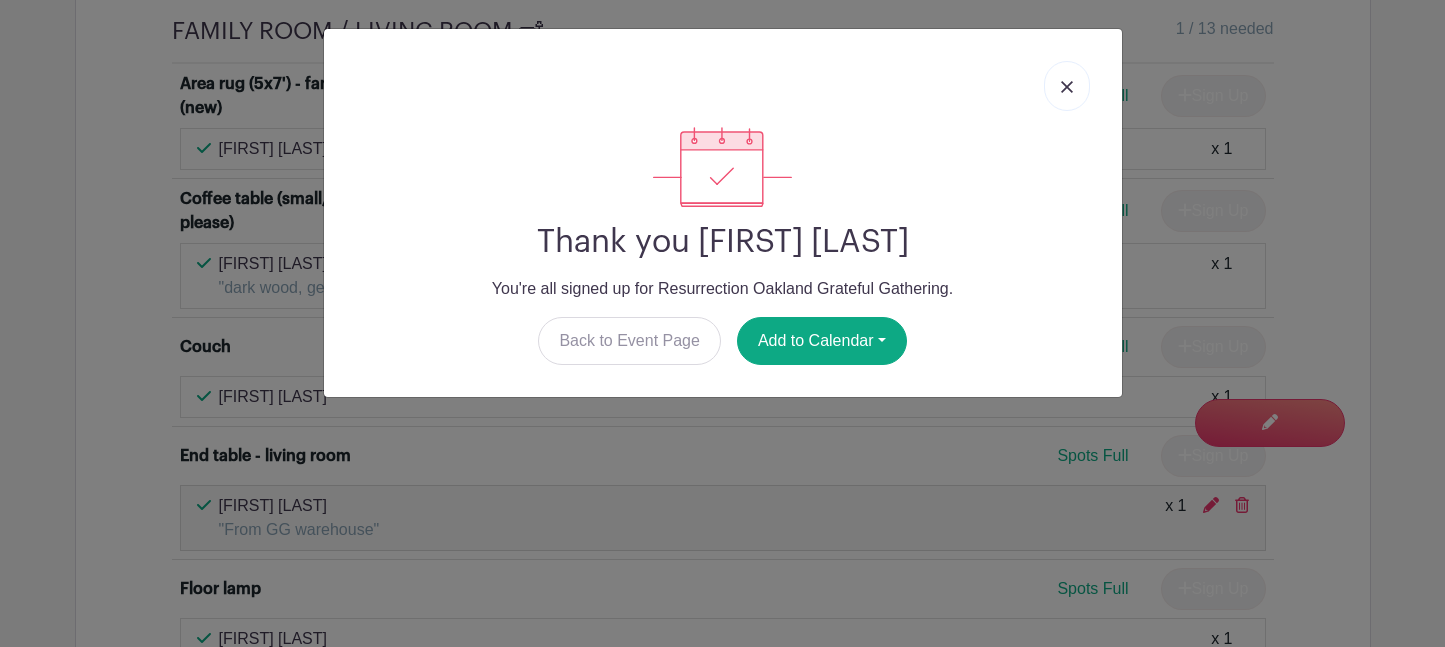 click at bounding box center (1067, 86) 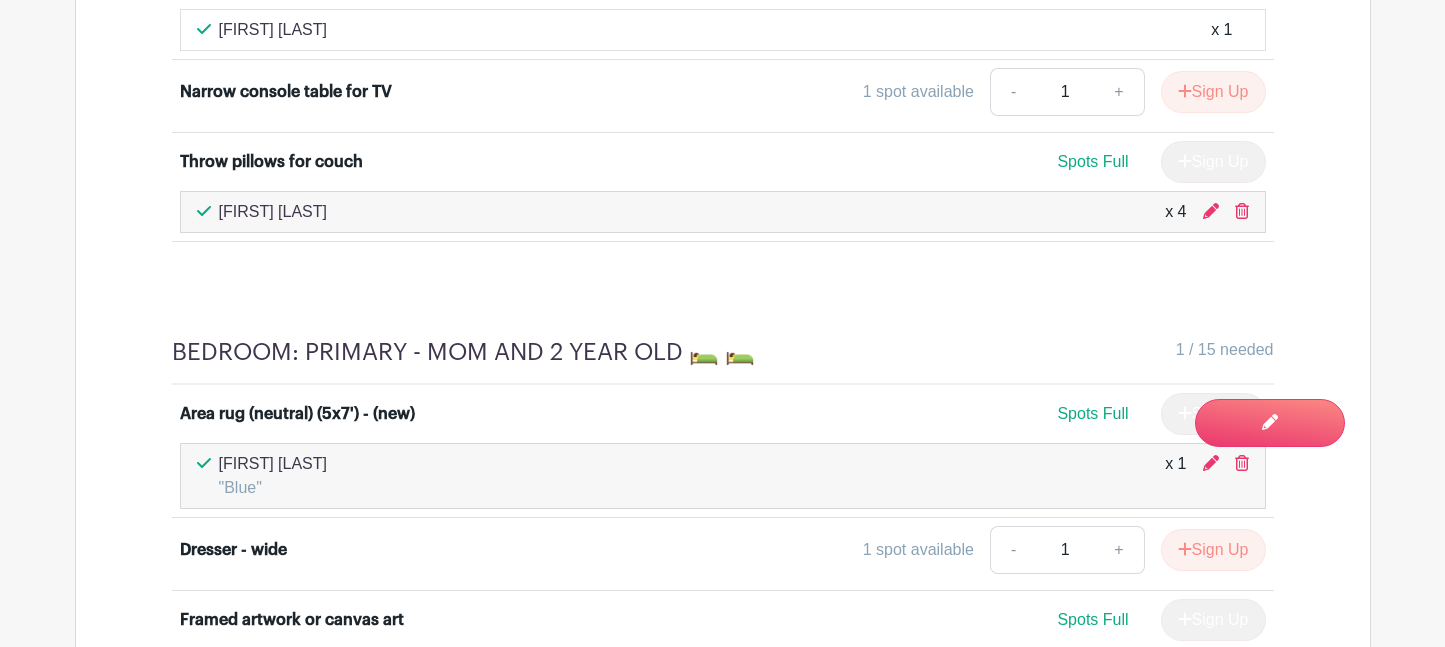 scroll, scrollTop: 7149, scrollLeft: 0, axis: vertical 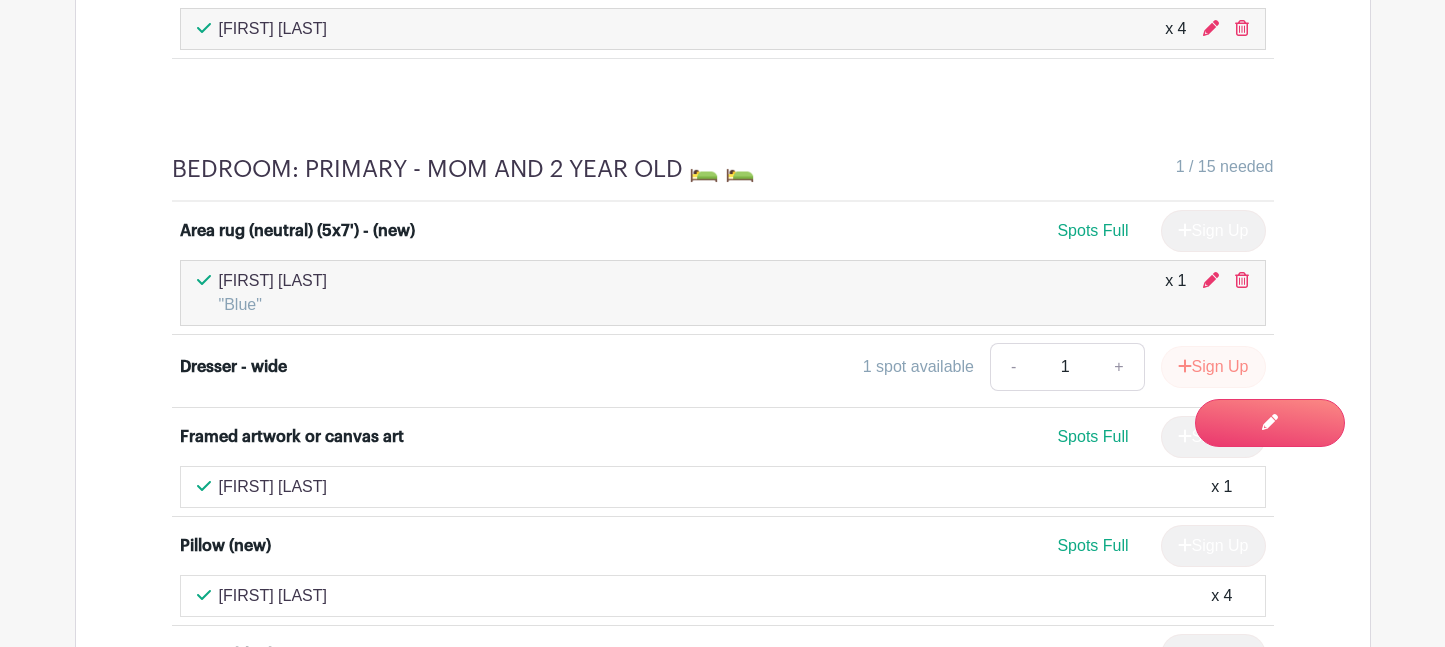 click on "Sign Up" at bounding box center [1213, 367] 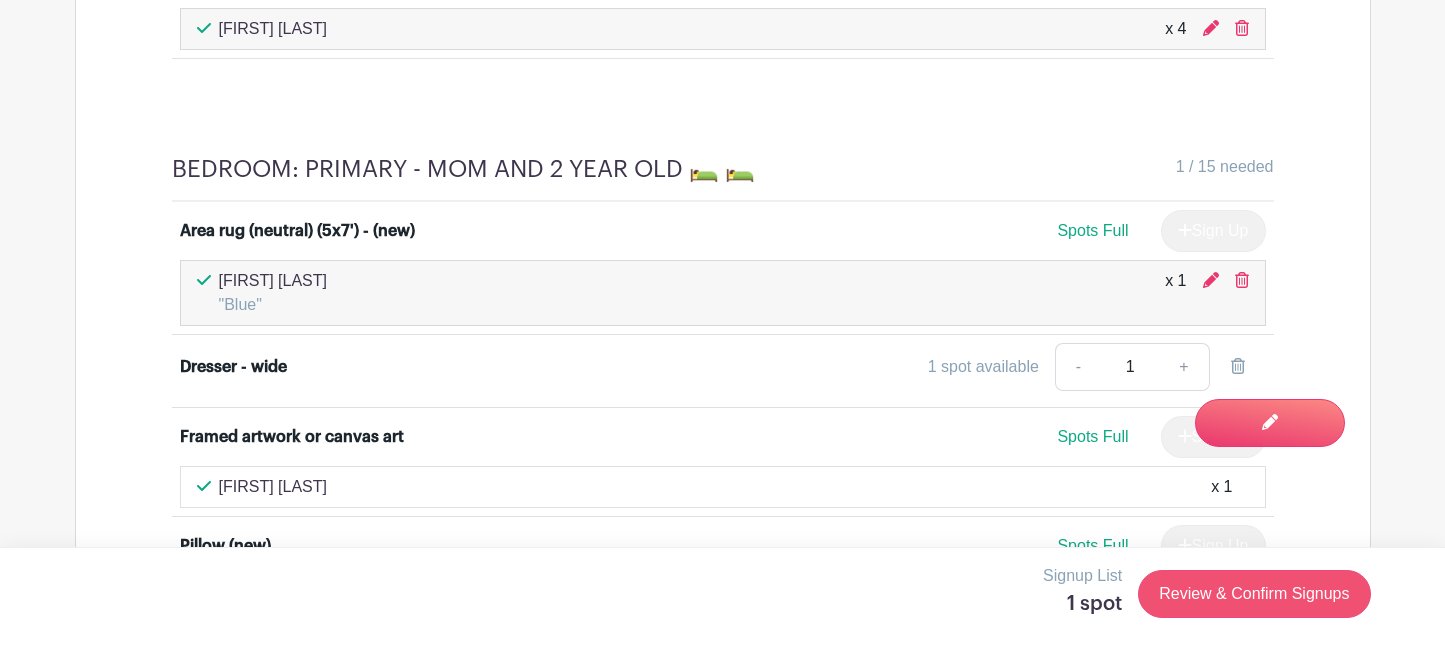 click on "Review & Confirm Signups" at bounding box center [1254, 594] 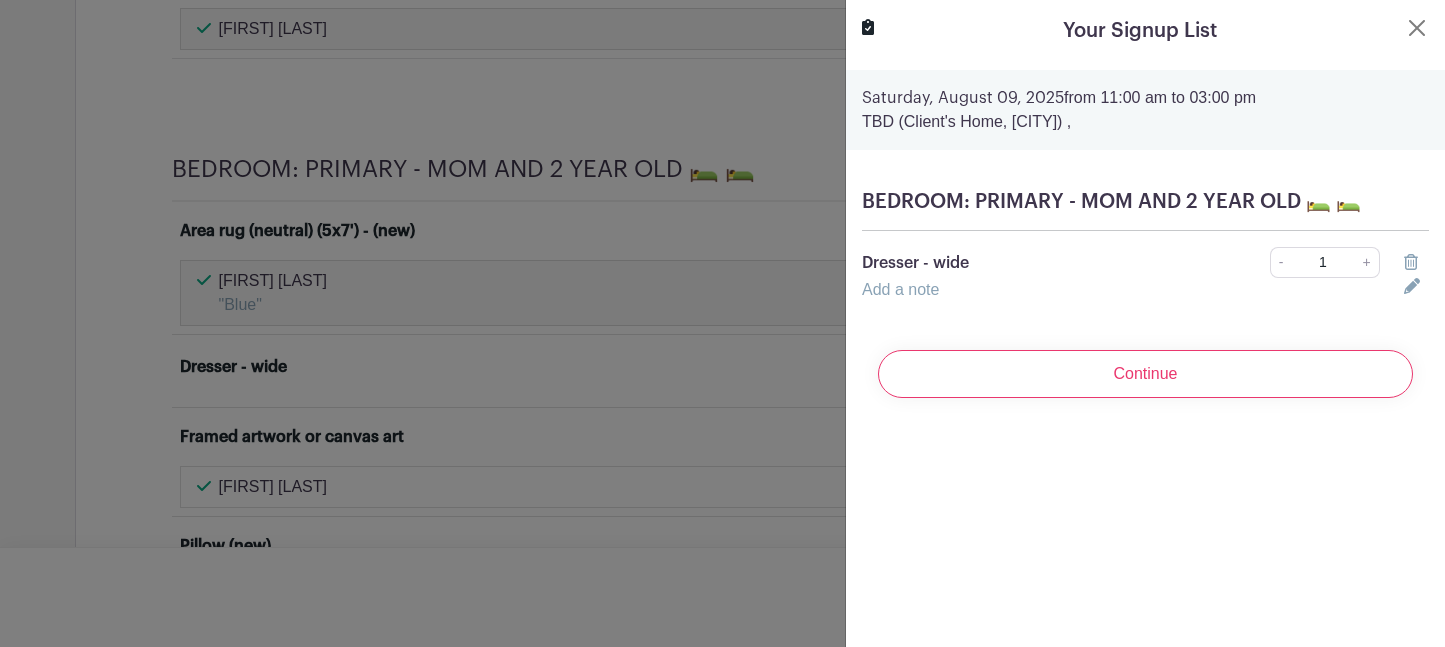 click on "Add a note" at bounding box center (1121, 290) 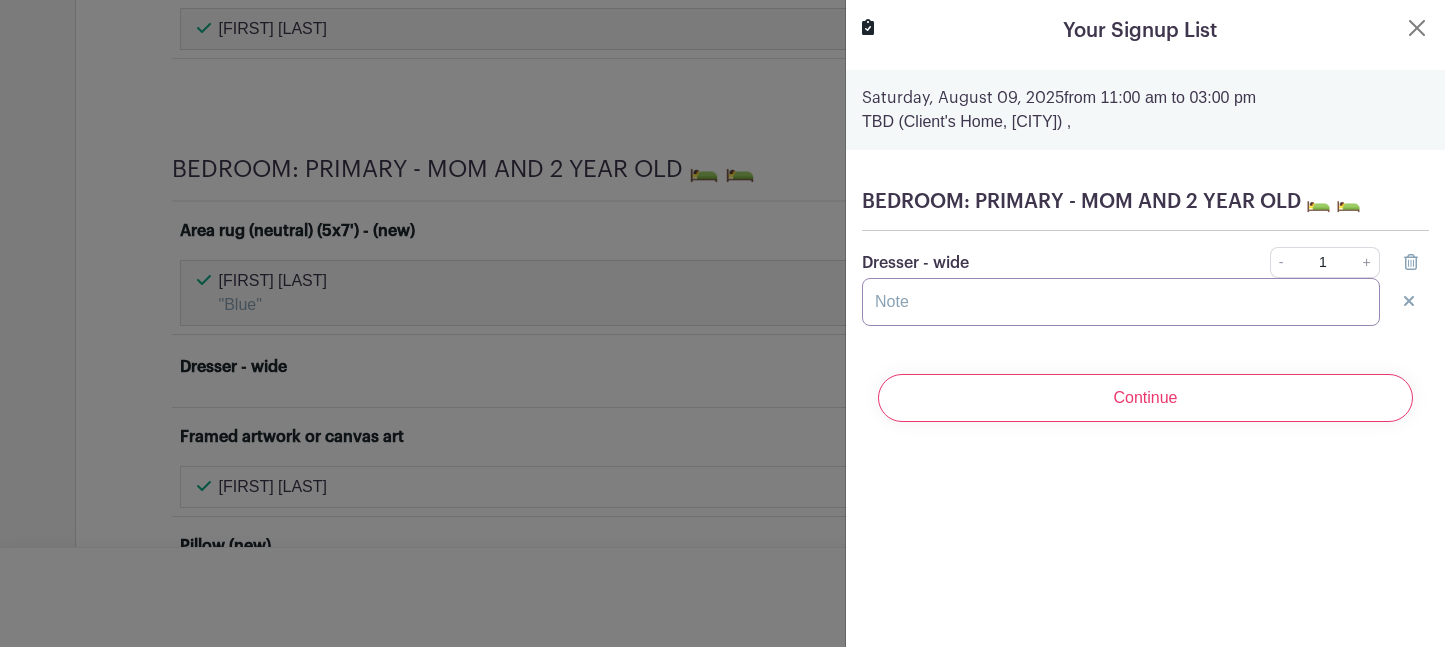 click at bounding box center (1121, 302) 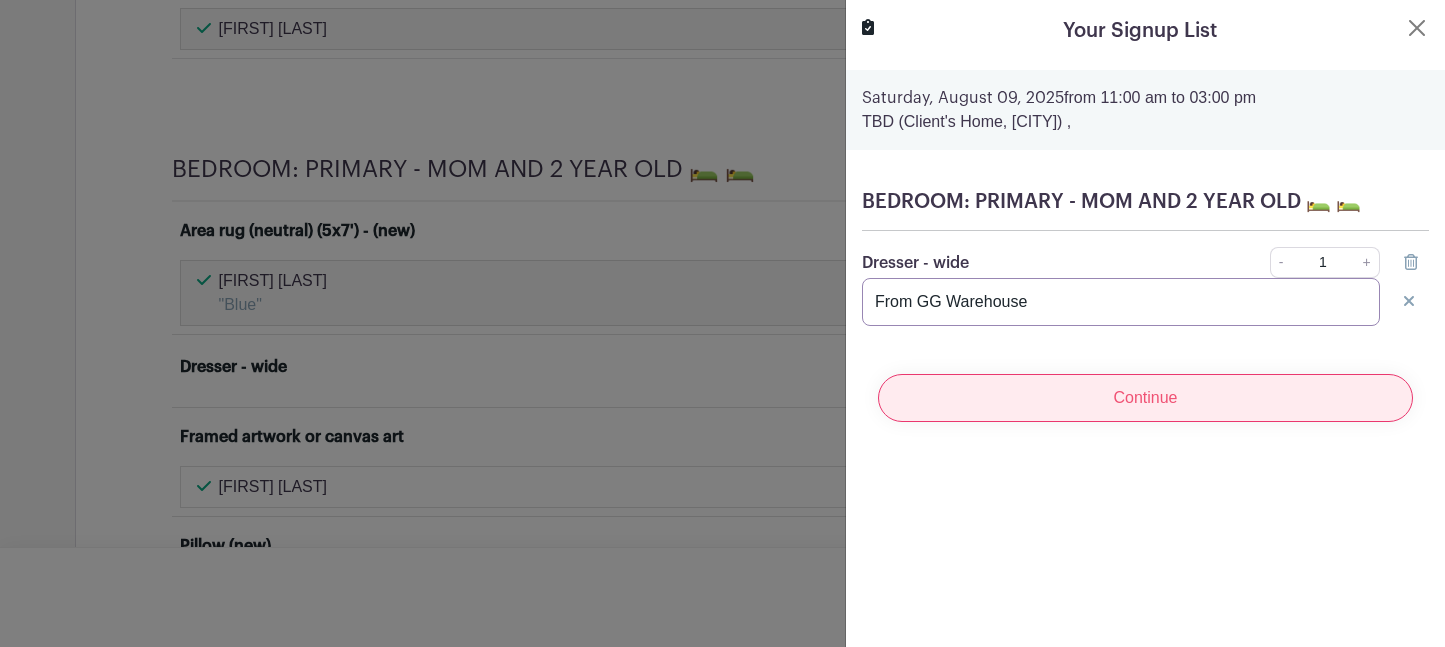 type on "From GG Warehouse" 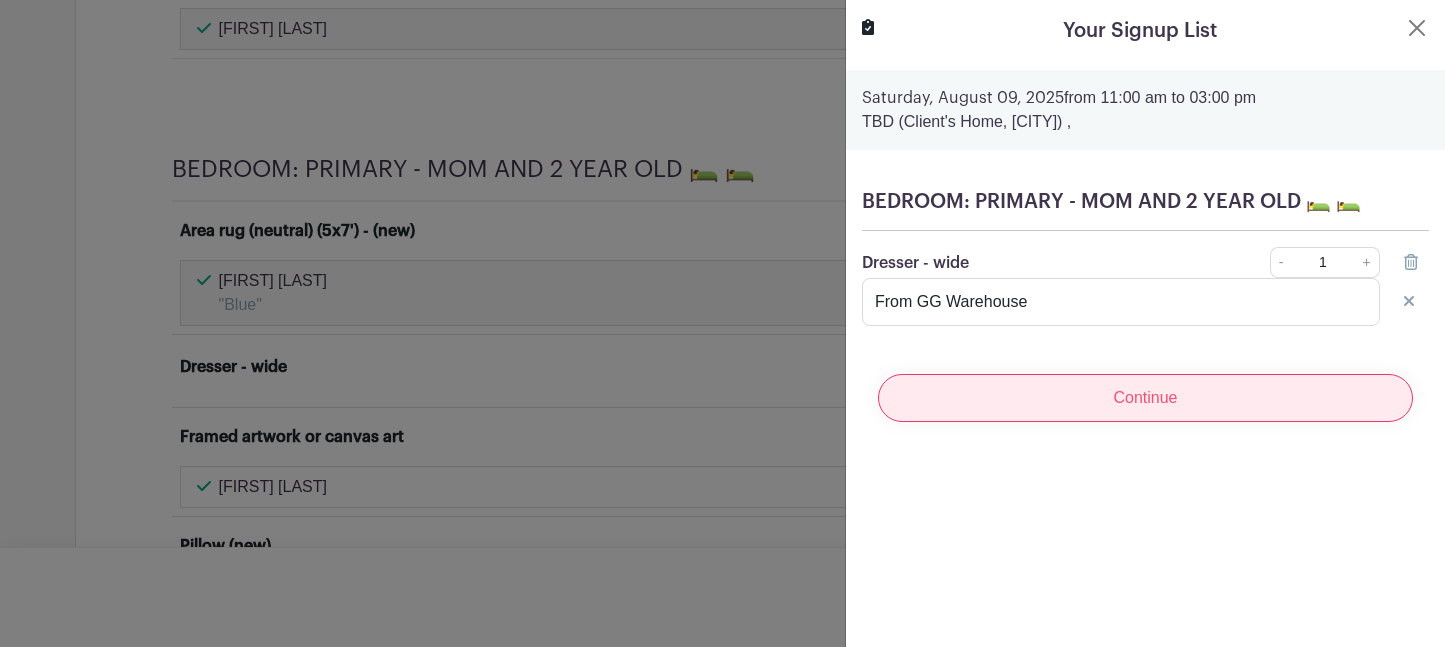 click on "Continue" at bounding box center (1145, 398) 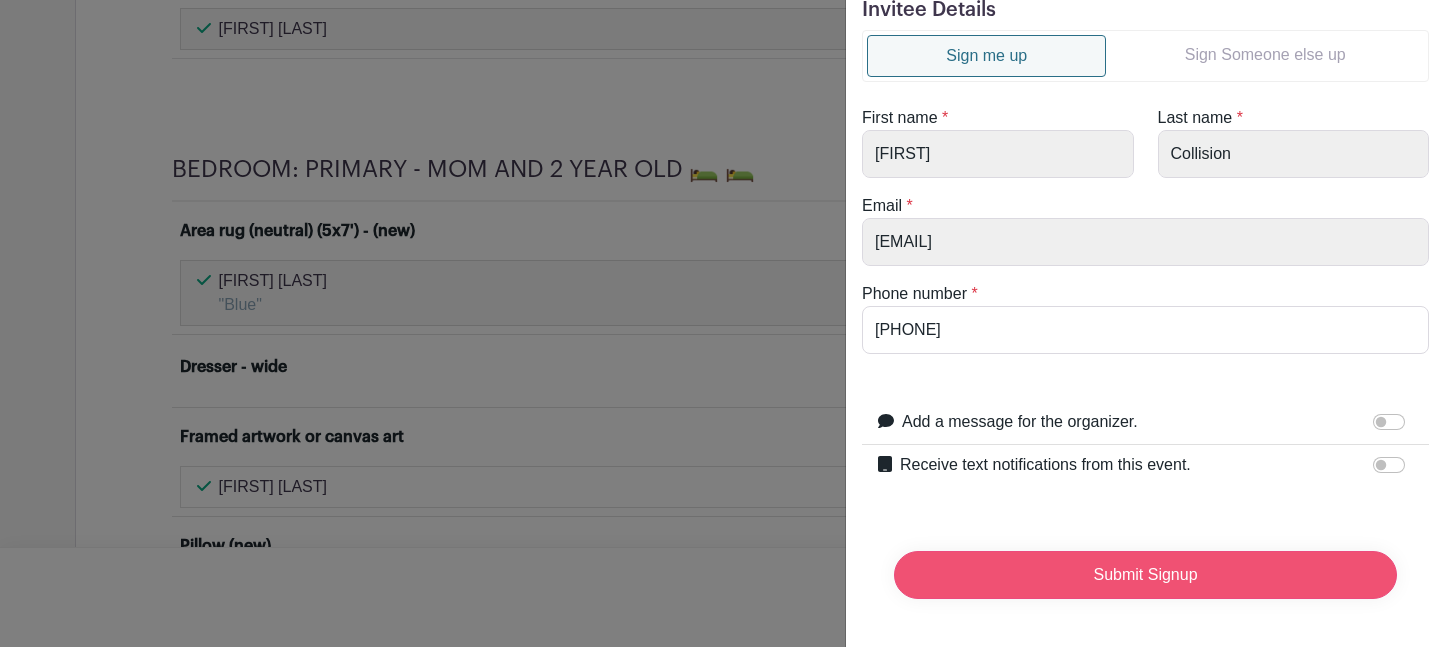 scroll, scrollTop: 80, scrollLeft: 0, axis: vertical 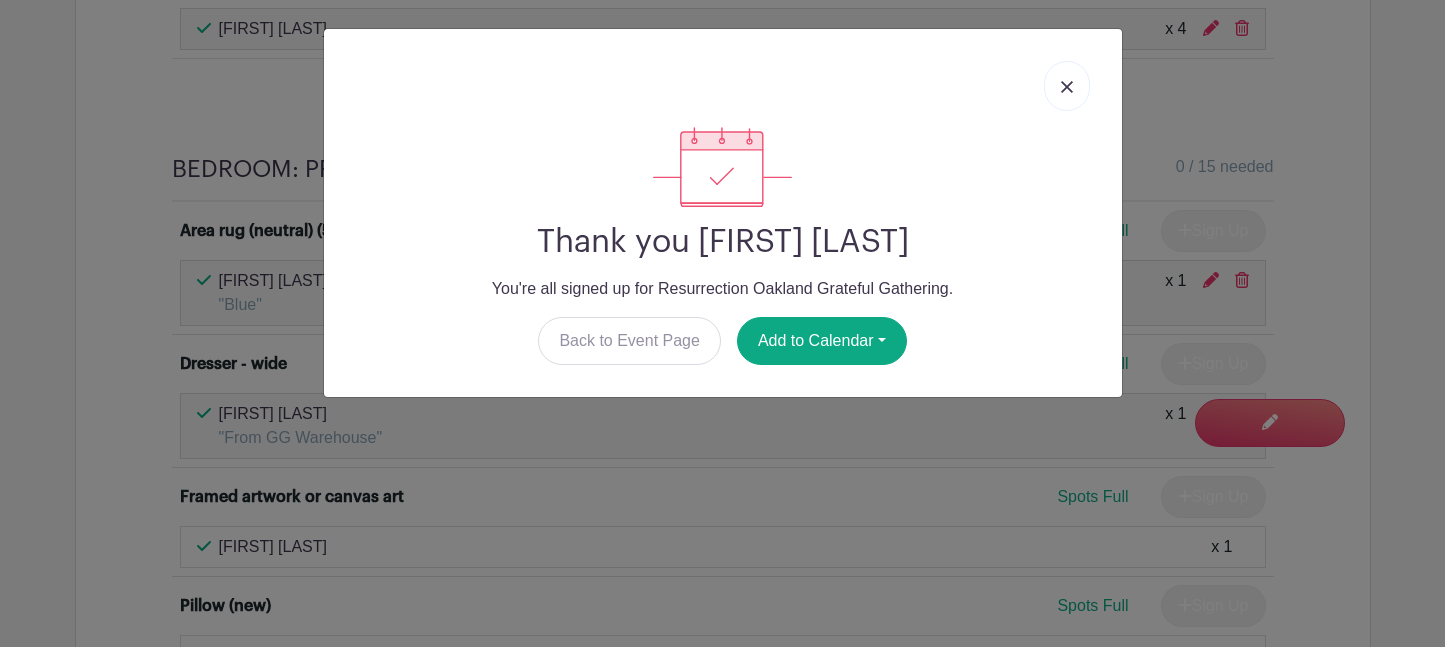 click at bounding box center (1067, 86) 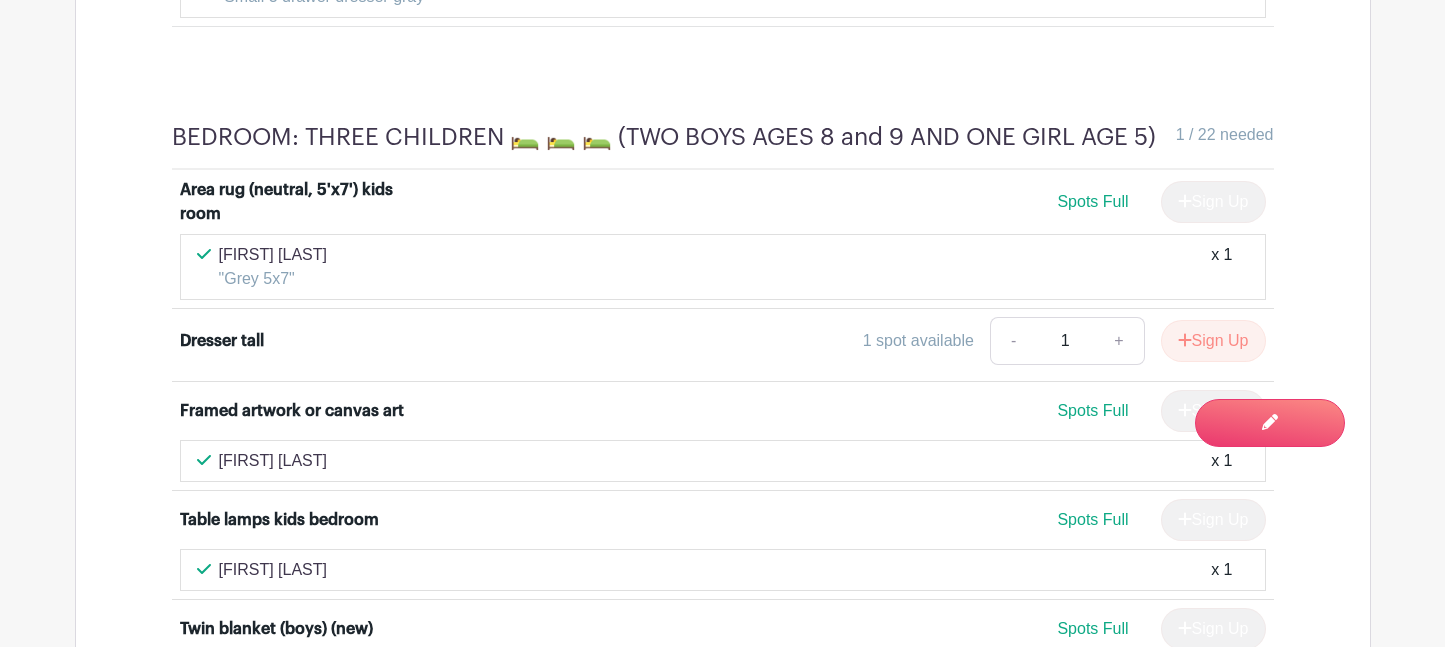 scroll, scrollTop: 8728, scrollLeft: 0, axis: vertical 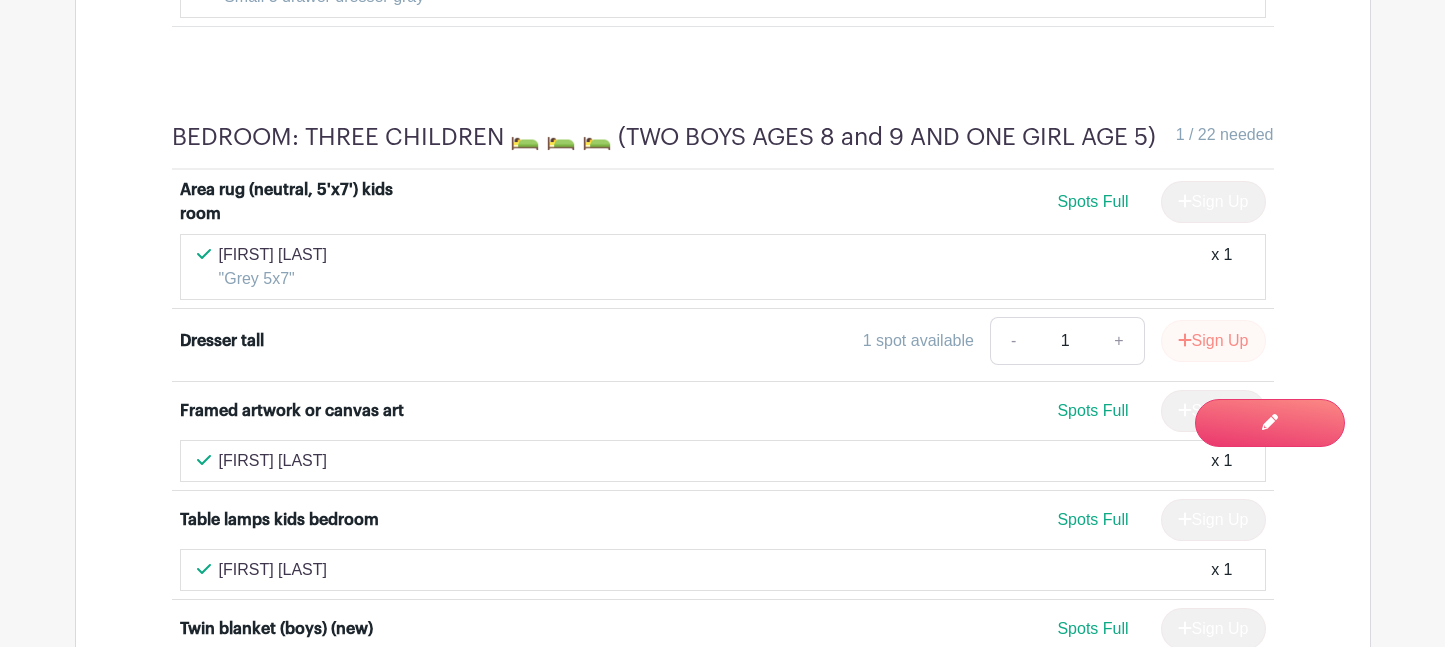 click on "Sign Up" at bounding box center [1213, 341] 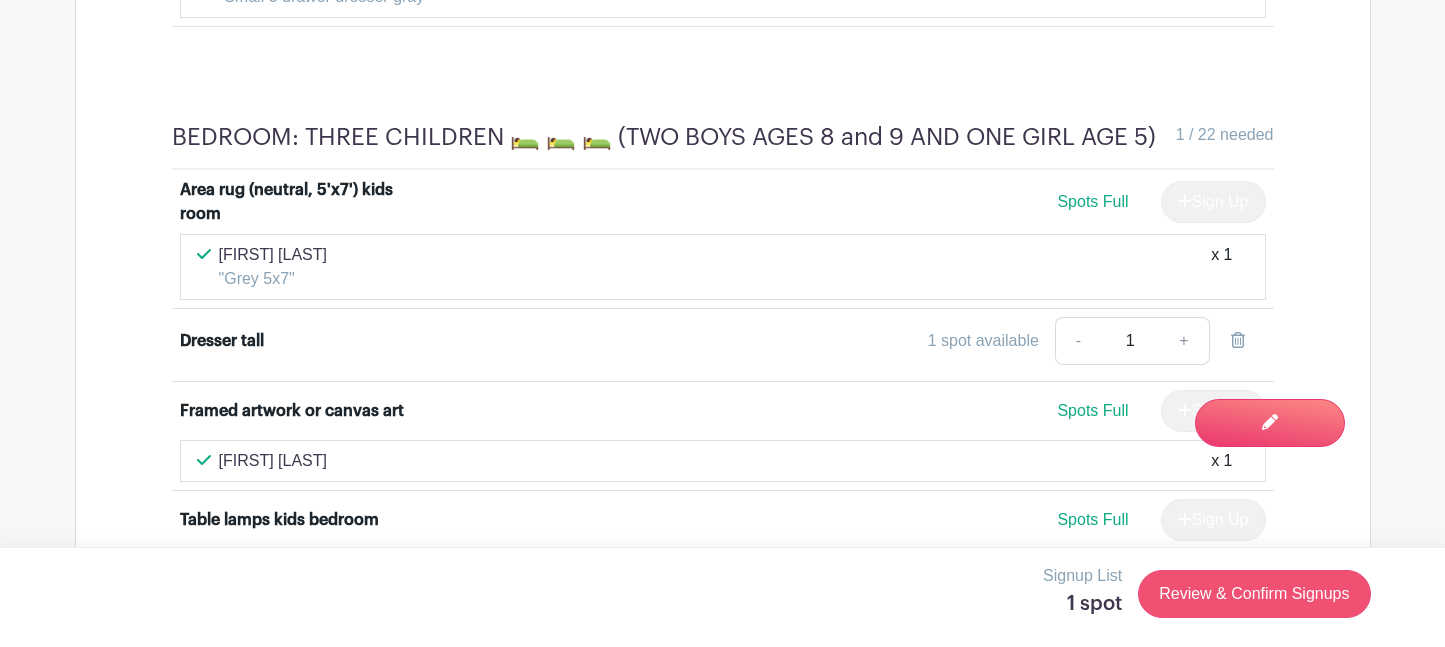 click on "Review & Confirm Signups" at bounding box center (1254, 594) 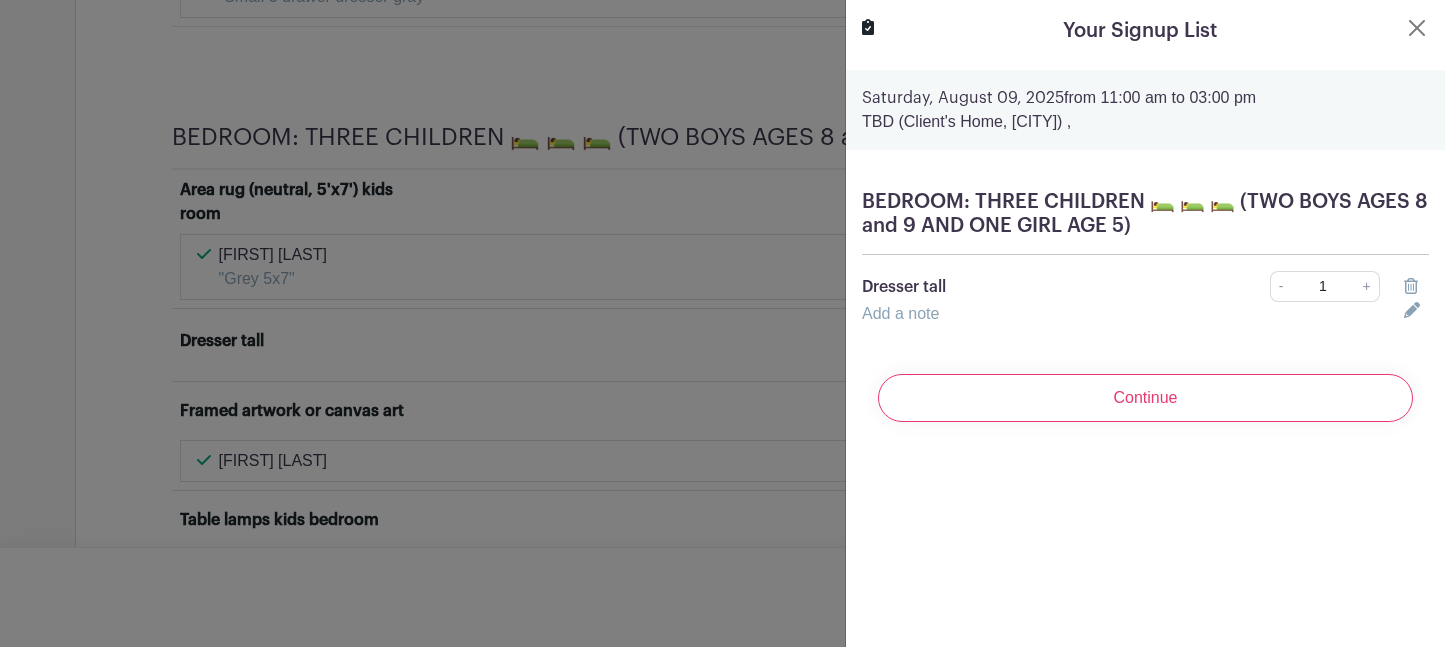 click on "Add a note" at bounding box center [900, 313] 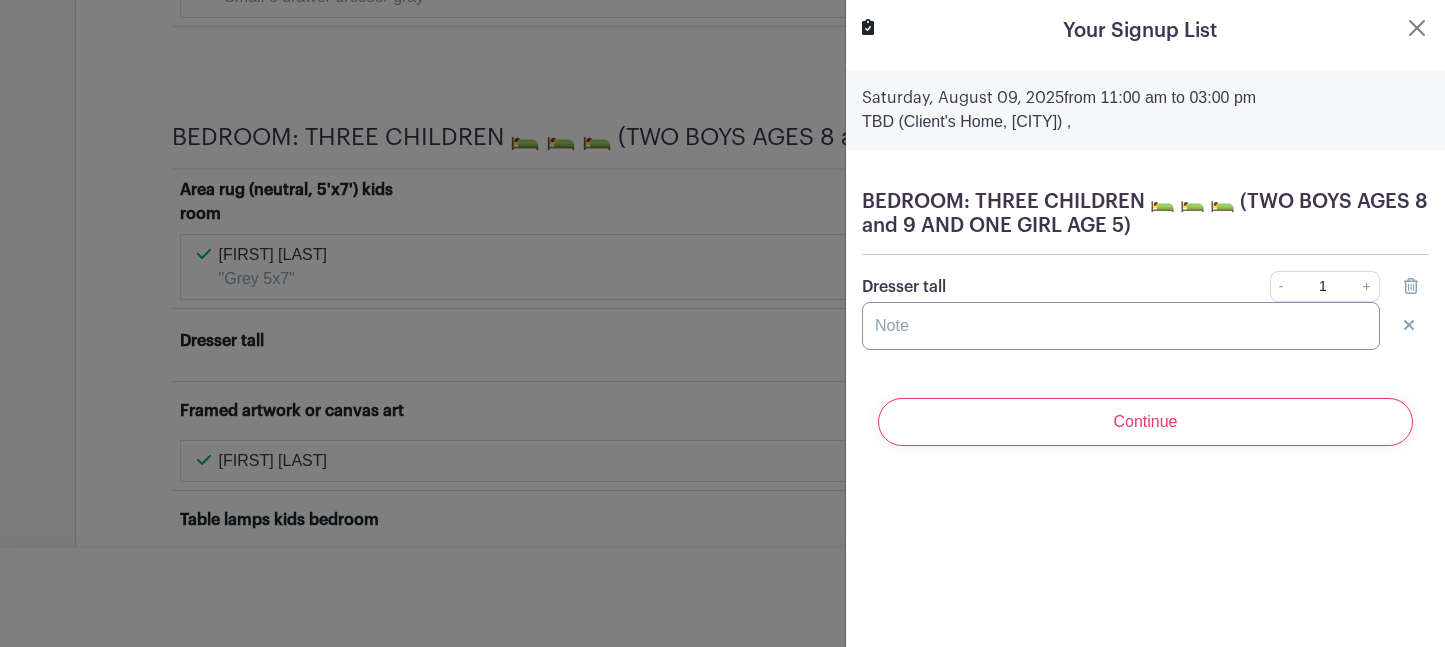 click at bounding box center (1121, 326) 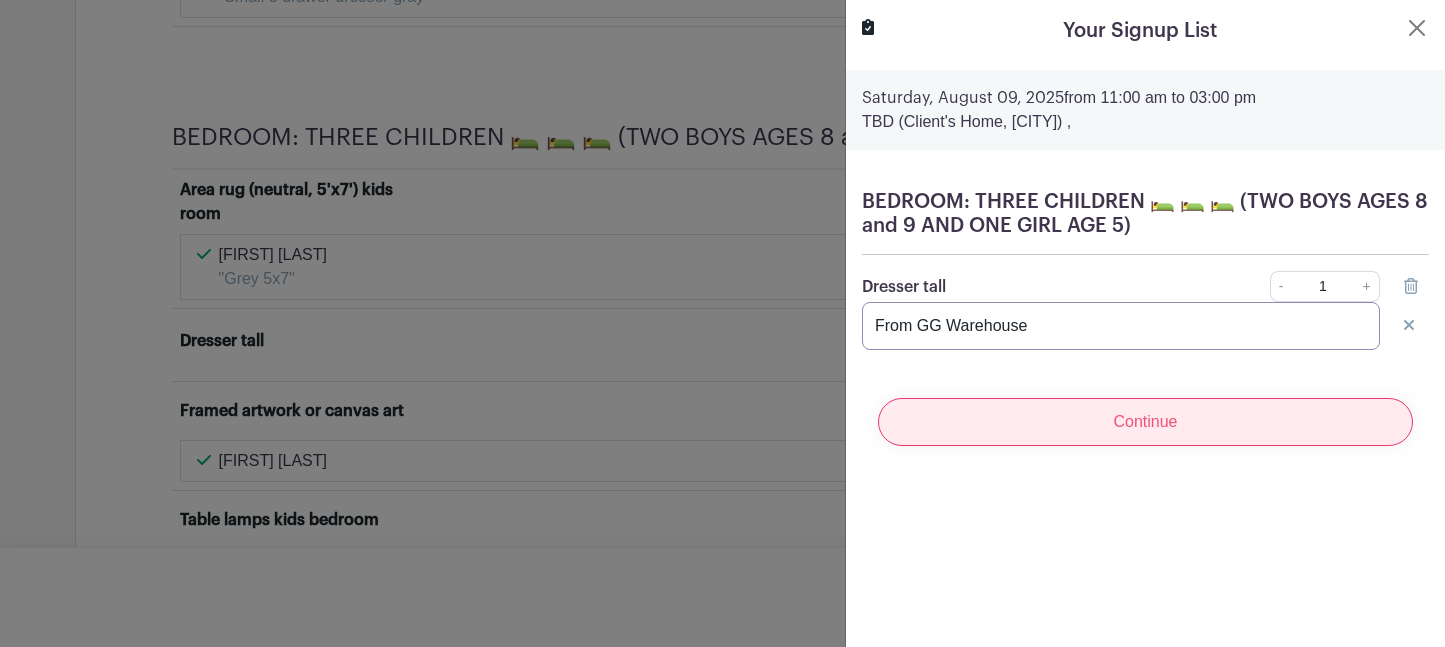 type on "From GG Warehouse" 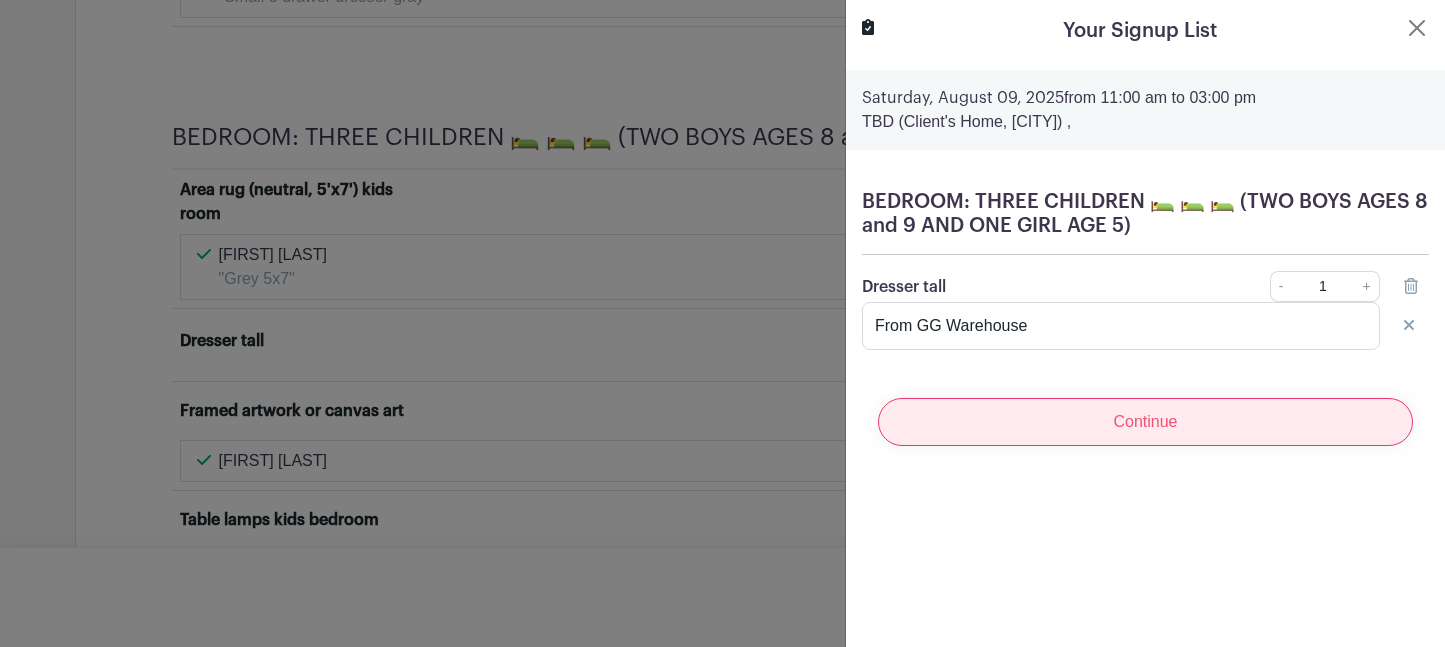 click on "Continue" at bounding box center [1145, 422] 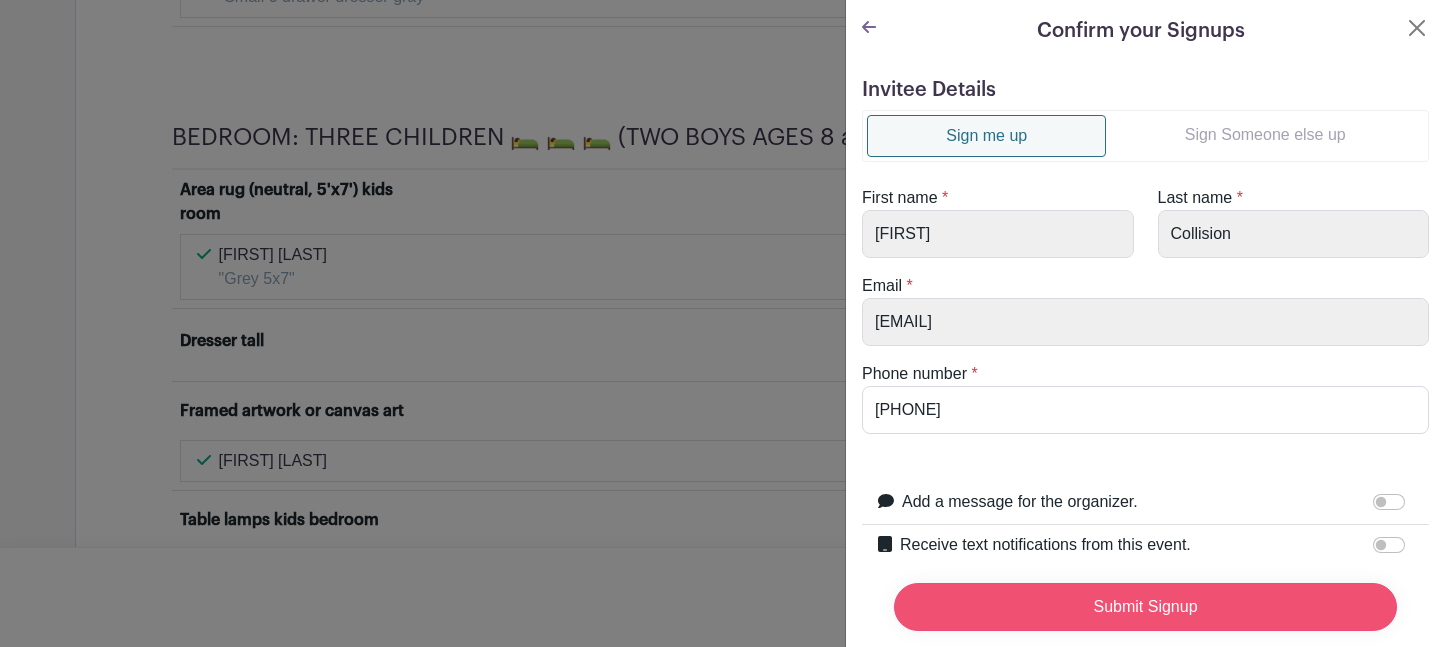 click on "Submit Signup" at bounding box center (1145, 607) 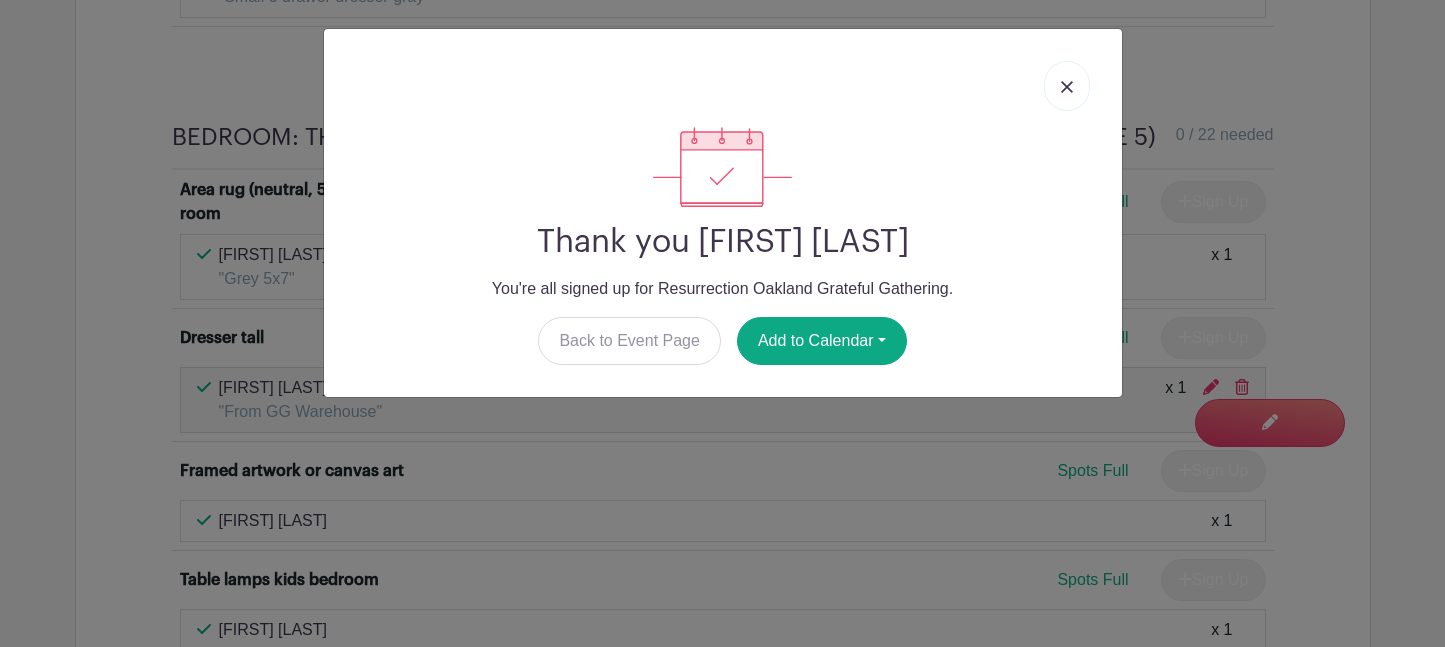 click at bounding box center (1067, 86) 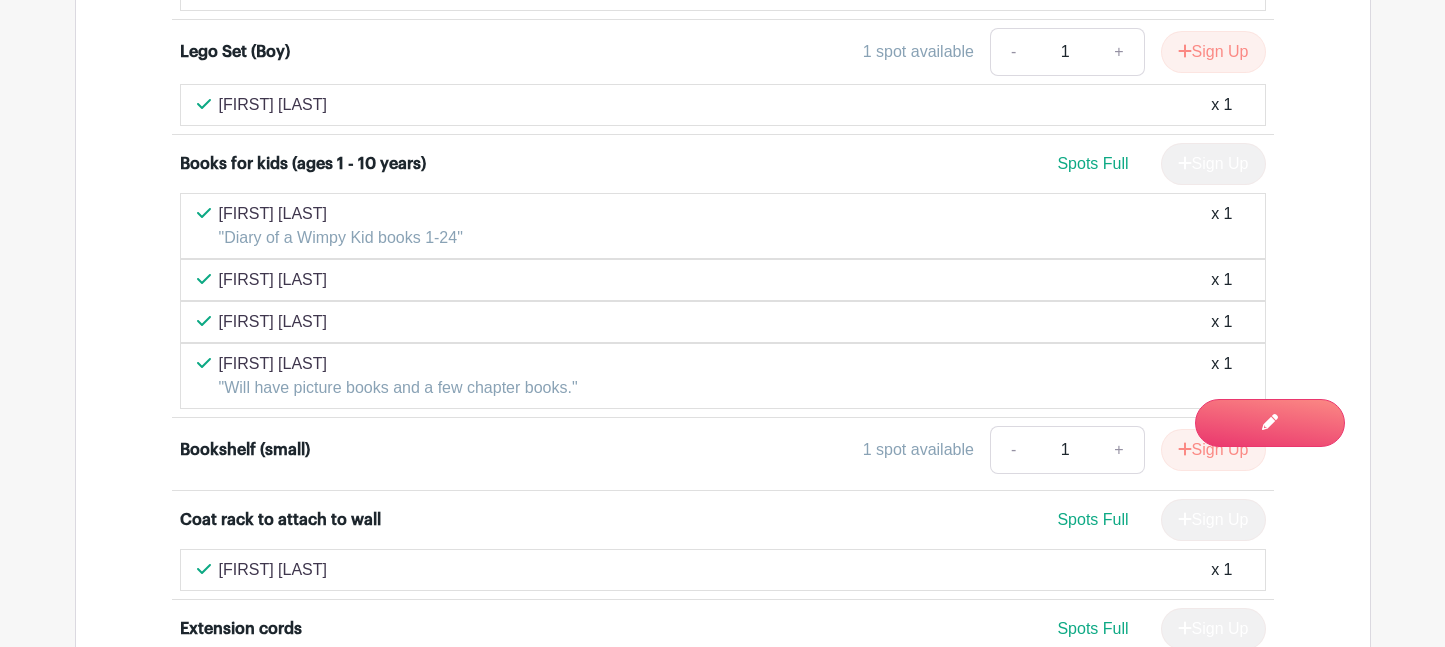 scroll, scrollTop: 12746, scrollLeft: 0, axis: vertical 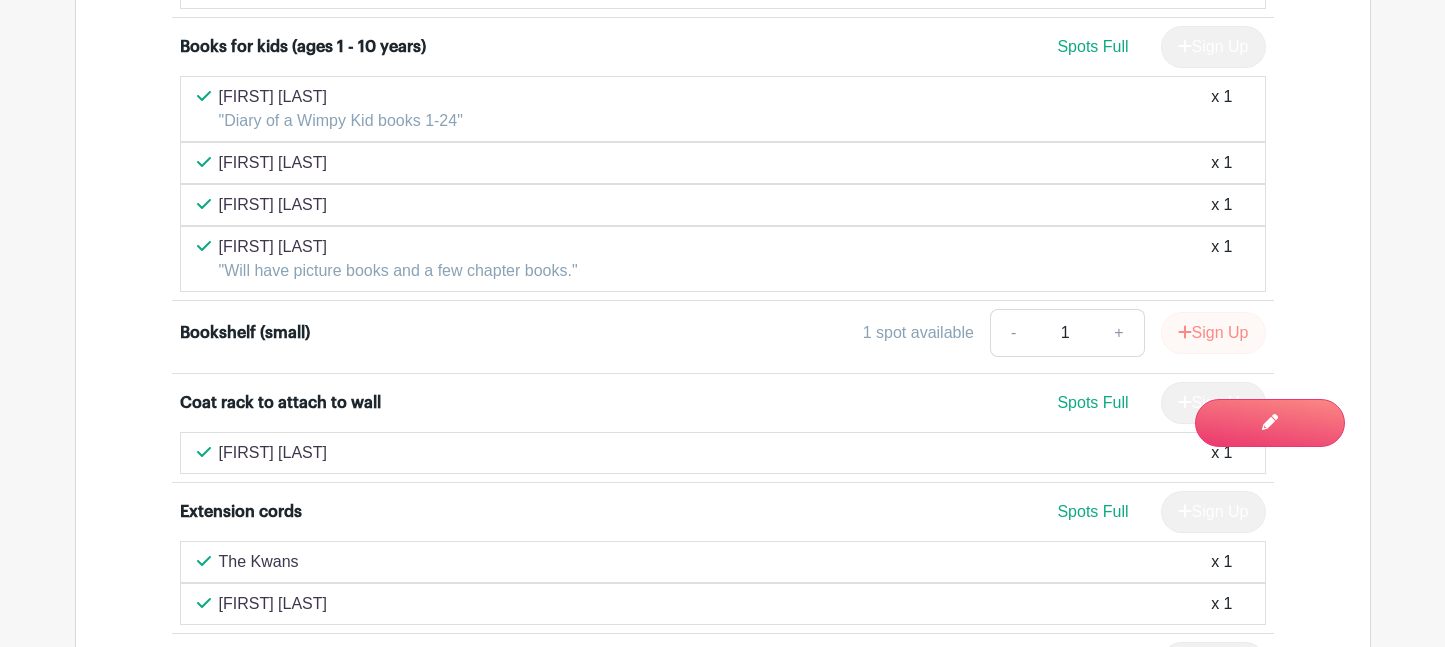 click on "Sign Up" at bounding box center (1213, 333) 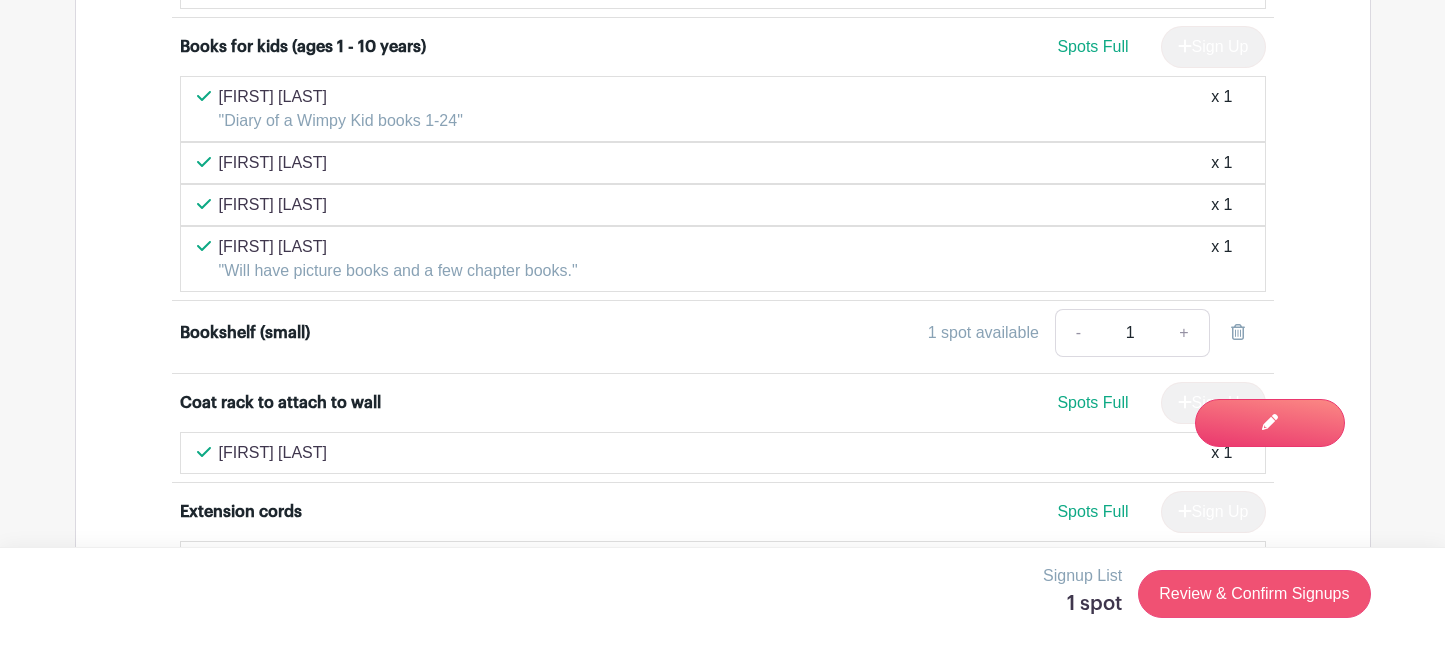 click on "Review & Confirm Signups" at bounding box center (1254, 594) 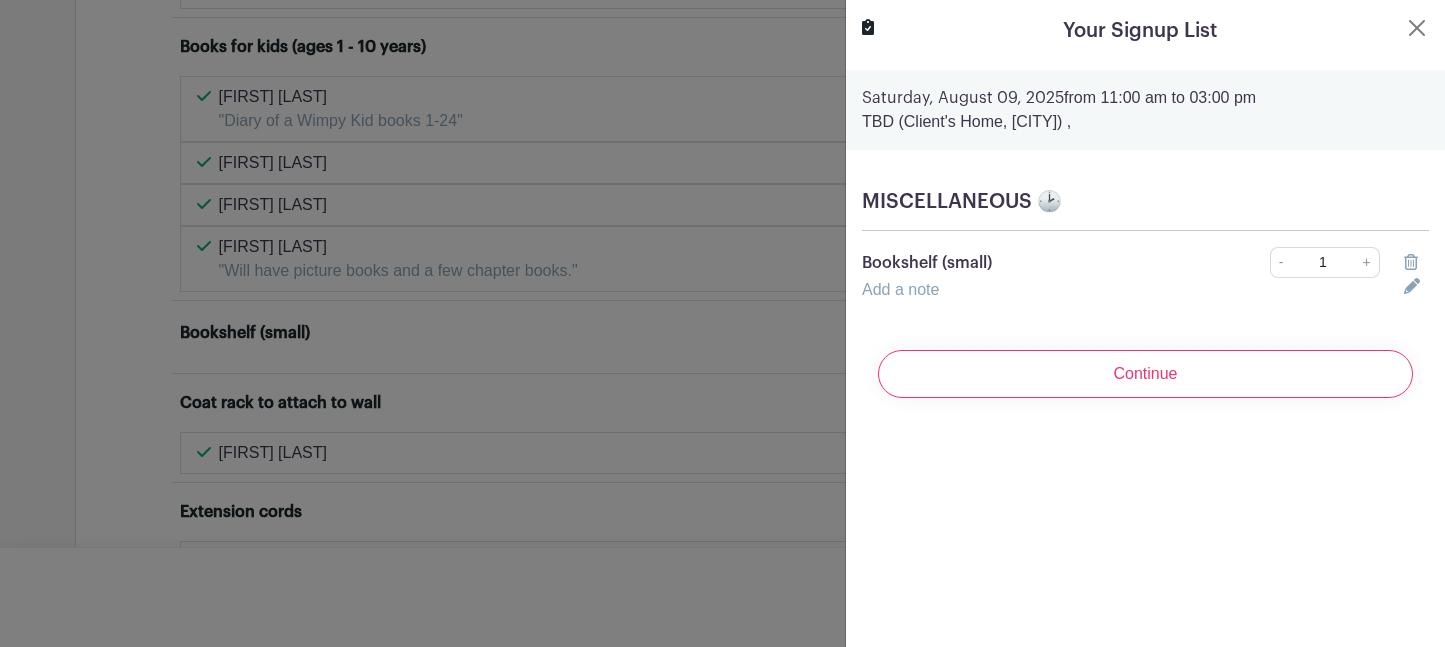 click on "Add a note" at bounding box center (900, 289) 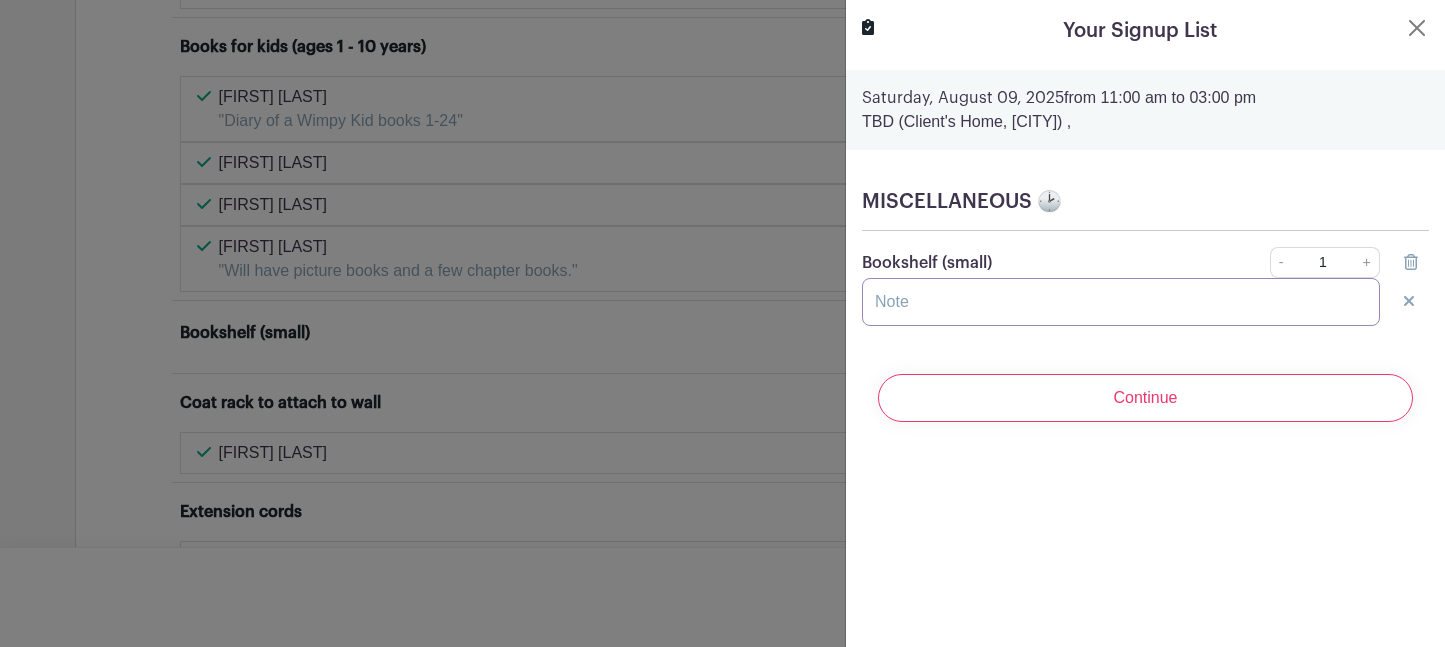 click at bounding box center [1121, 302] 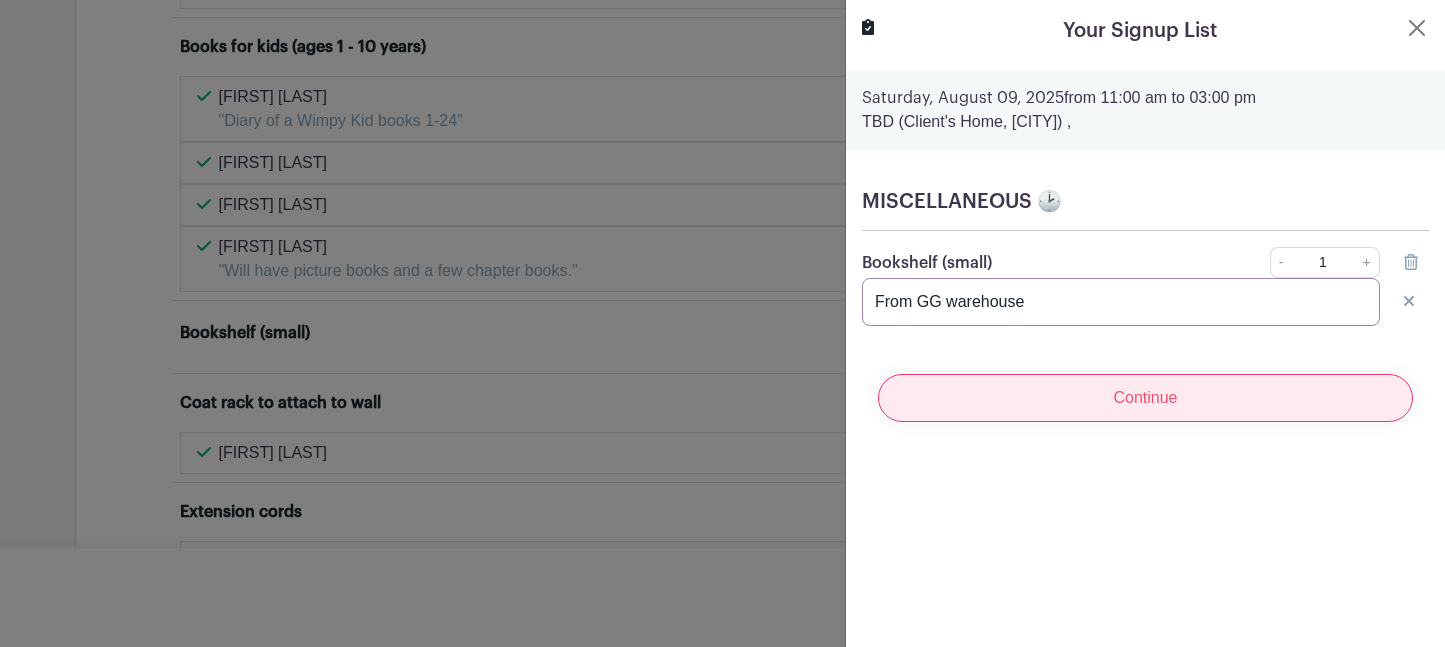 type on "From GG warehouse" 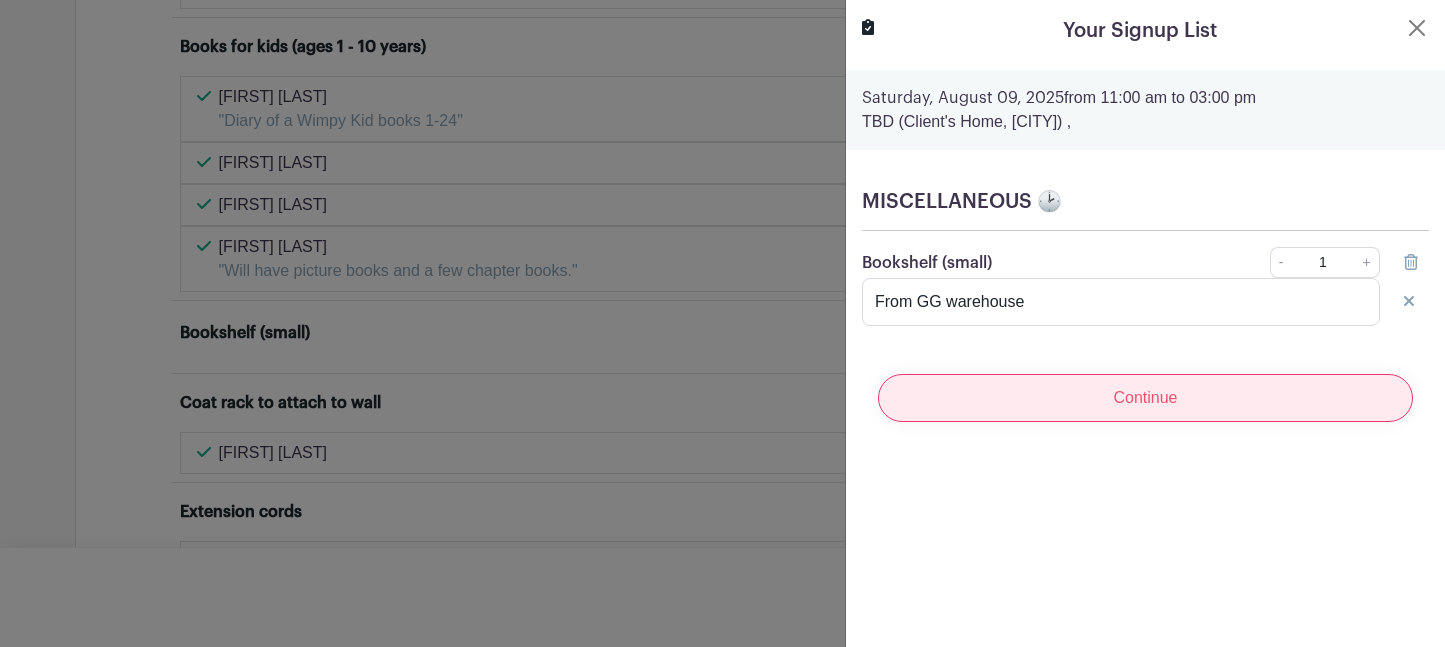 click on "Continue" at bounding box center [1145, 398] 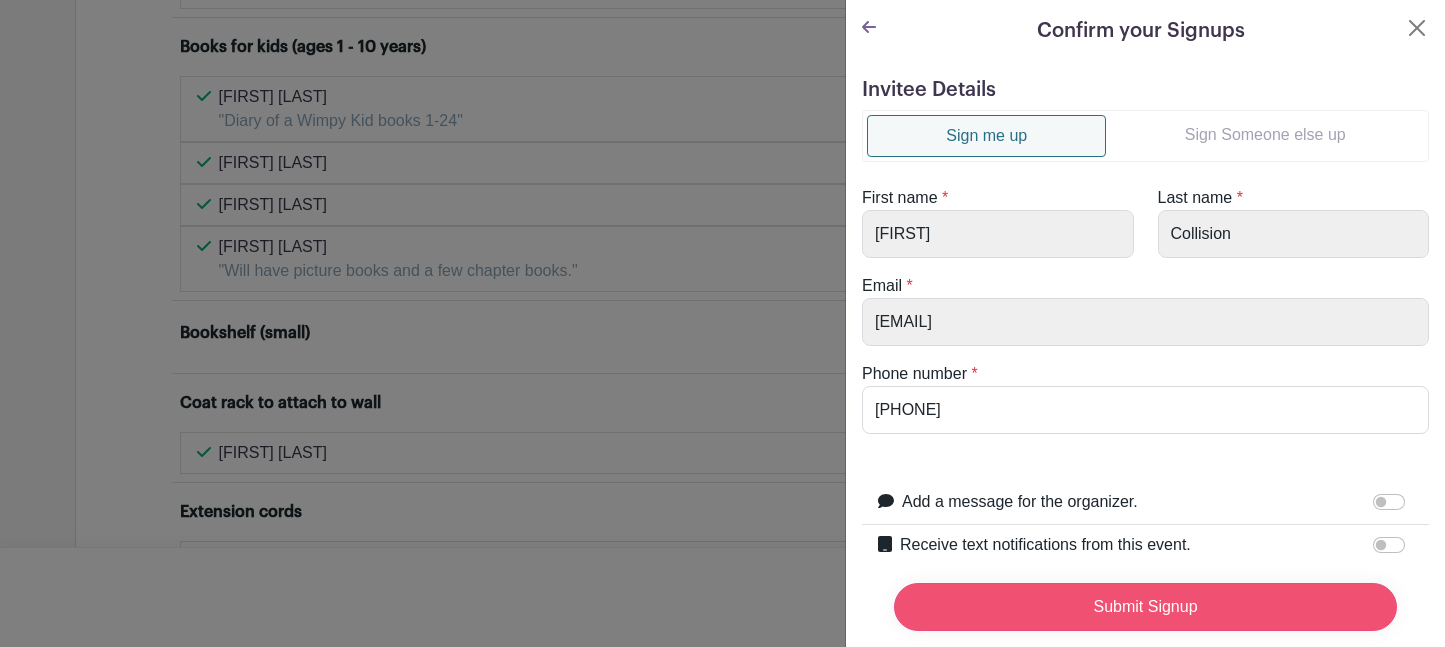 click on "Submit Signup" at bounding box center (1145, 607) 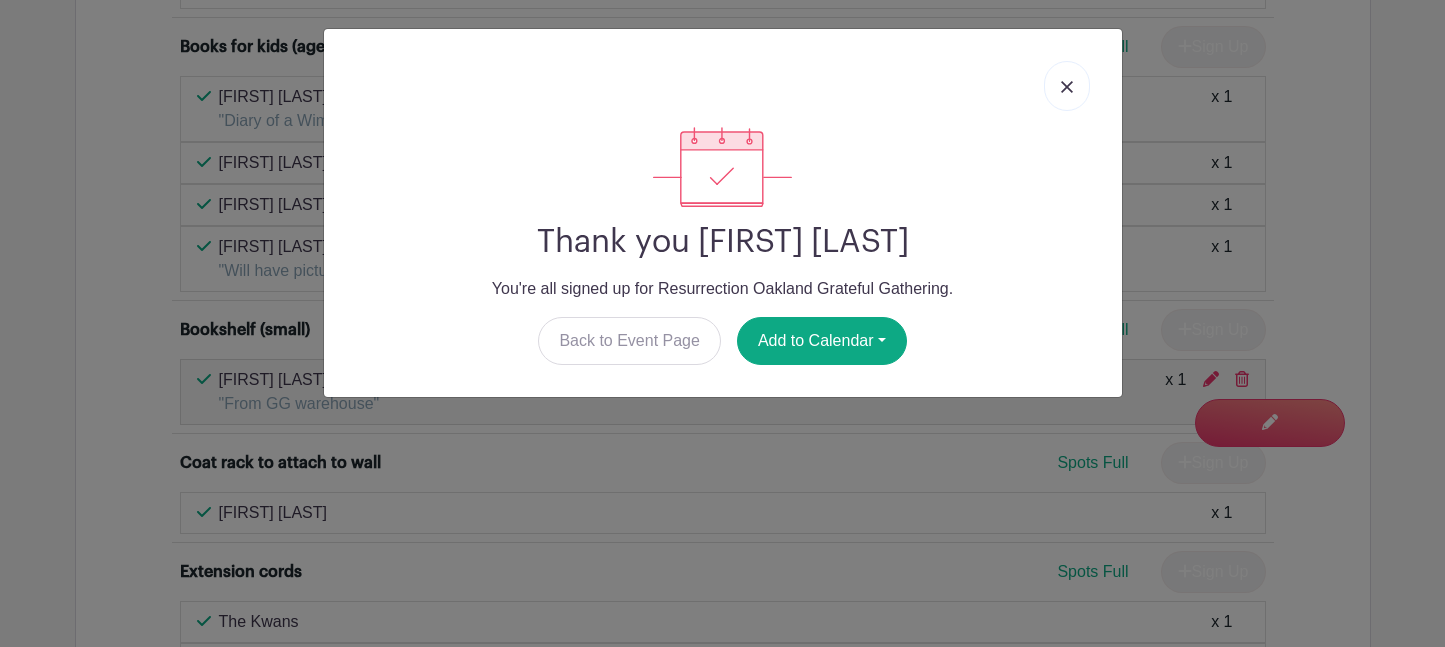 click at bounding box center [1067, 87] 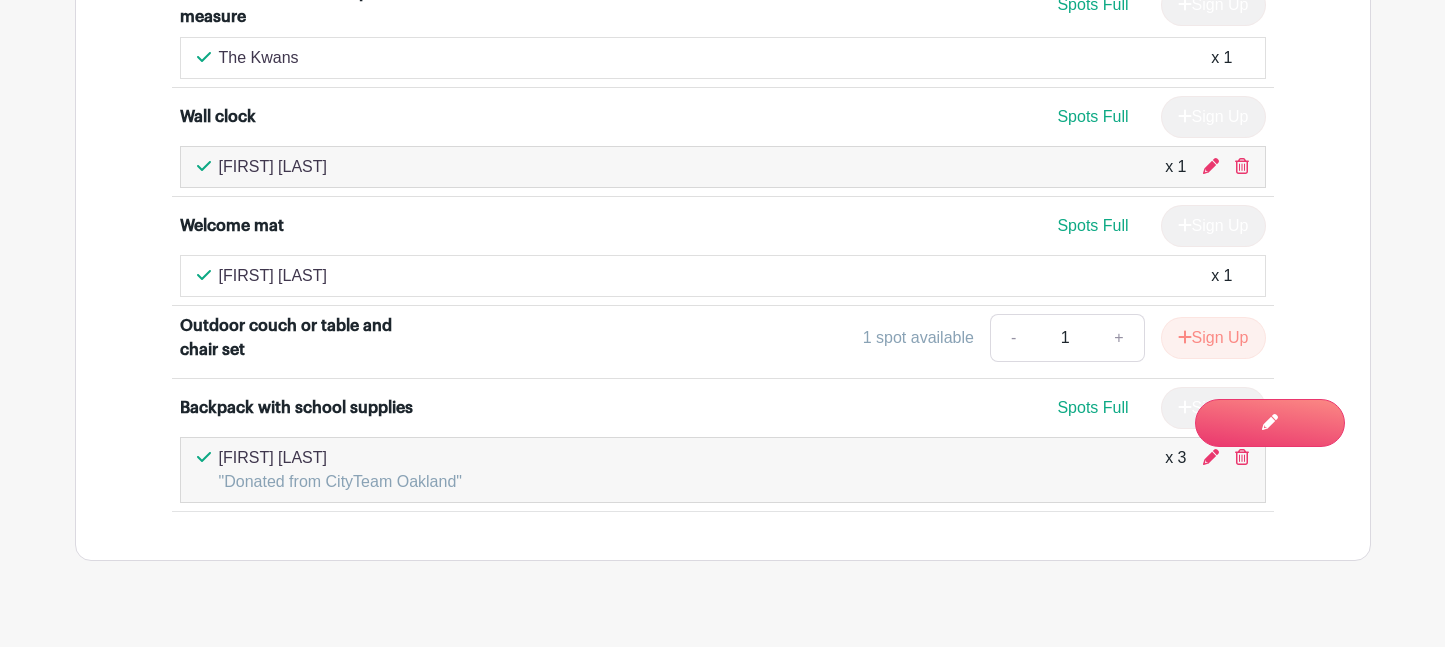 scroll, scrollTop: 13897, scrollLeft: 0, axis: vertical 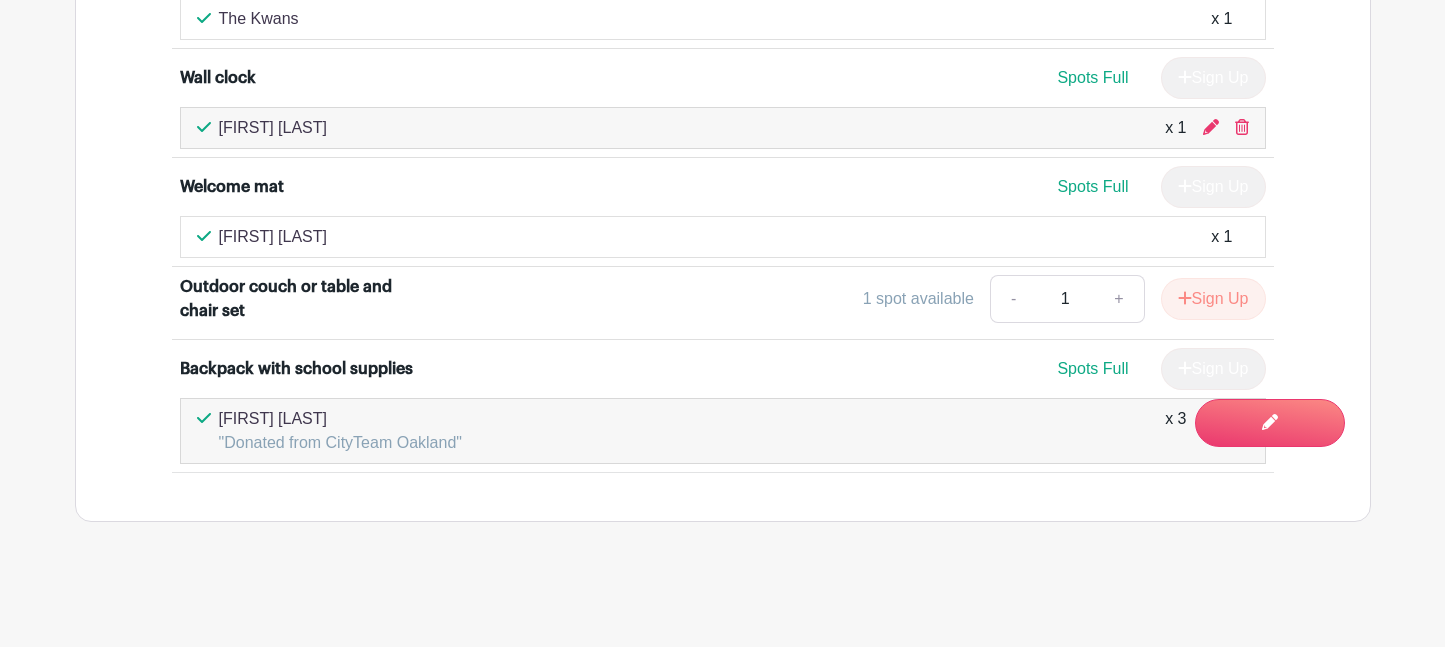 click on "Sign Up" at bounding box center [1205, 369] 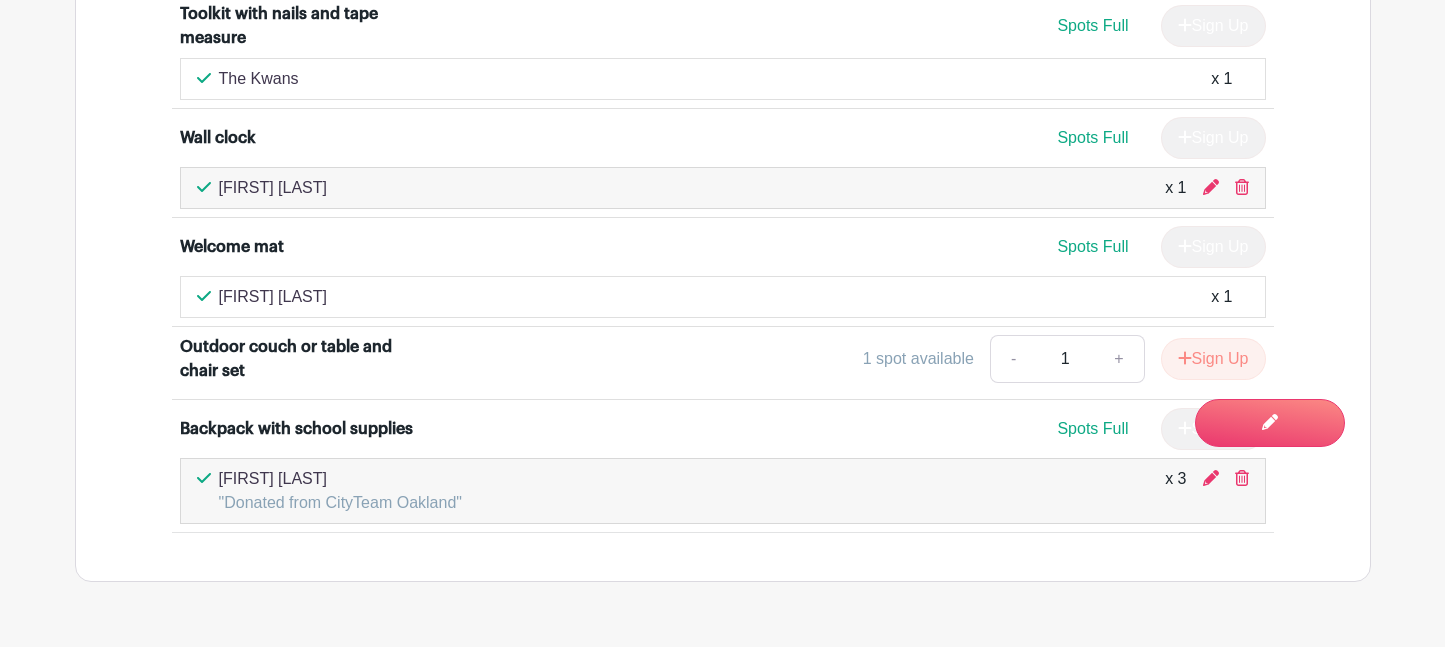 scroll, scrollTop: 13797, scrollLeft: 0, axis: vertical 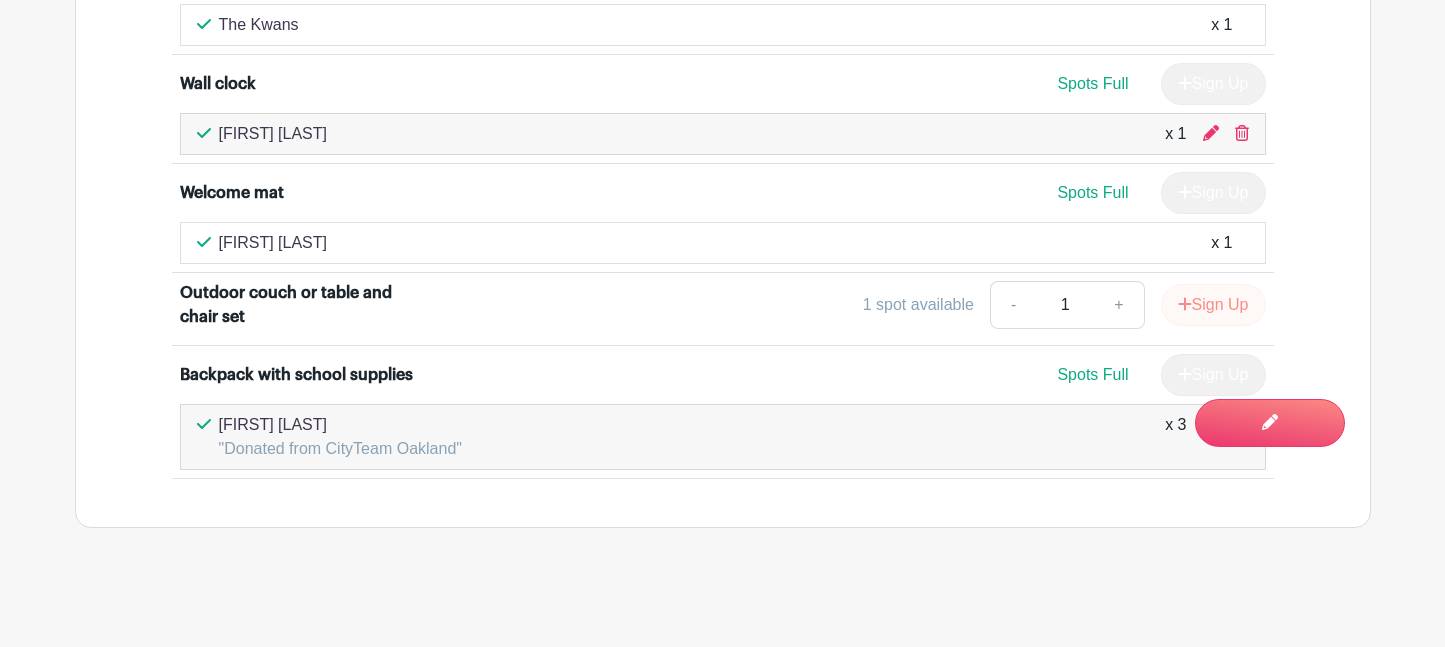 click on "Sign Up" at bounding box center [1213, 305] 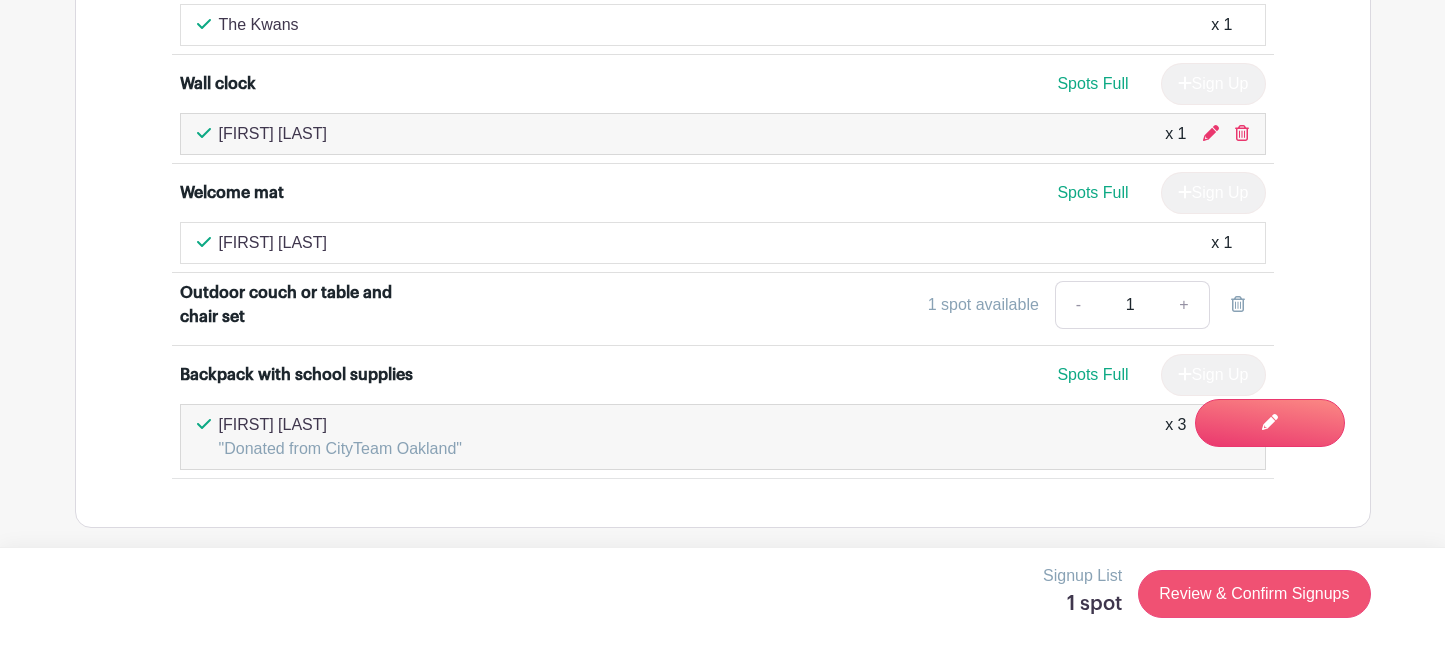 click on "Review & Confirm Signups" at bounding box center (1254, 594) 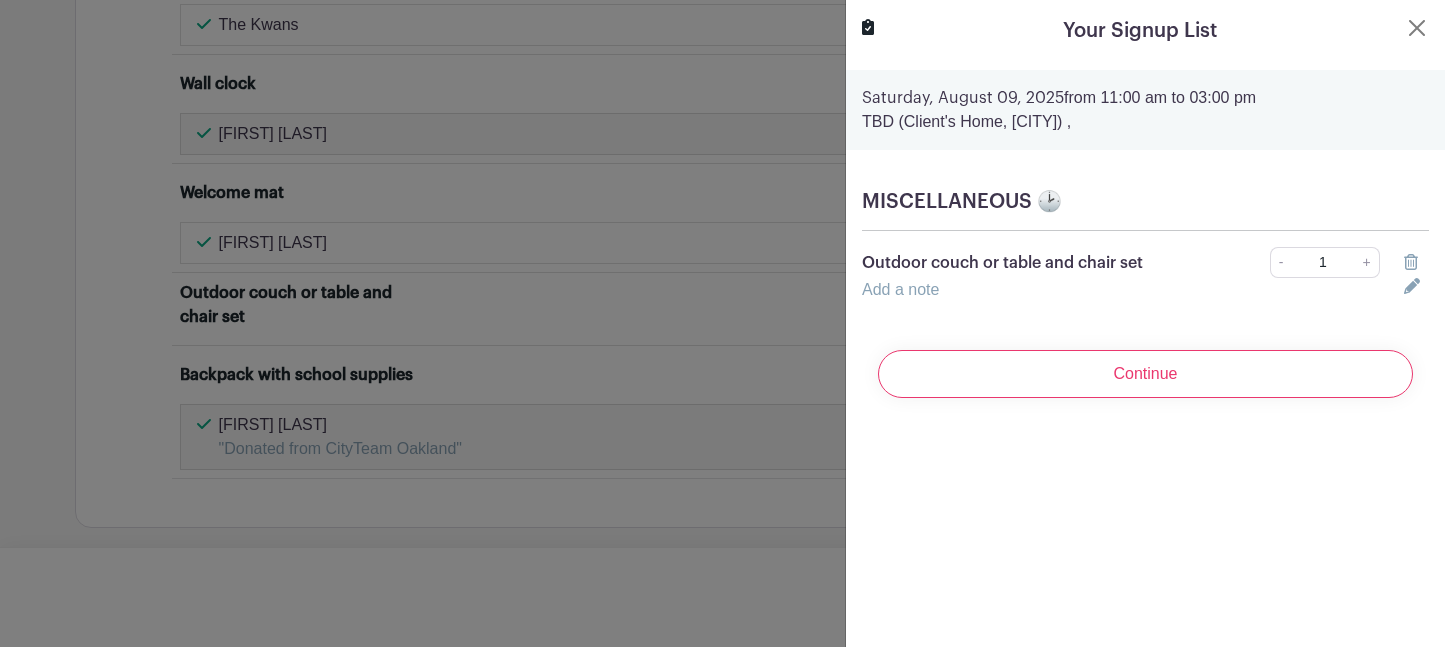 click on "Add a note" at bounding box center [900, 289] 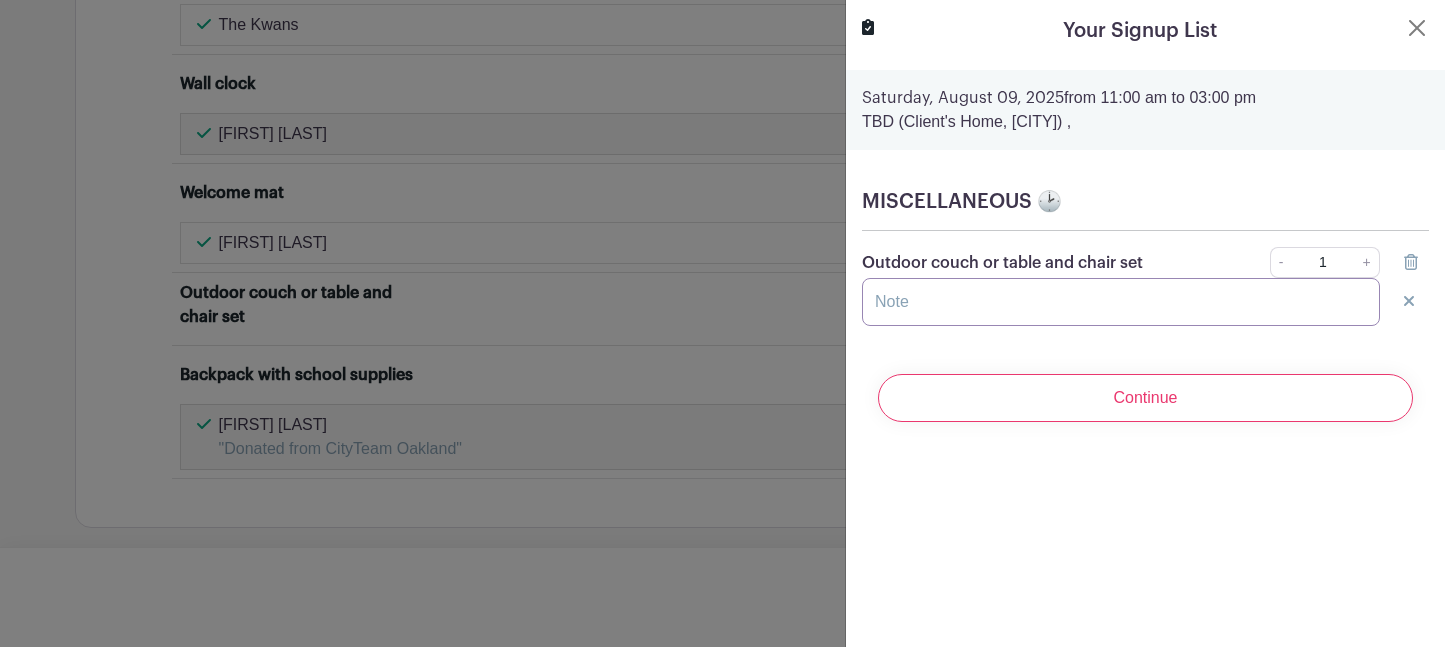 click at bounding box center [1121, 302] 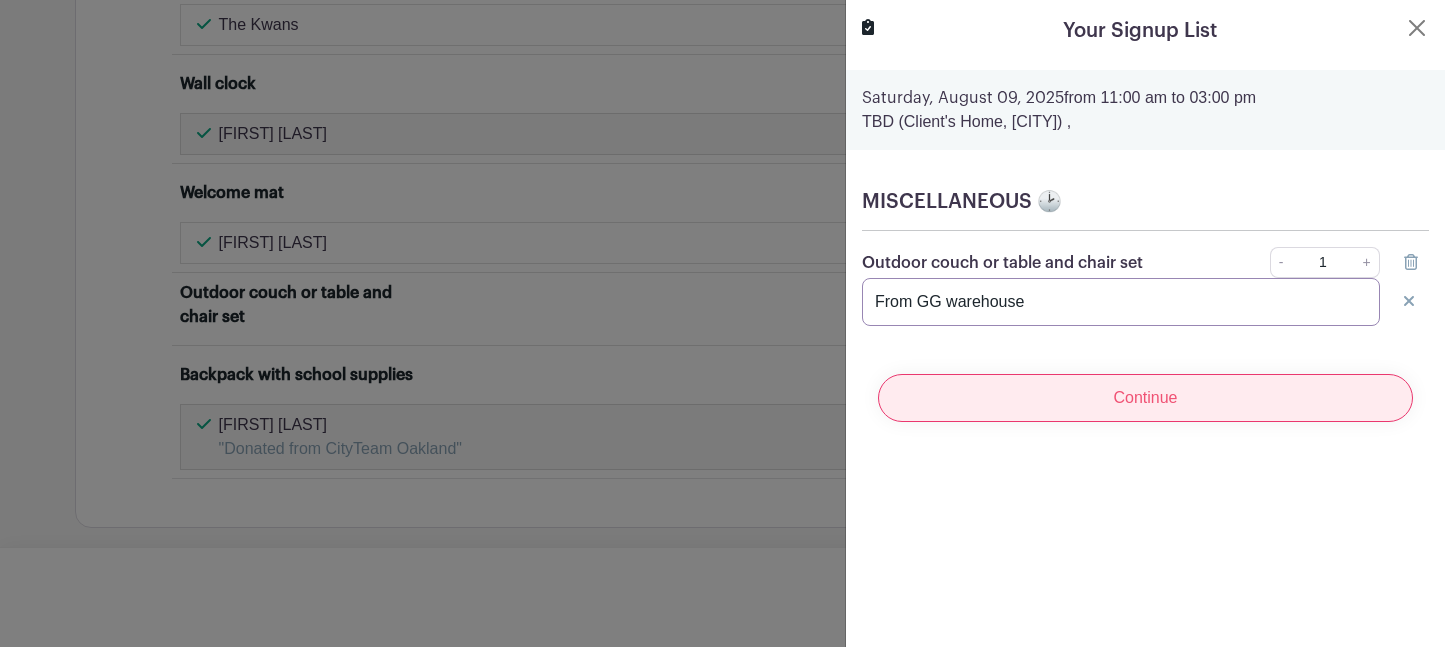 type on "From GG warehouse" 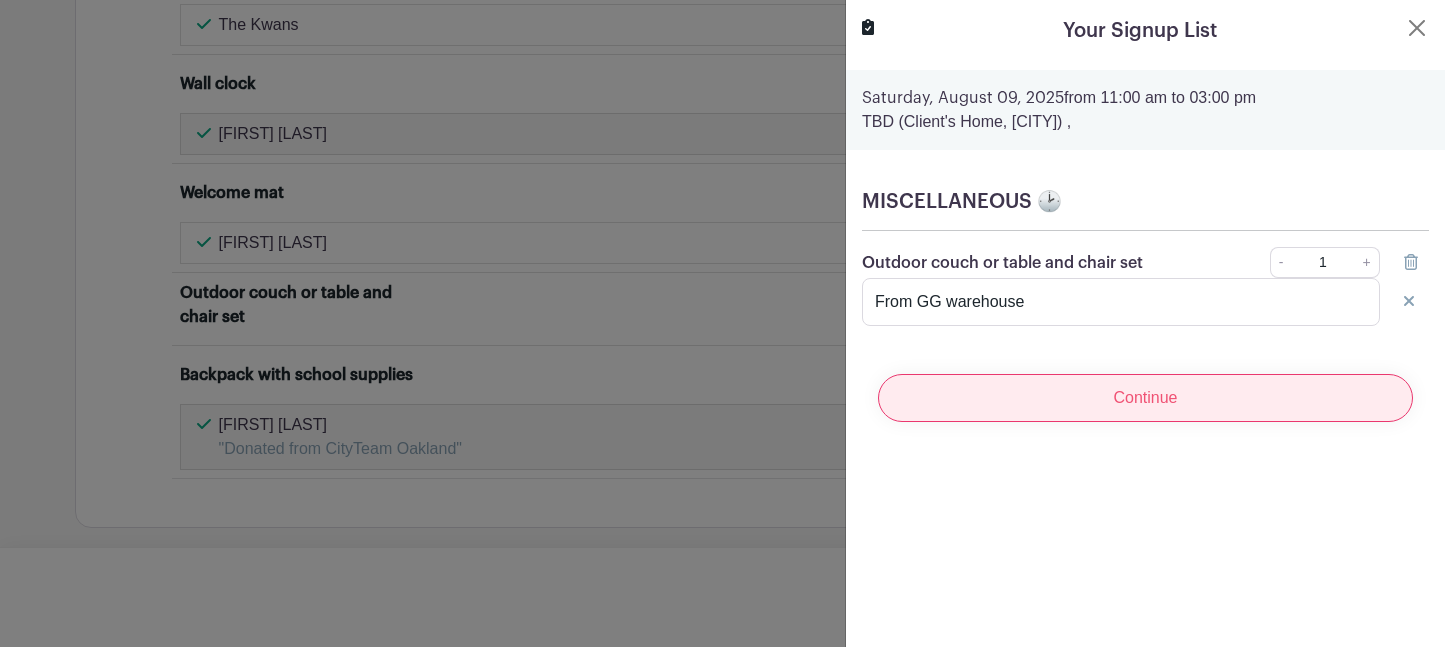 click on "Continue" at bounding box center (1145, 398) 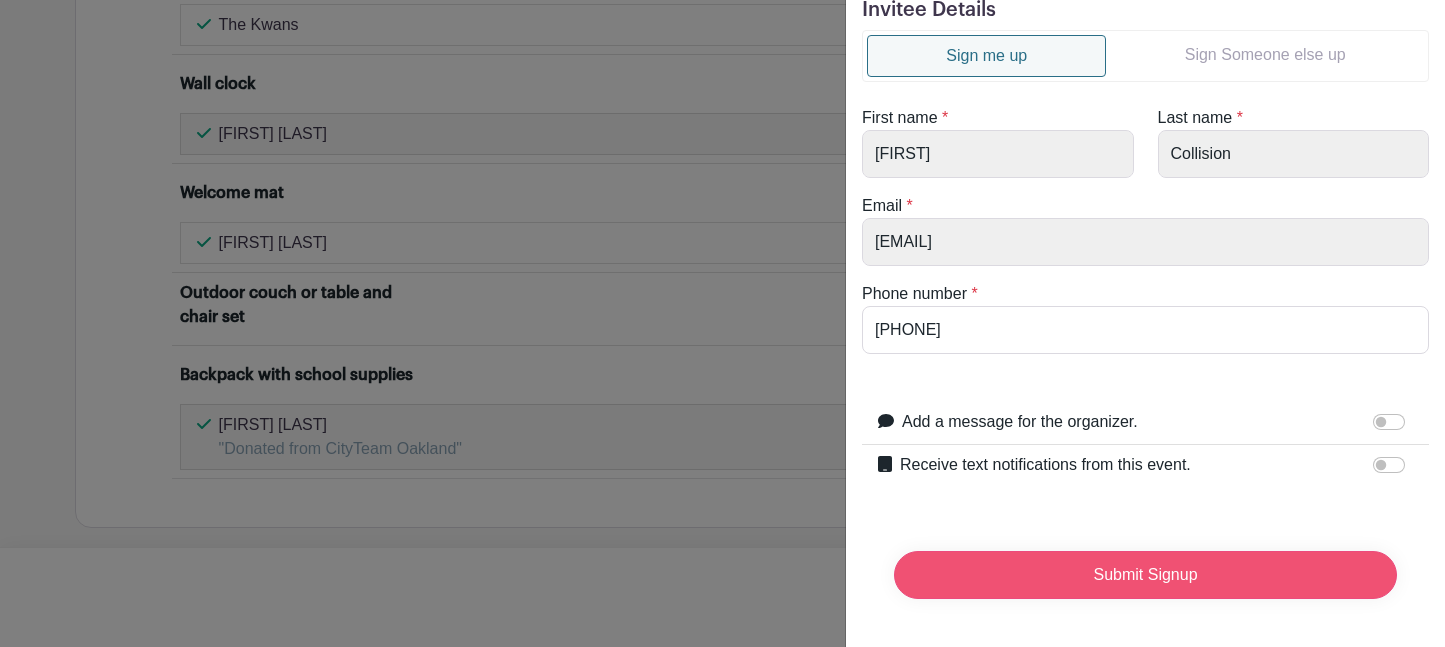 scroll, scrollTop: 80, scrollLeft: 0, axis: vertical 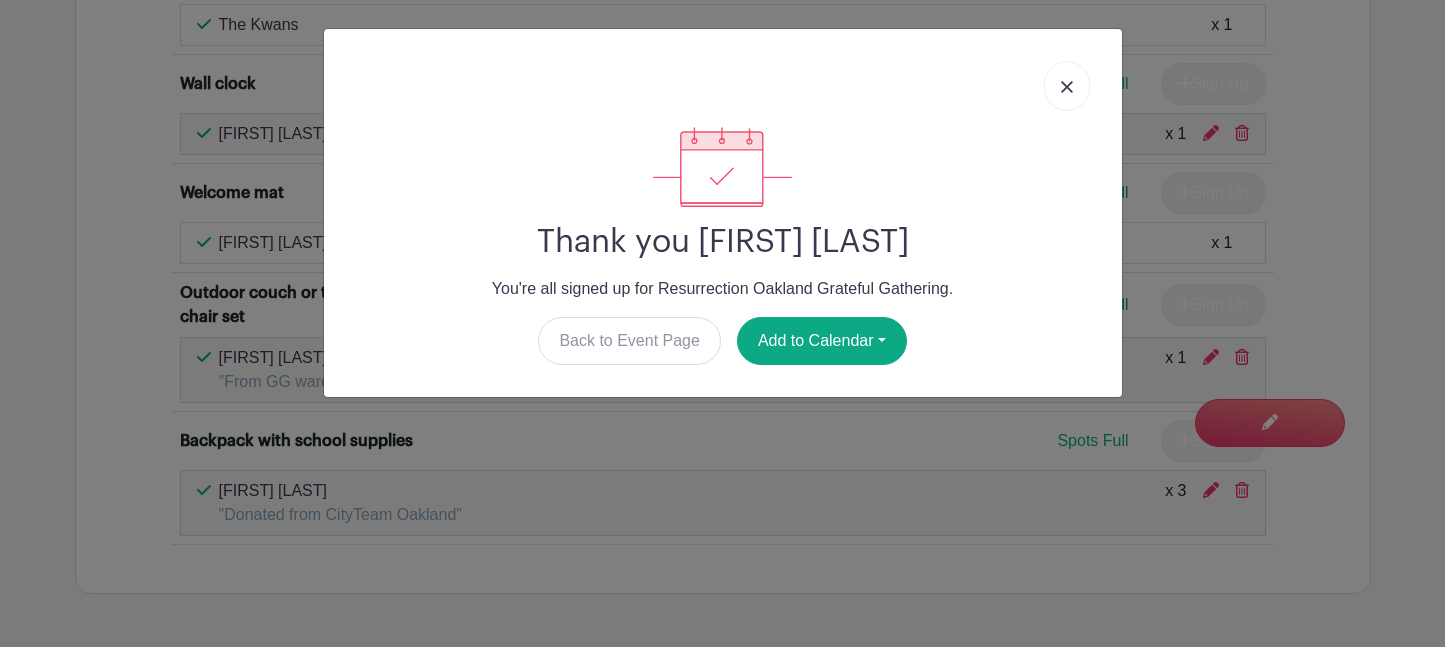 click at bounding box center [1067, 87] 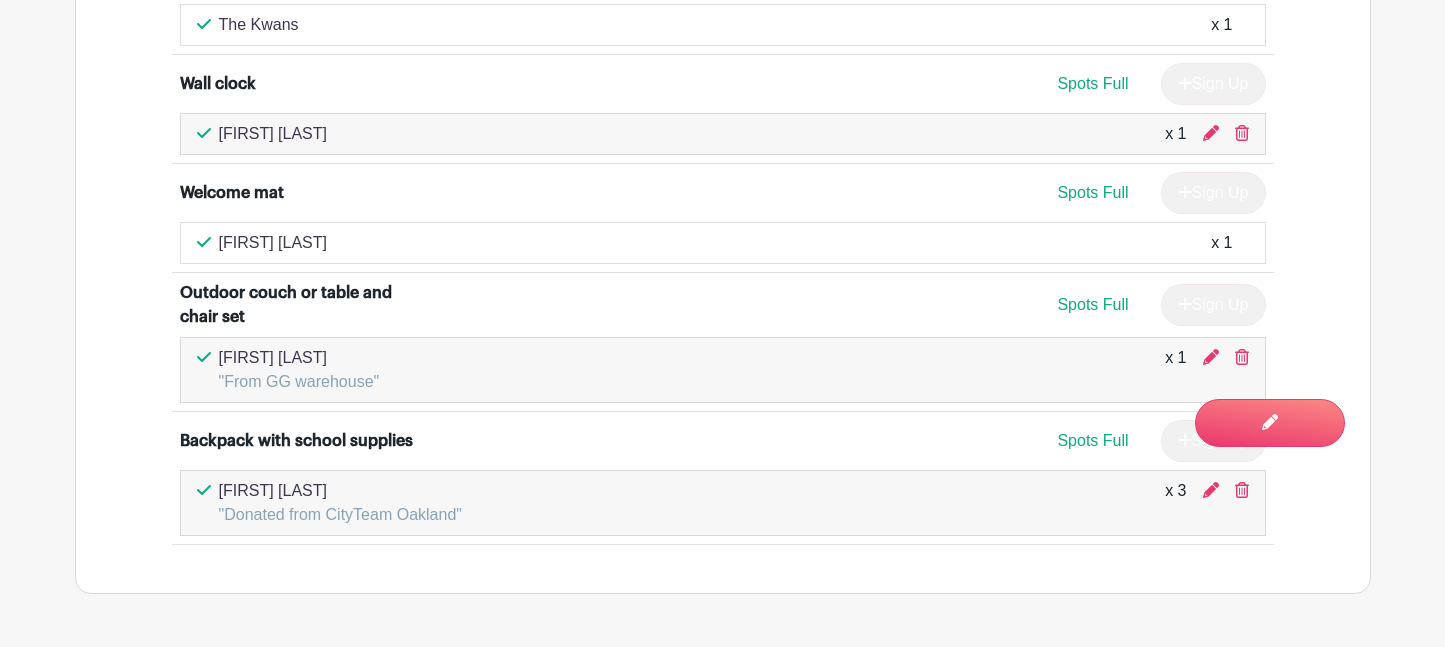 scroll, scrollTop: 13565, scrollLeft: 0, axis: vertical 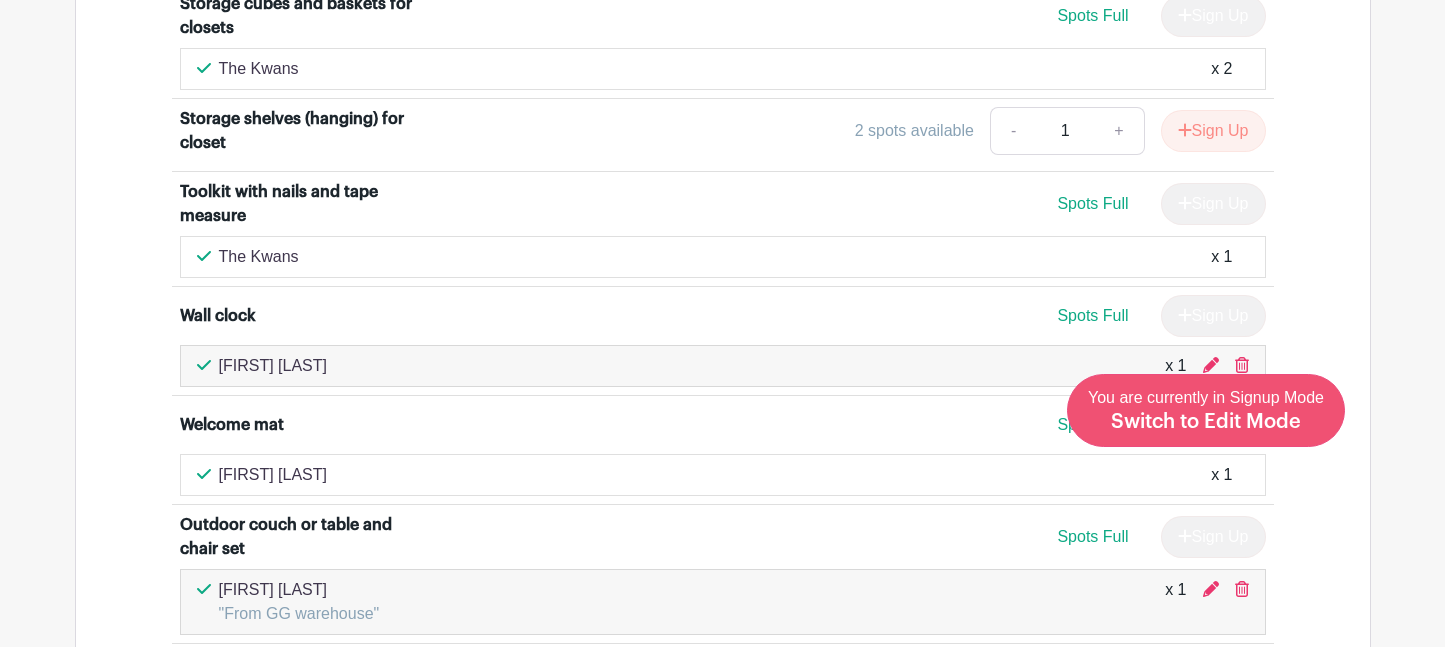 click on "You are currently in Signup Mode
Switch to Edit Mode" at bounding box center [1206, 410] 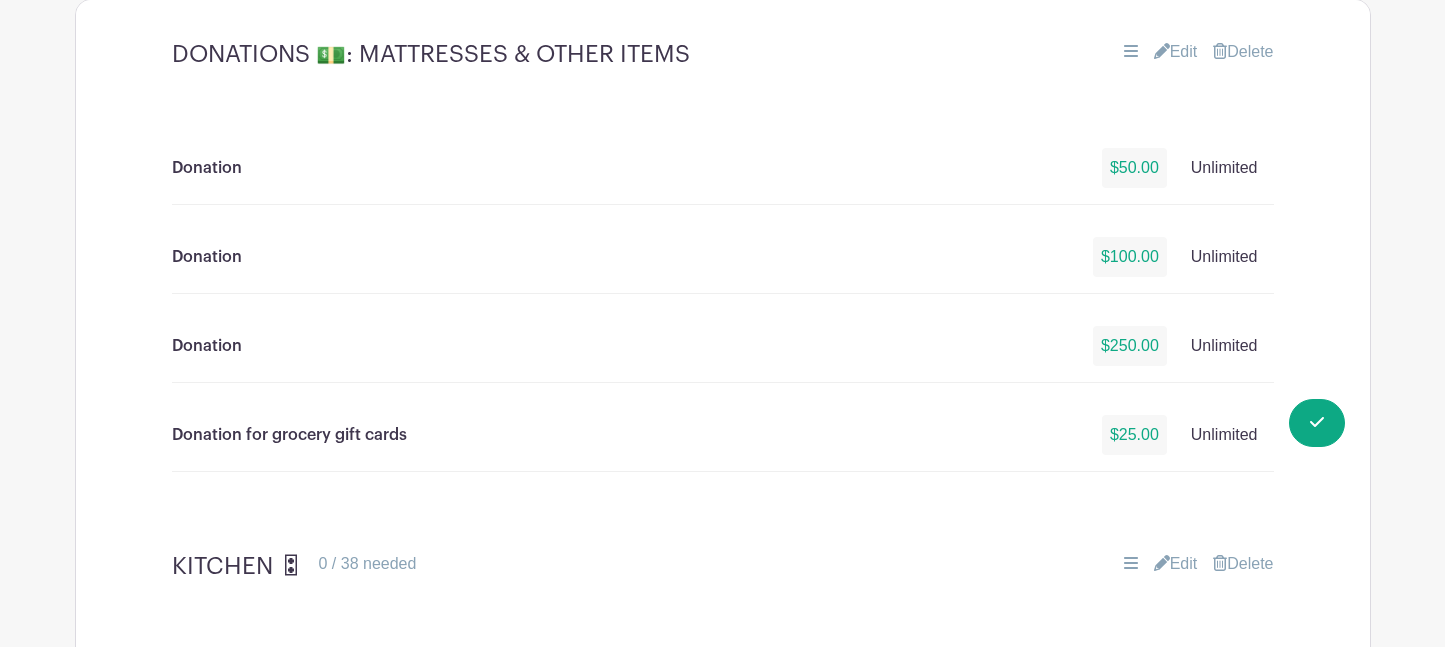 scroll, scrollTop: 1829, scrollLeft: 0, axis: vertical 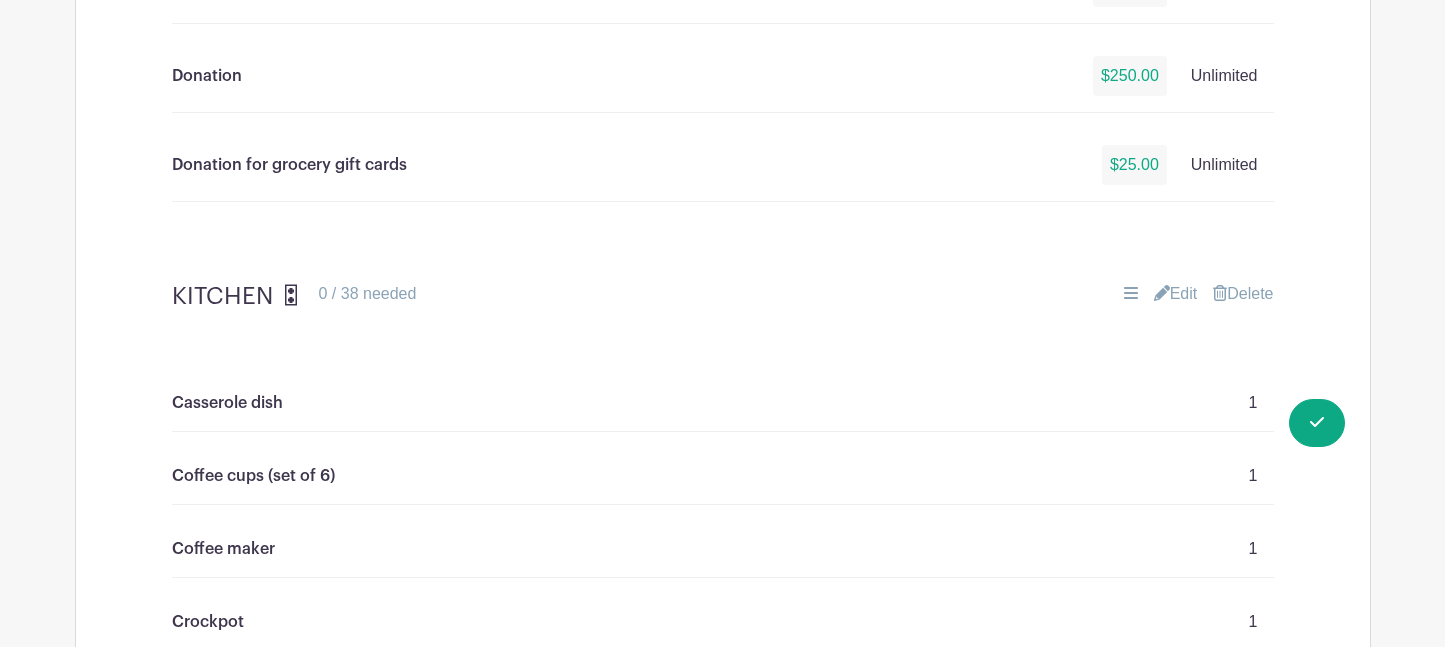 click on "Edit" at bounding box center [1176, 294] 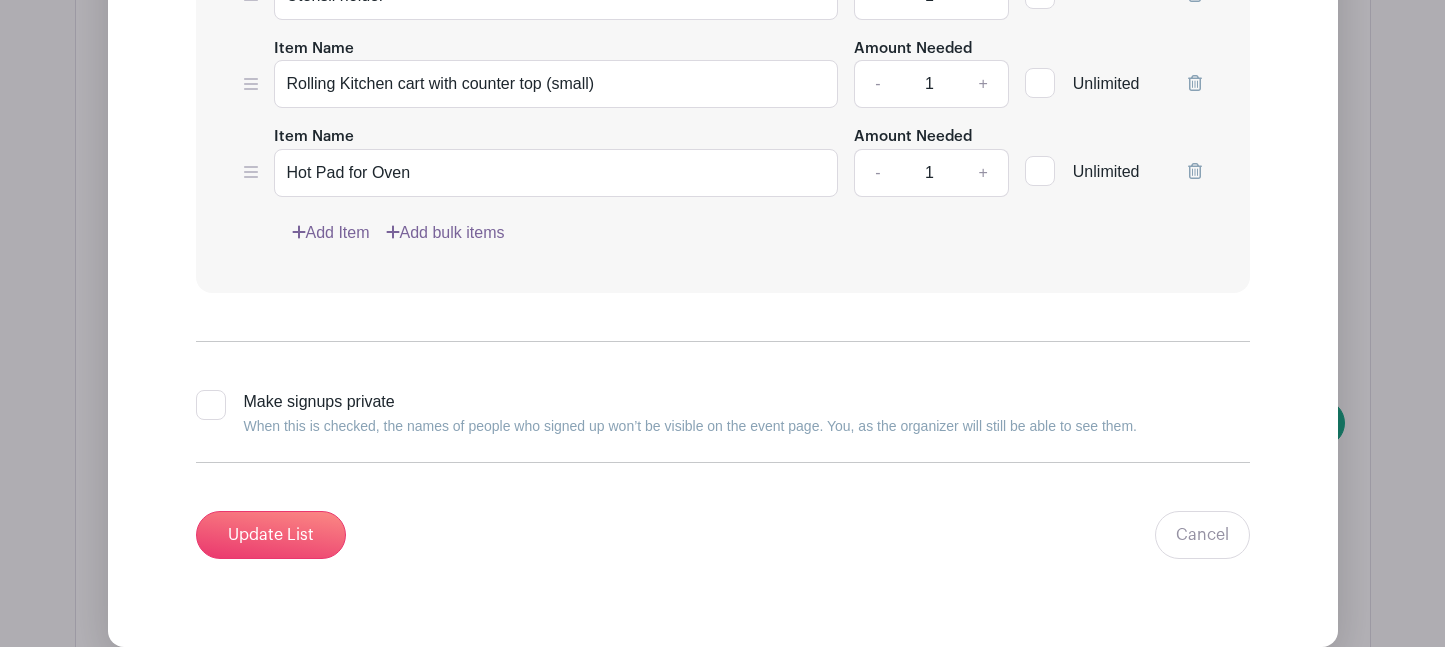 scroll, scrollTop: 4622, scrollLeft: 0, axis: vertical 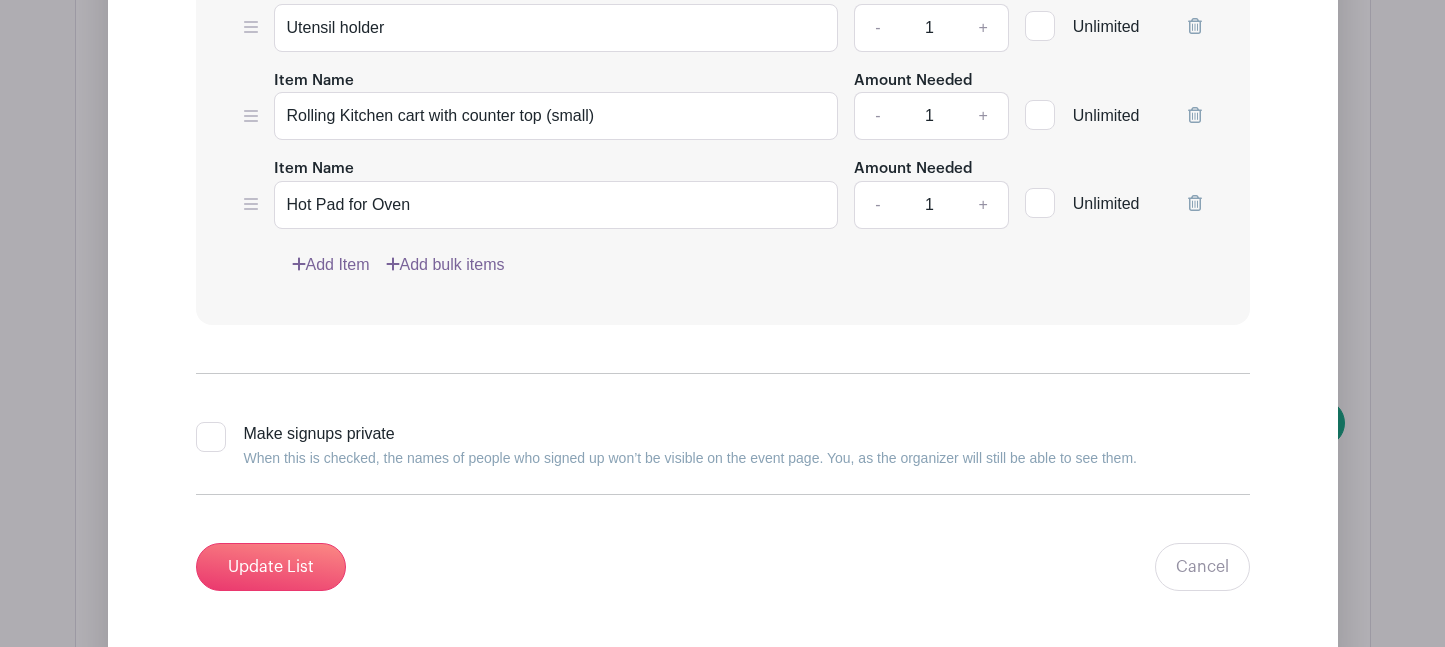 click on "Add Item" at bounding box center [331, 265] 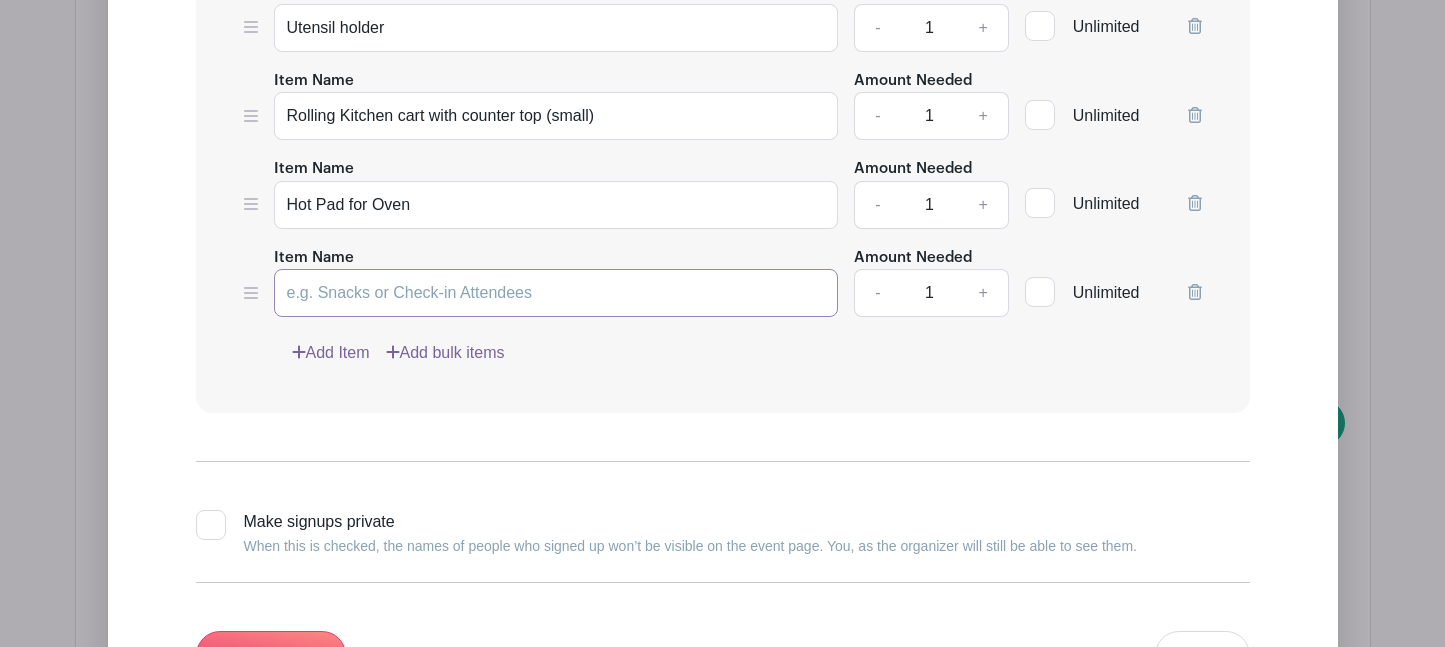 click on "Item Name" at bounding box center (556, 293) 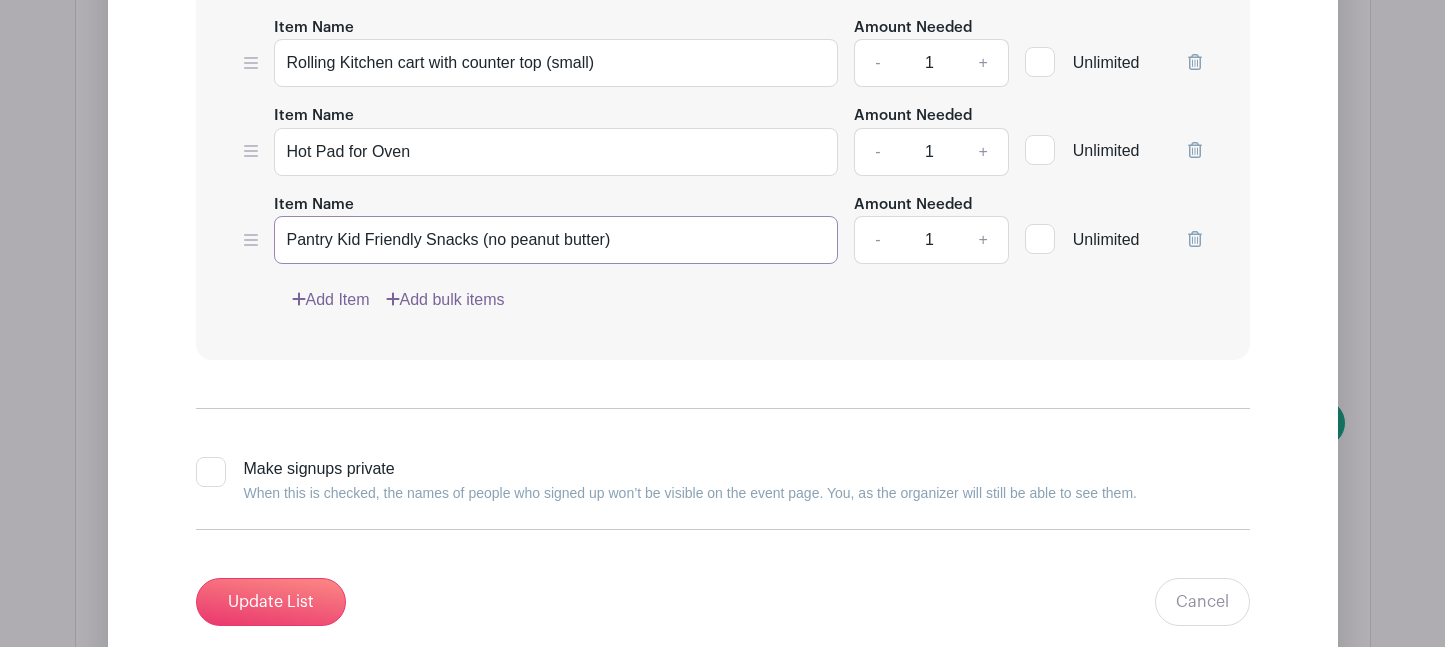 scroll, scrollTop: 4805, scrollLeft: 0, axis: vertical 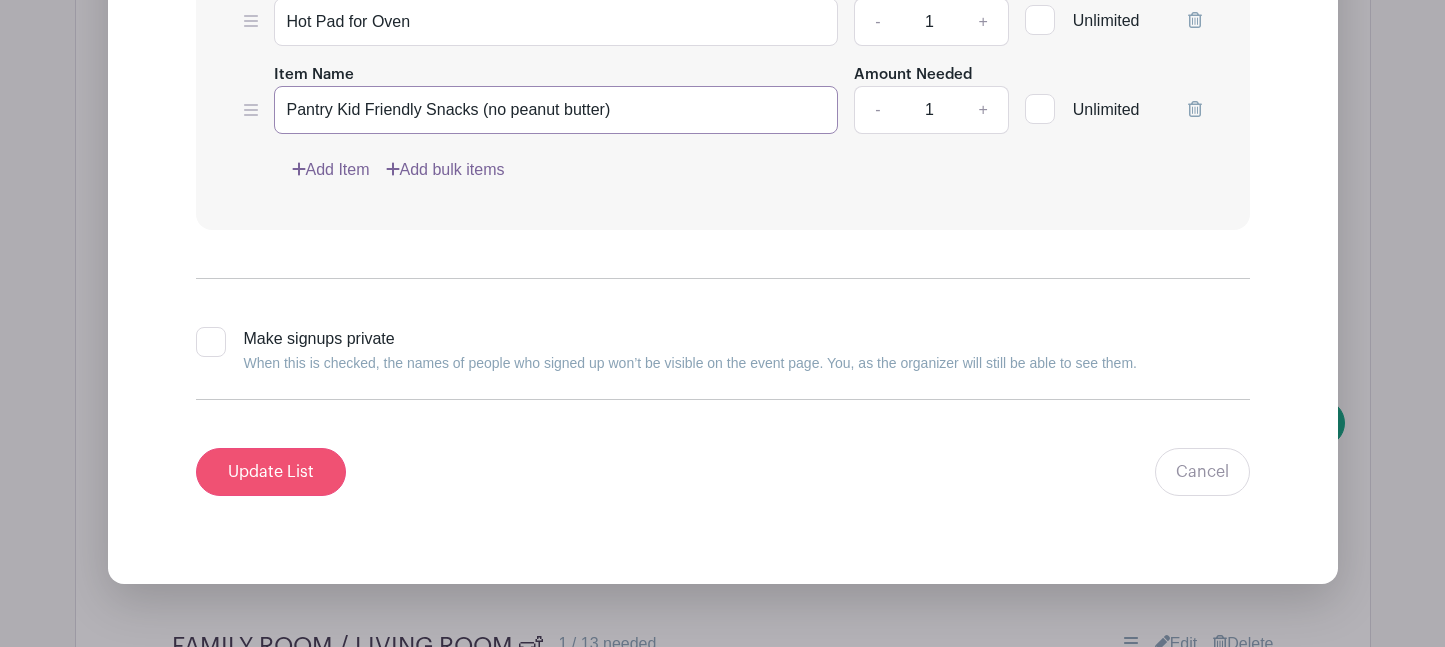 type on "Pantry Kid Friendly Snacks (no peanut butter)" 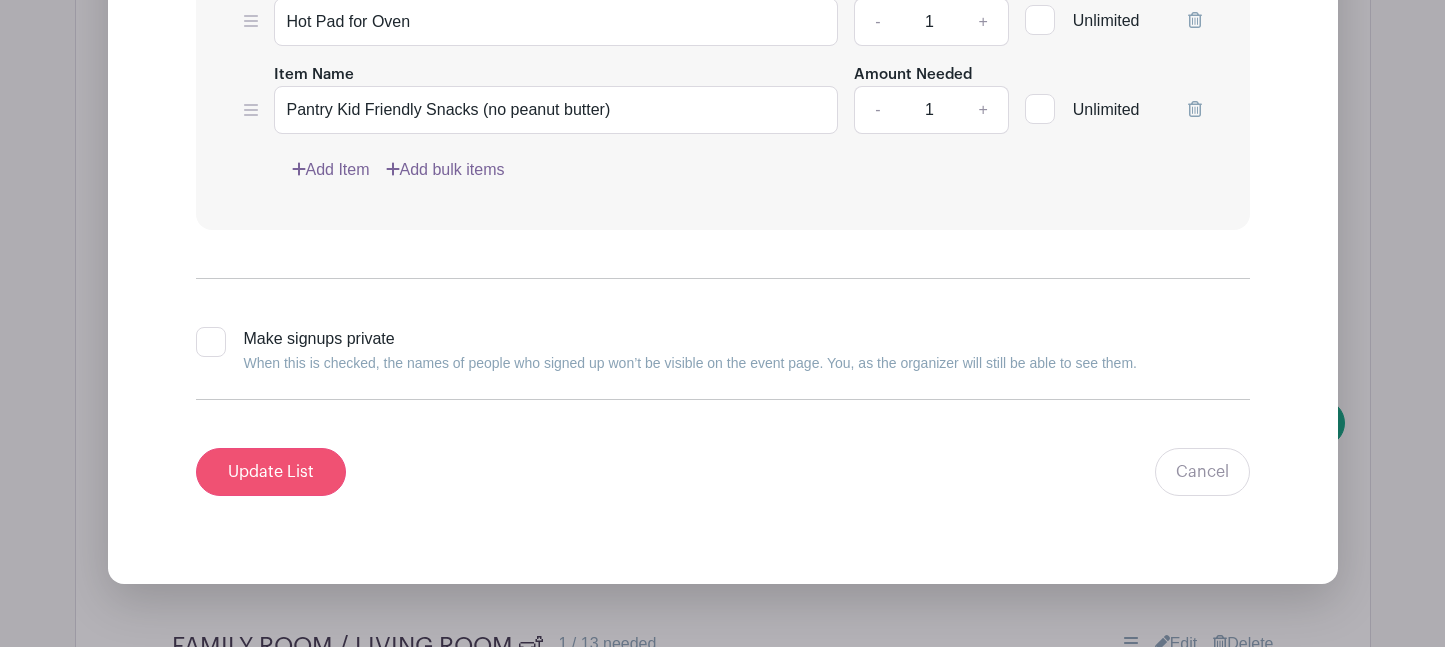 click on "Update List" at bounding box center (271, 472) 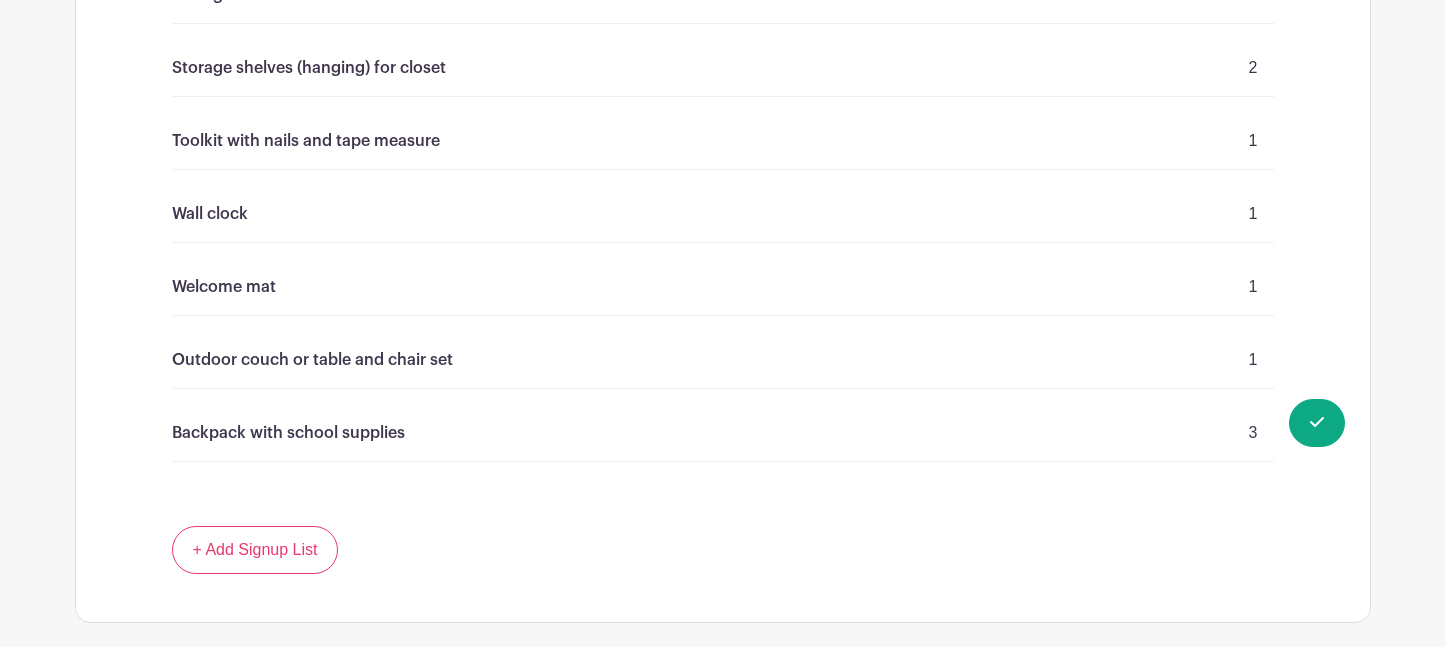 scroll, scrollTop: 9338, scrollLeft: 0, axis: vertical 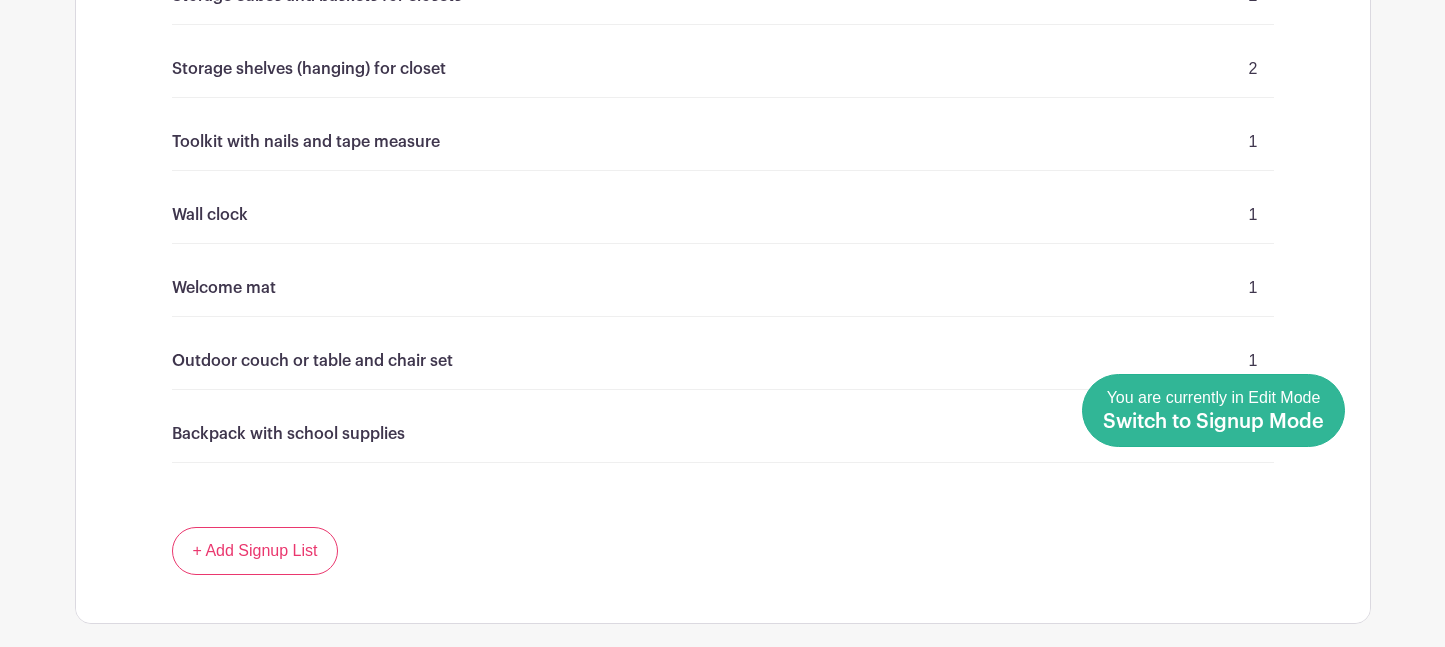 click on "You are currently in Edit Mode
Switch to Signup Mode" at bounding box center [1213, 410] 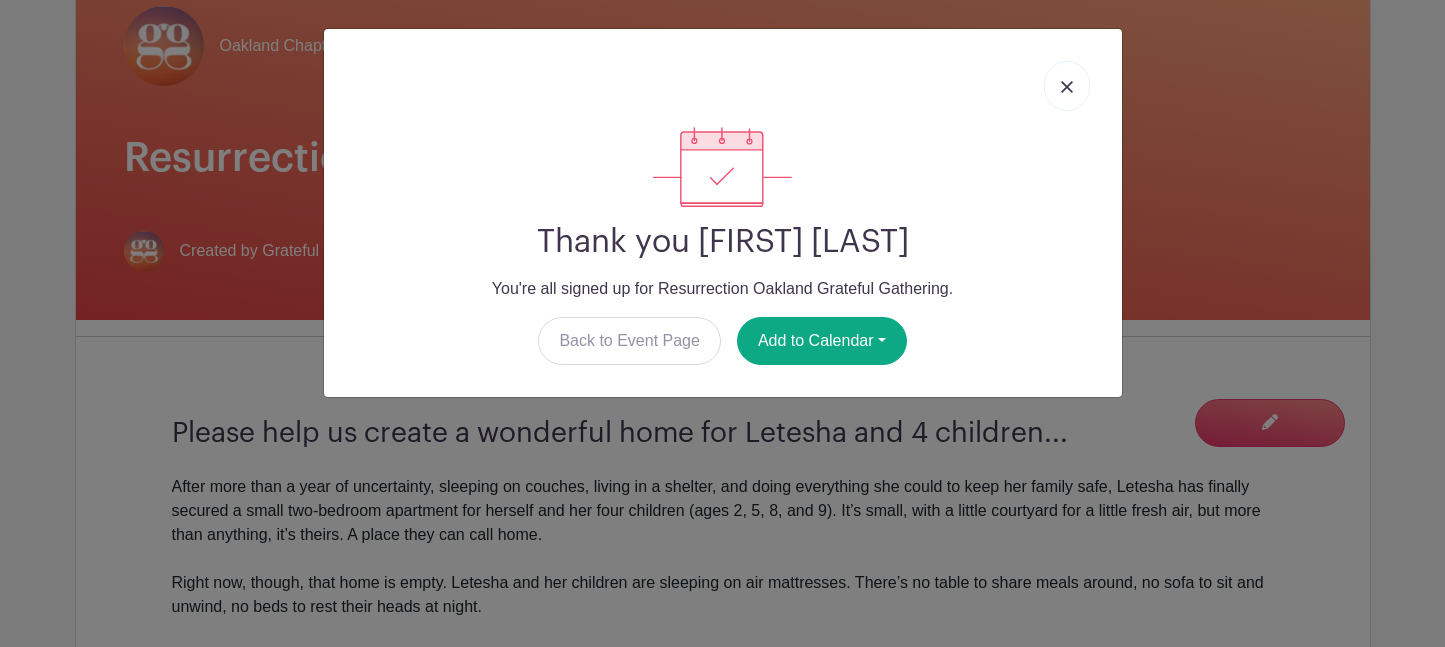 scroll, scrollTop: 0, scrollLeft: 0, axis: both 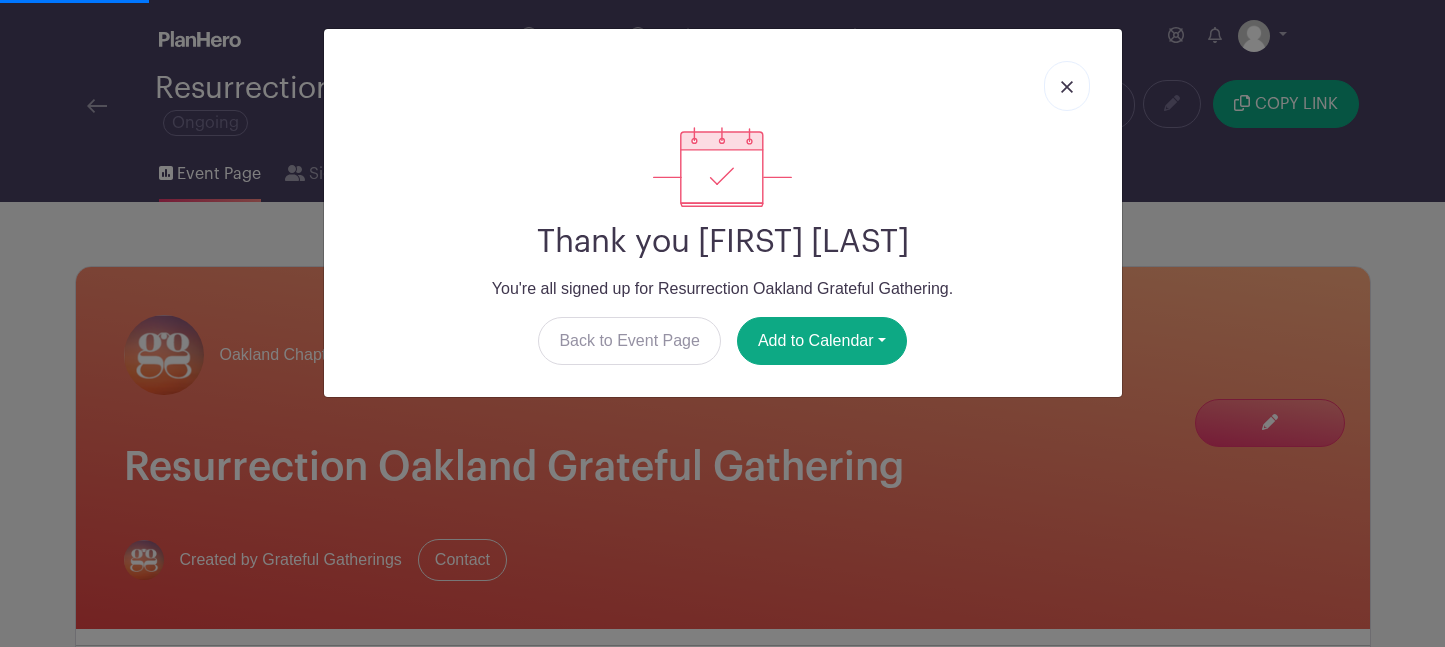 click at bounding box center [1067, 86] 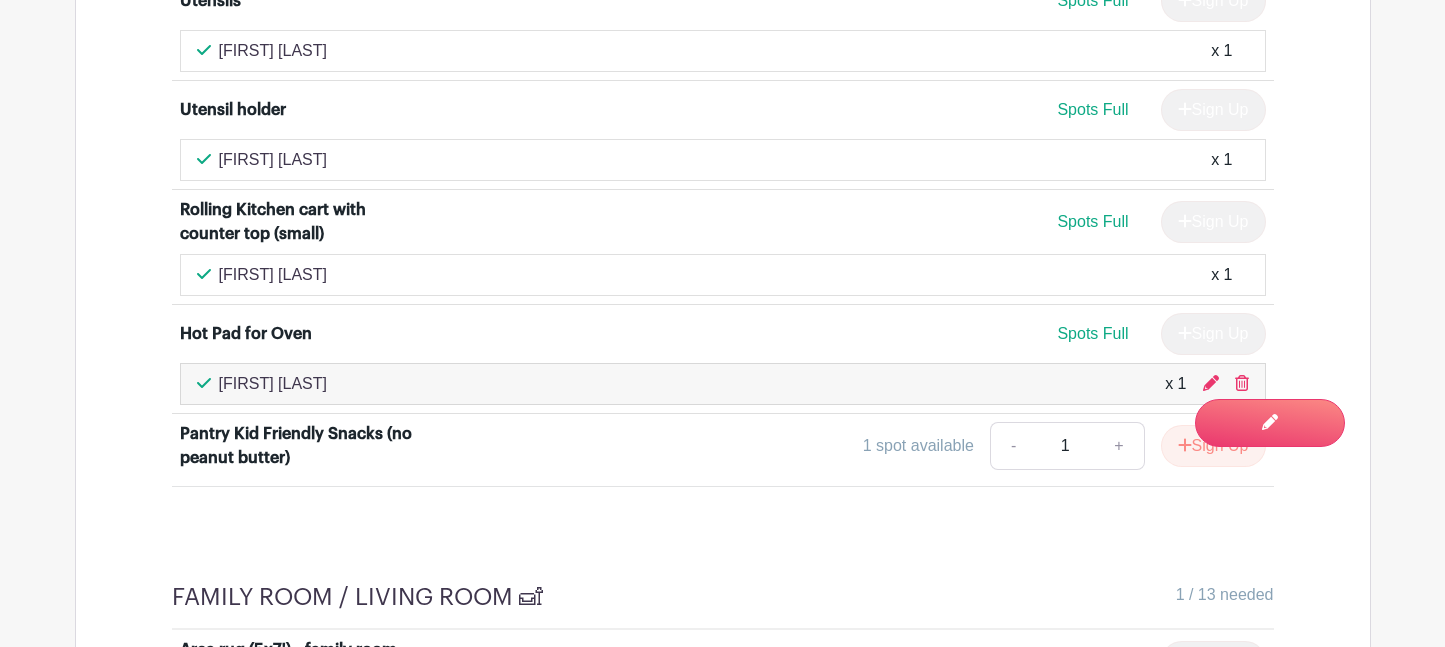 scroll, scrollTop: 5501, scrollLeft: 0, axis: vertical 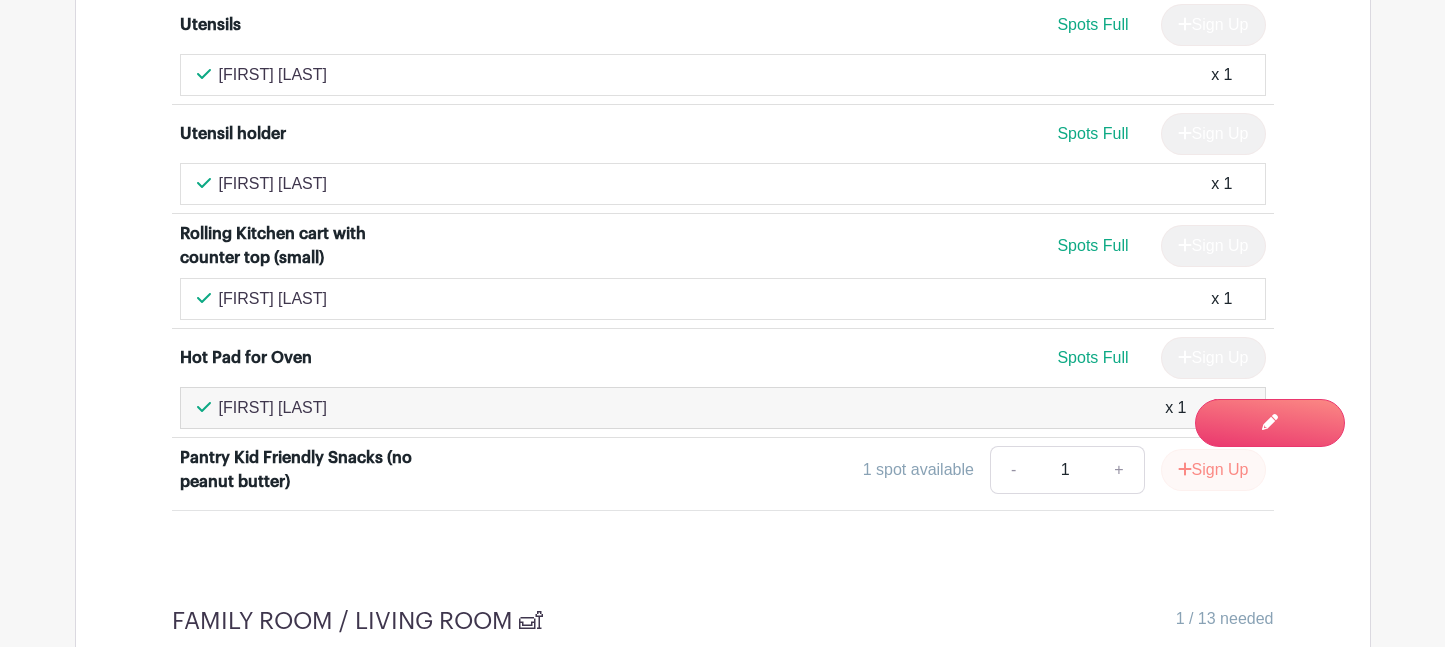 click on "Sign Up" at bounding box center [1213, 470] 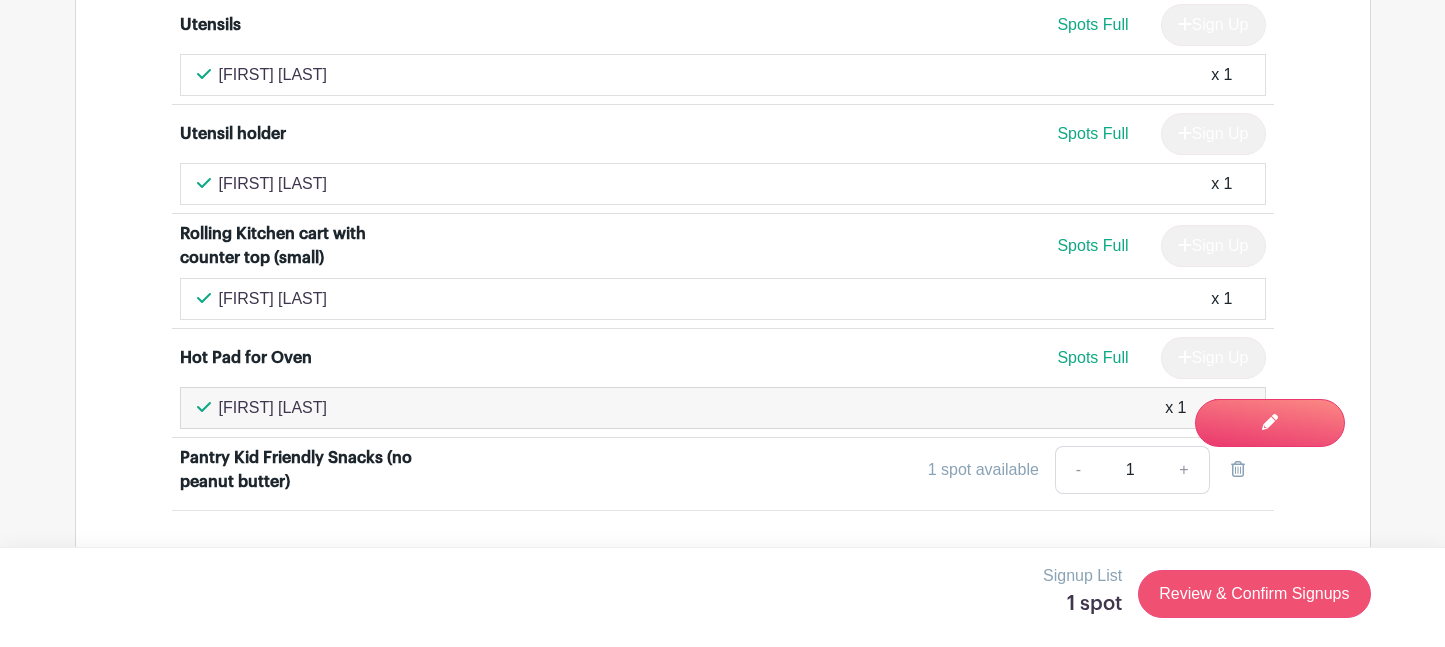 click on "Review & Confirm Signups" at bounding box center [1254, 594] 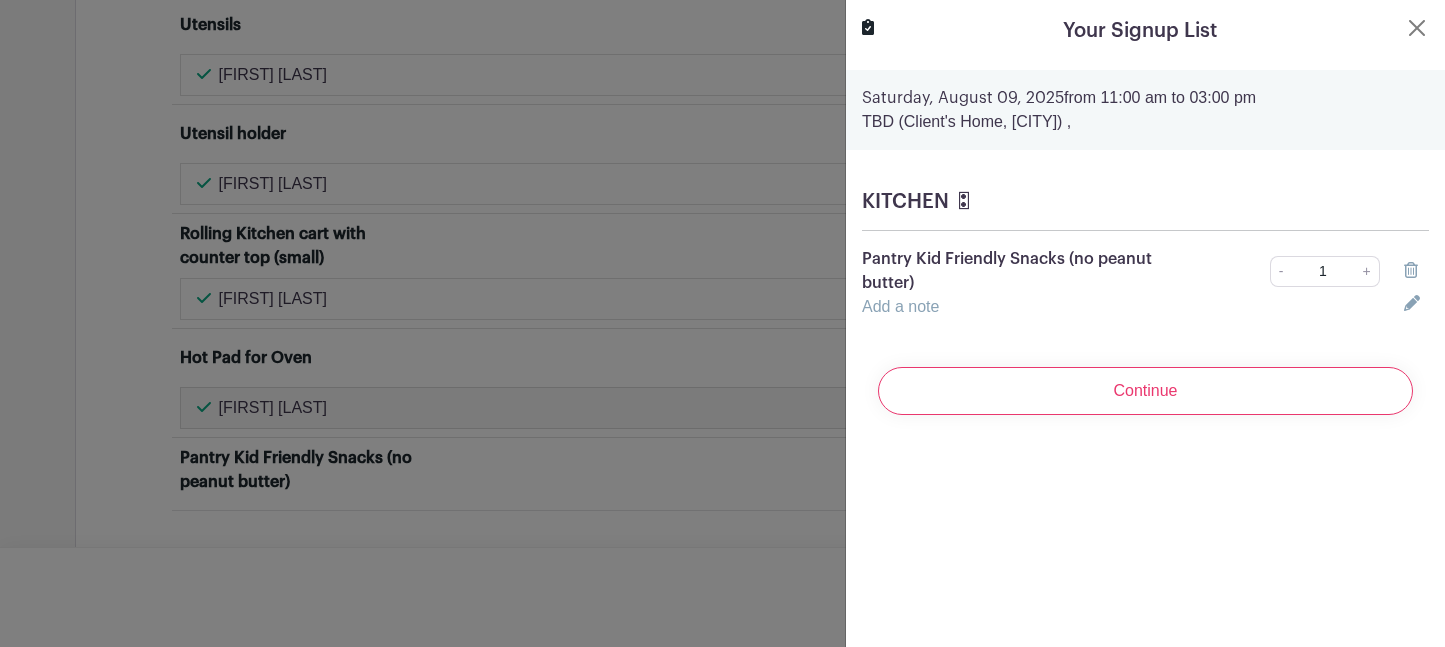 click on "Add a note" at bounding box center [900, 306] 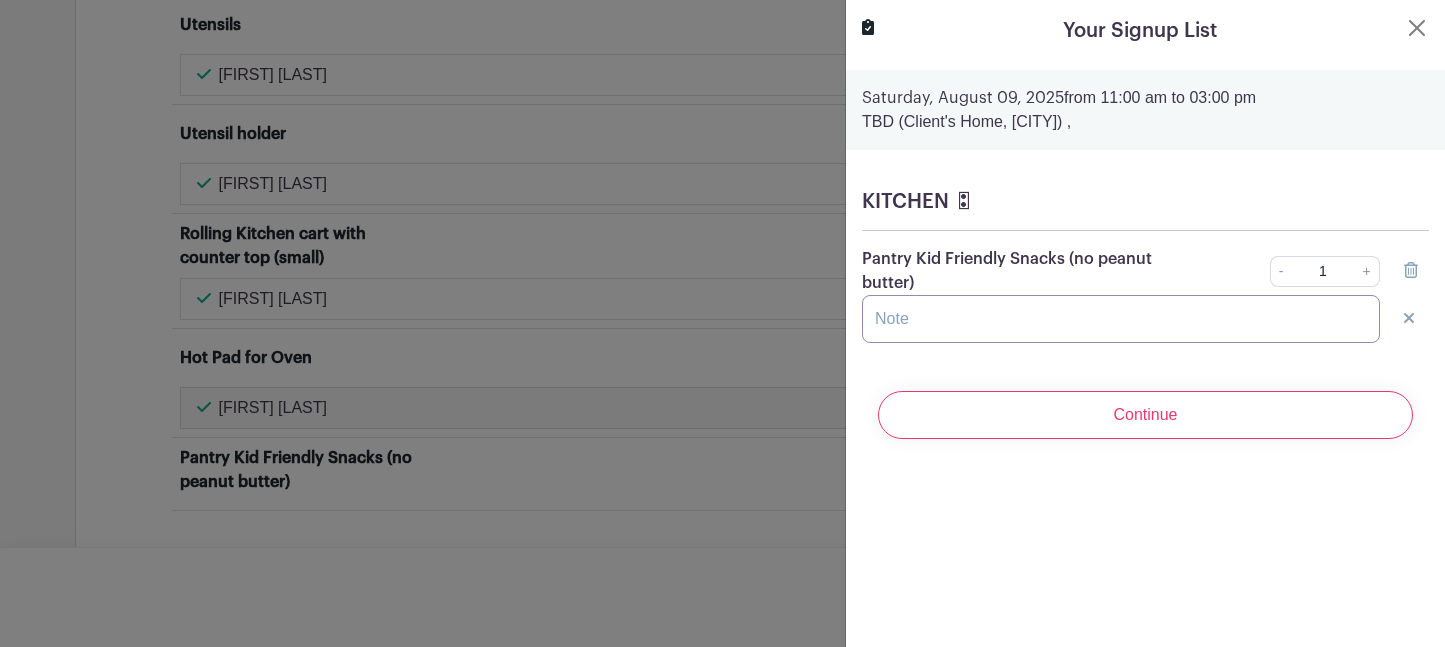 click at bounding box center (1121, 319) 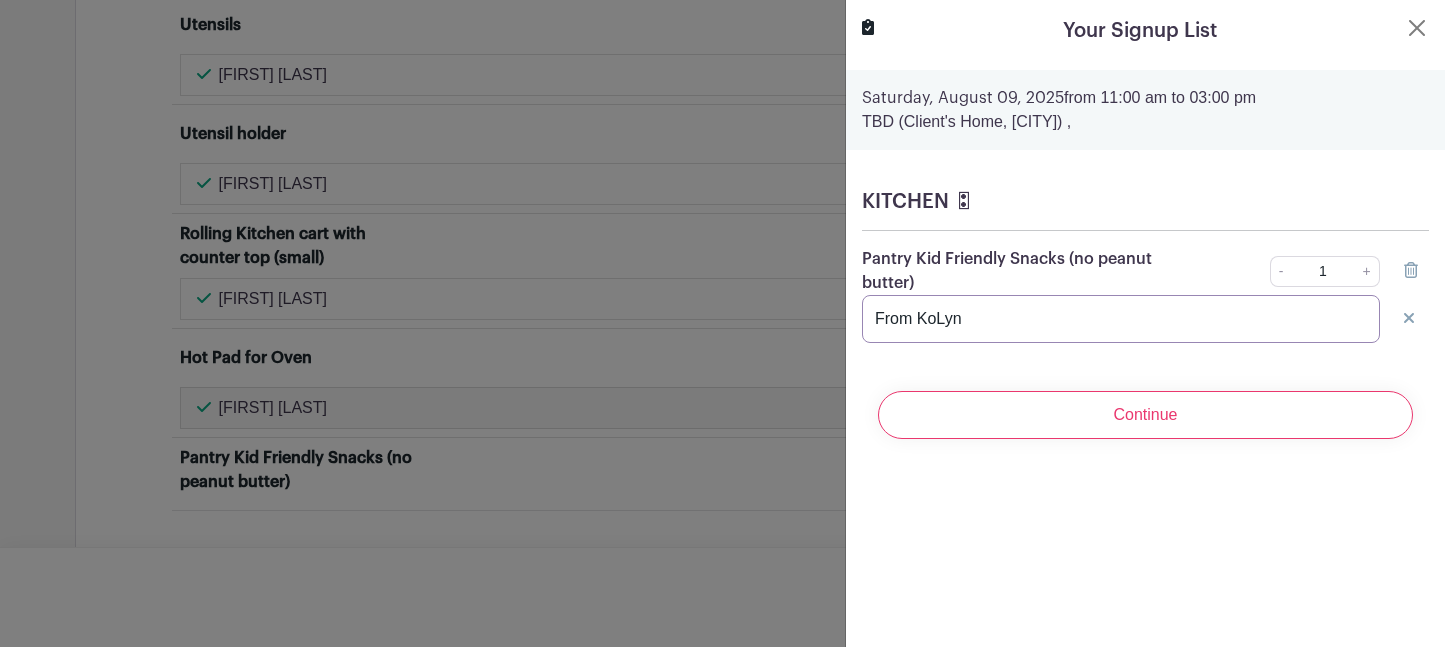 paste on "[LAST]" 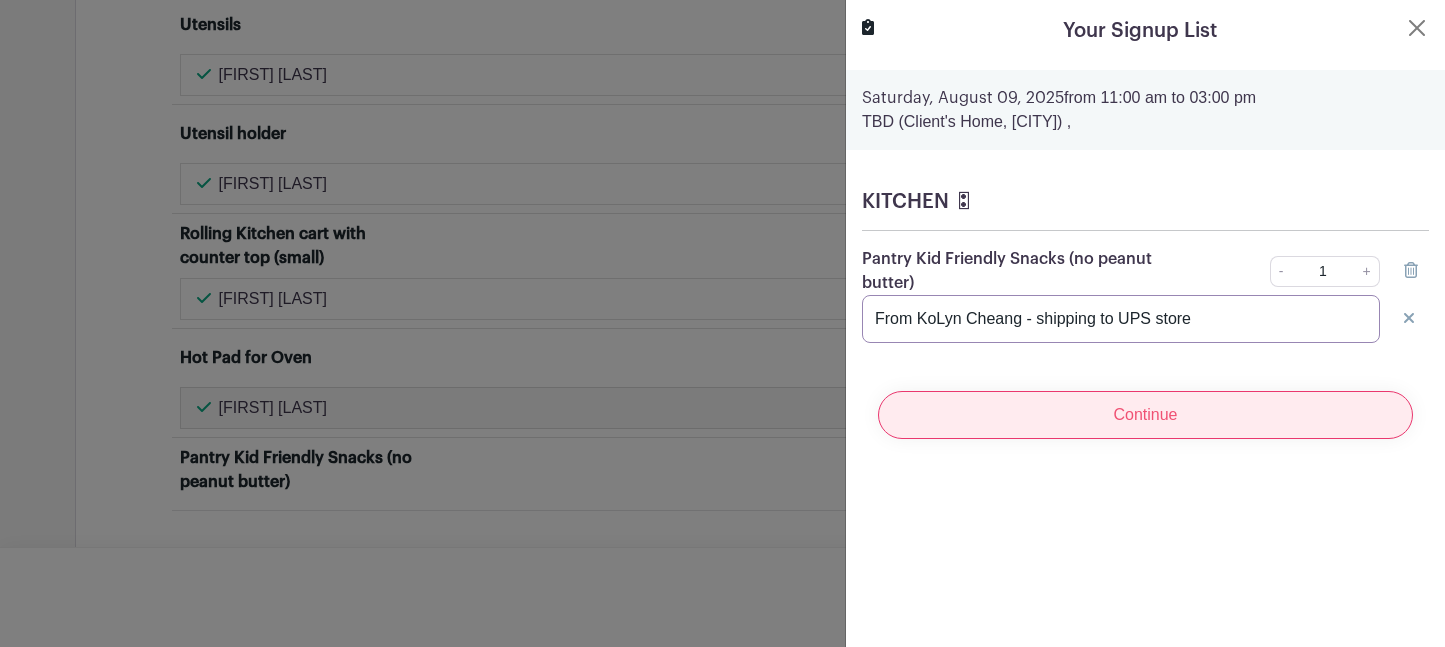 type on "From KoLyn Cheang - shipping to UPS store" 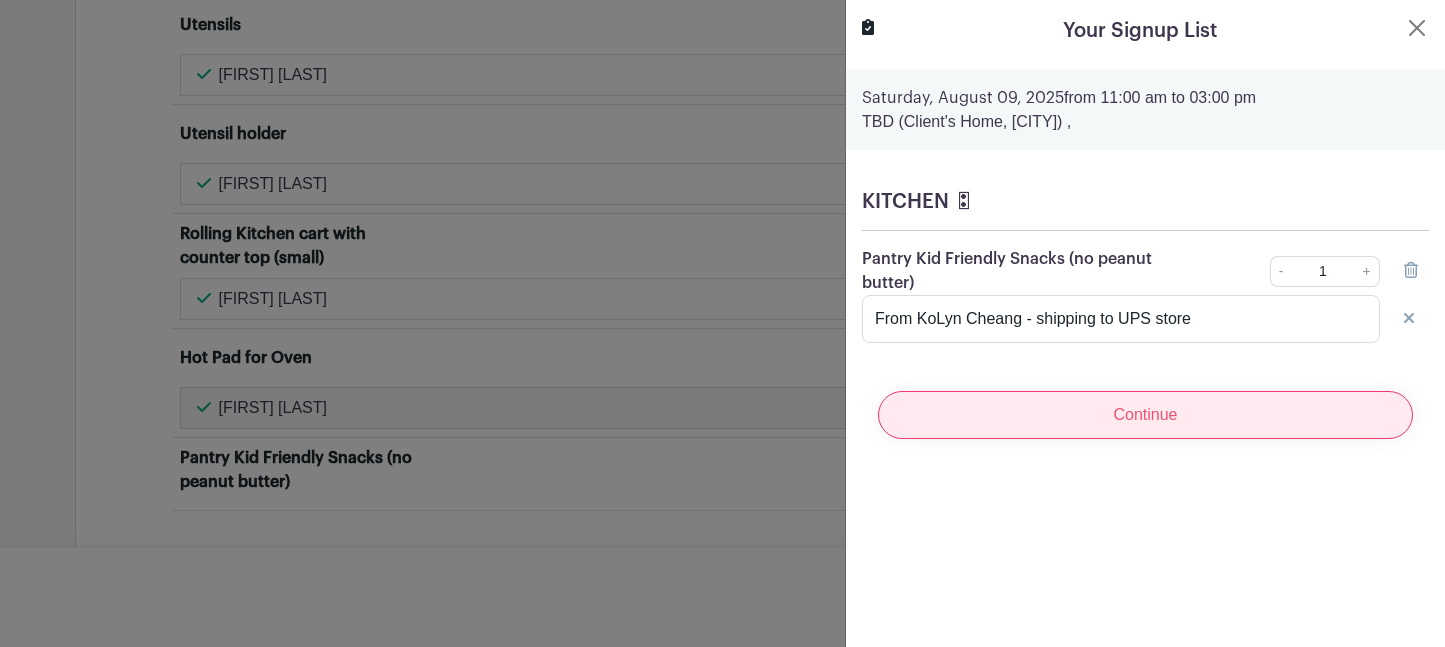 click on "Continue" at bounding box center [1145, 415] 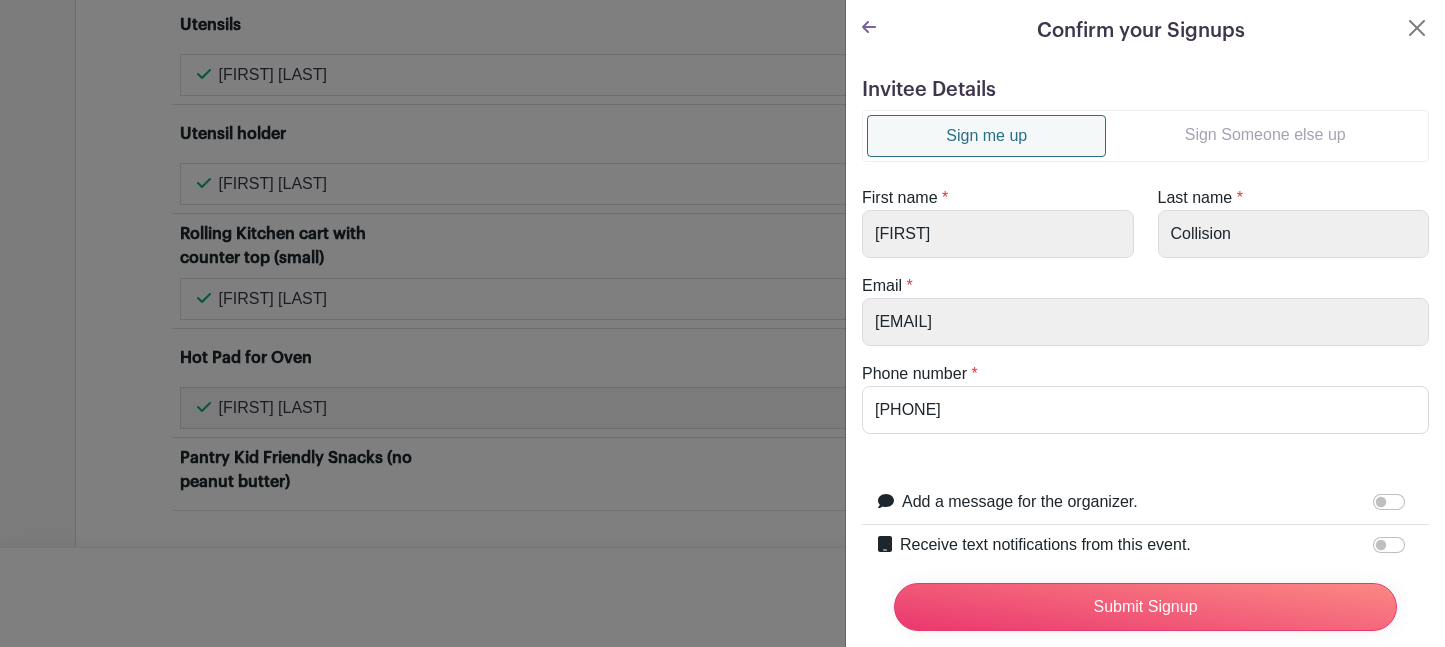 click on "Sign Someone else up" at bounding box center (1265, 135) 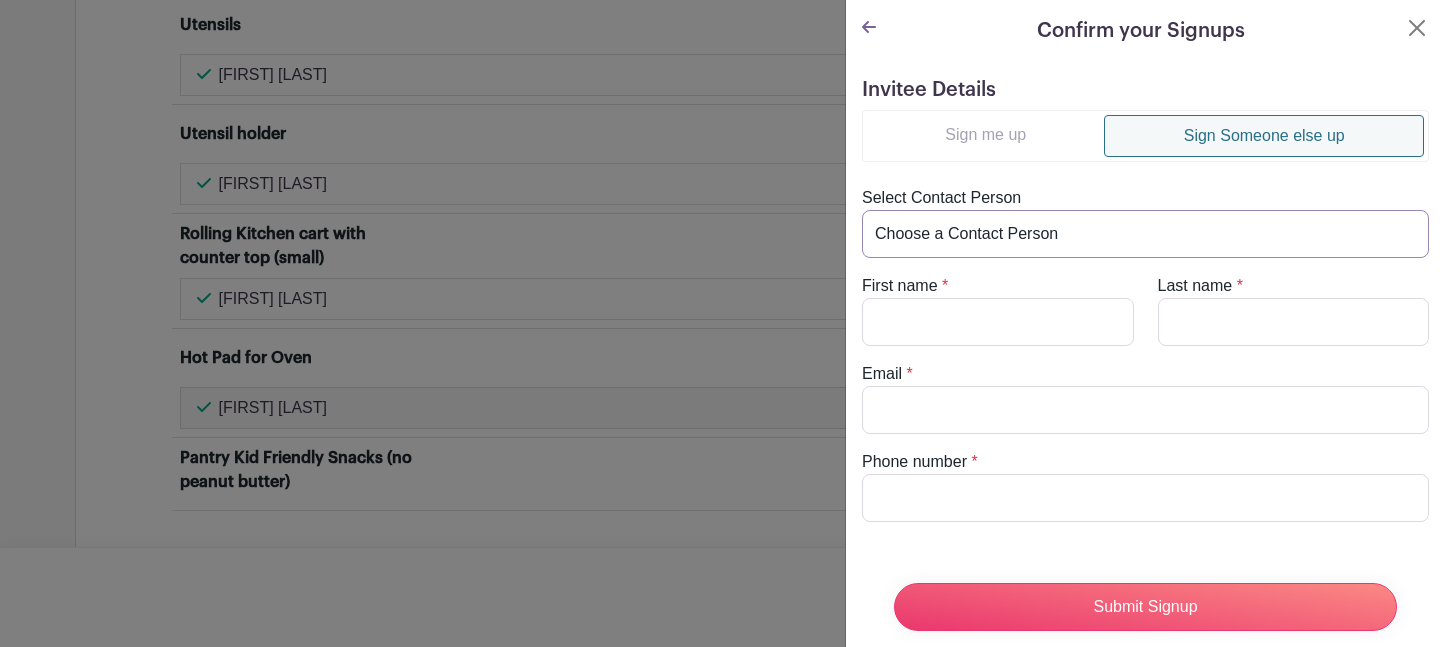 select on "[EMAIL]" 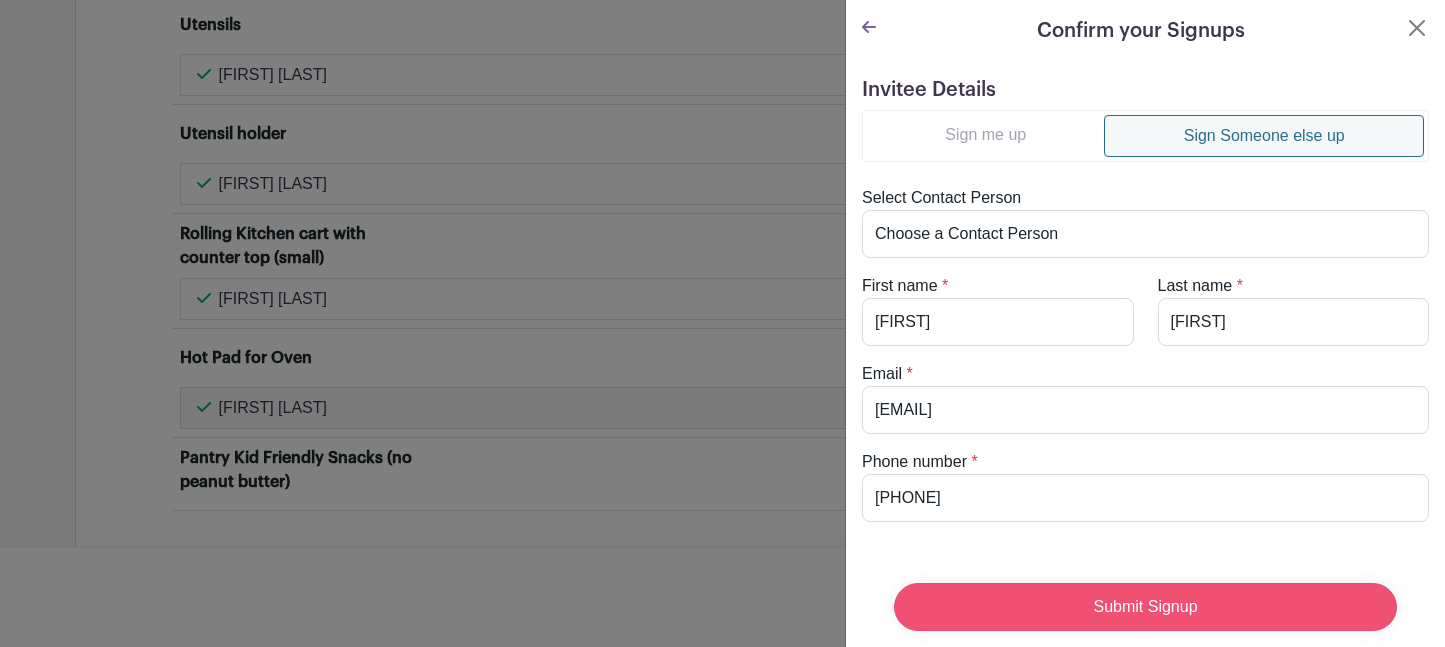 click on "Submit Signup" at bounding box center (1145, 607) 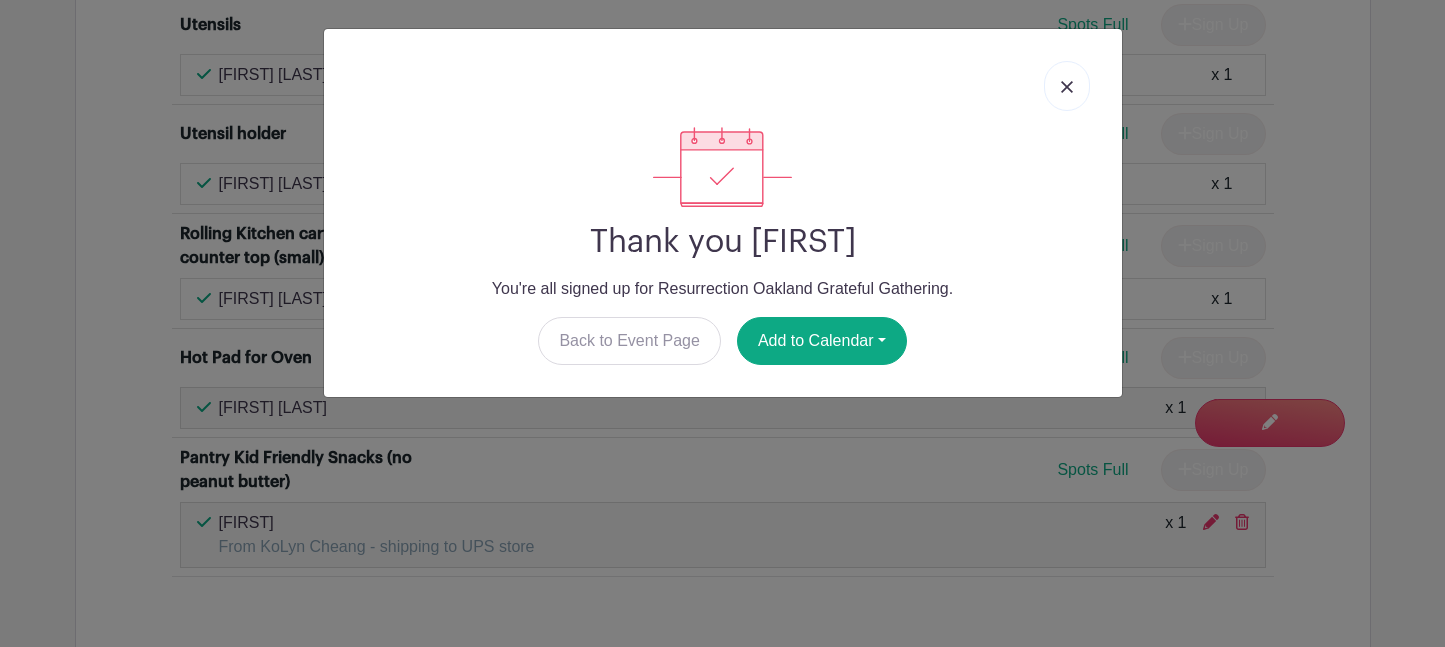 click at bounding box center (1067, 86) 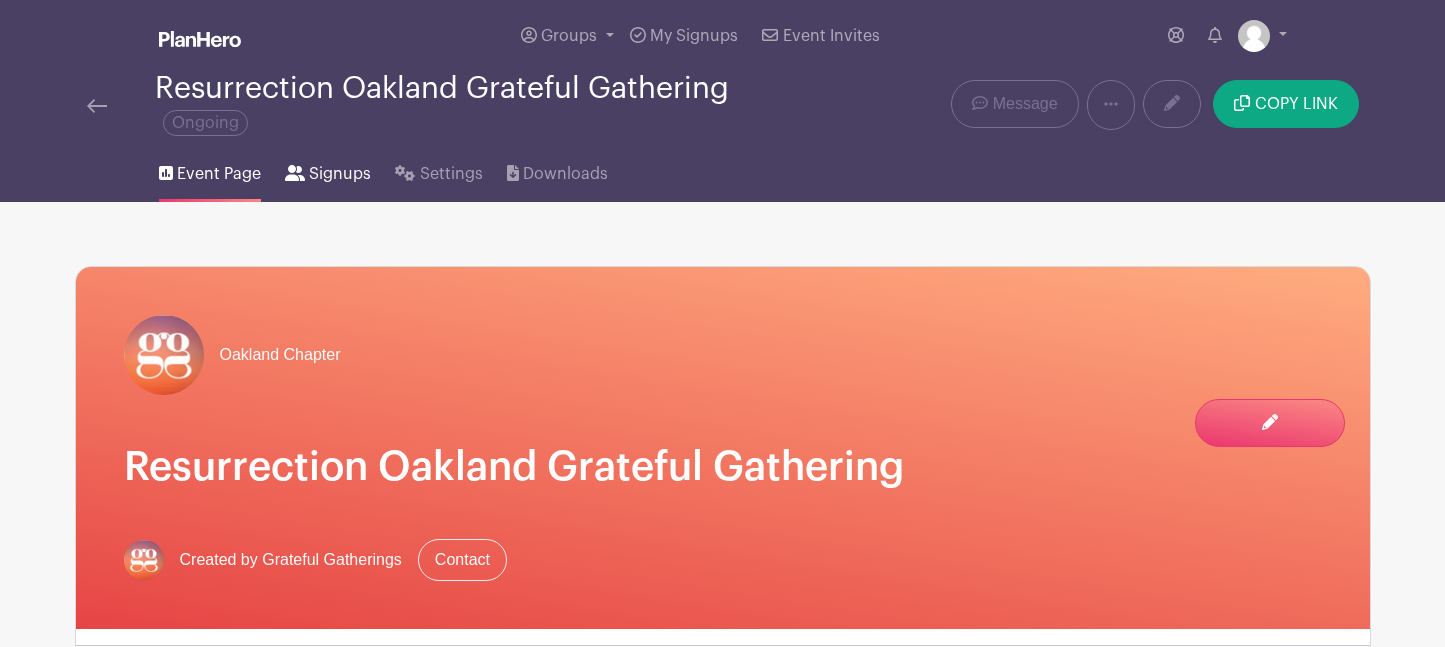 scroll, scrollTop: 0, scrollLeft: 0, axis: both 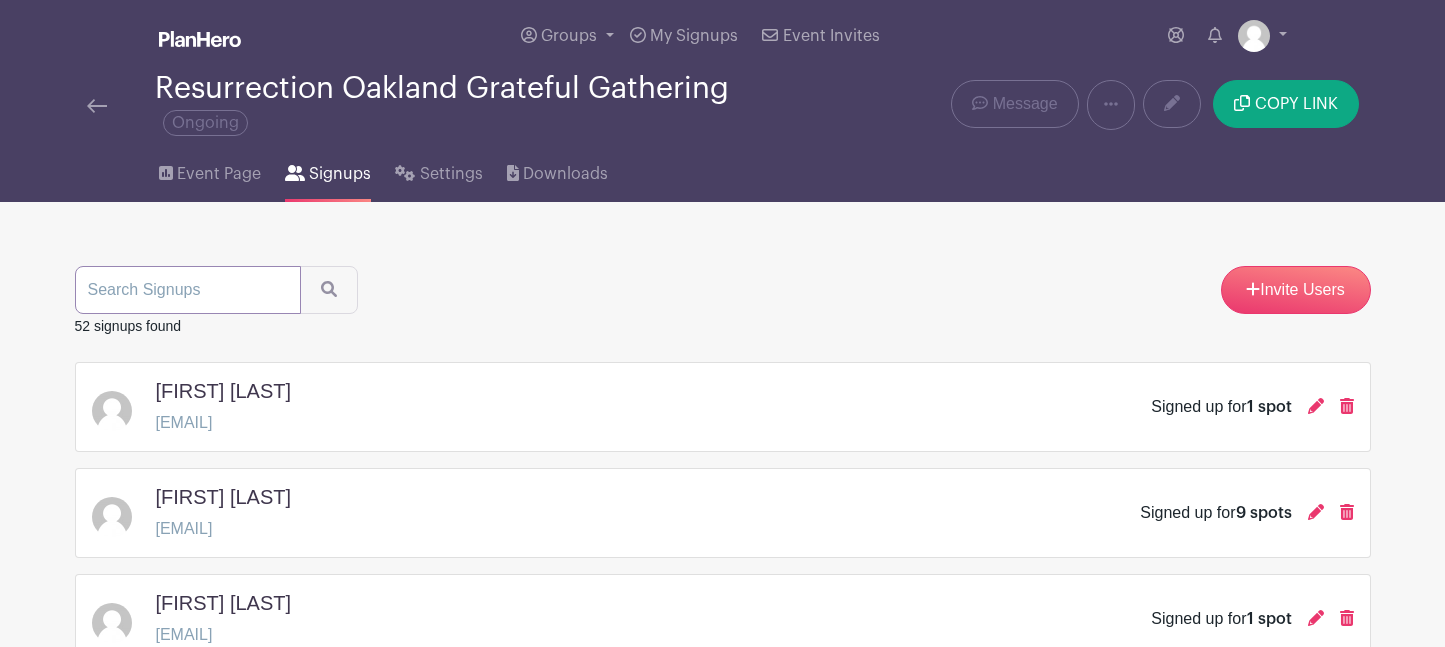 click at bounding box center [188, 290] 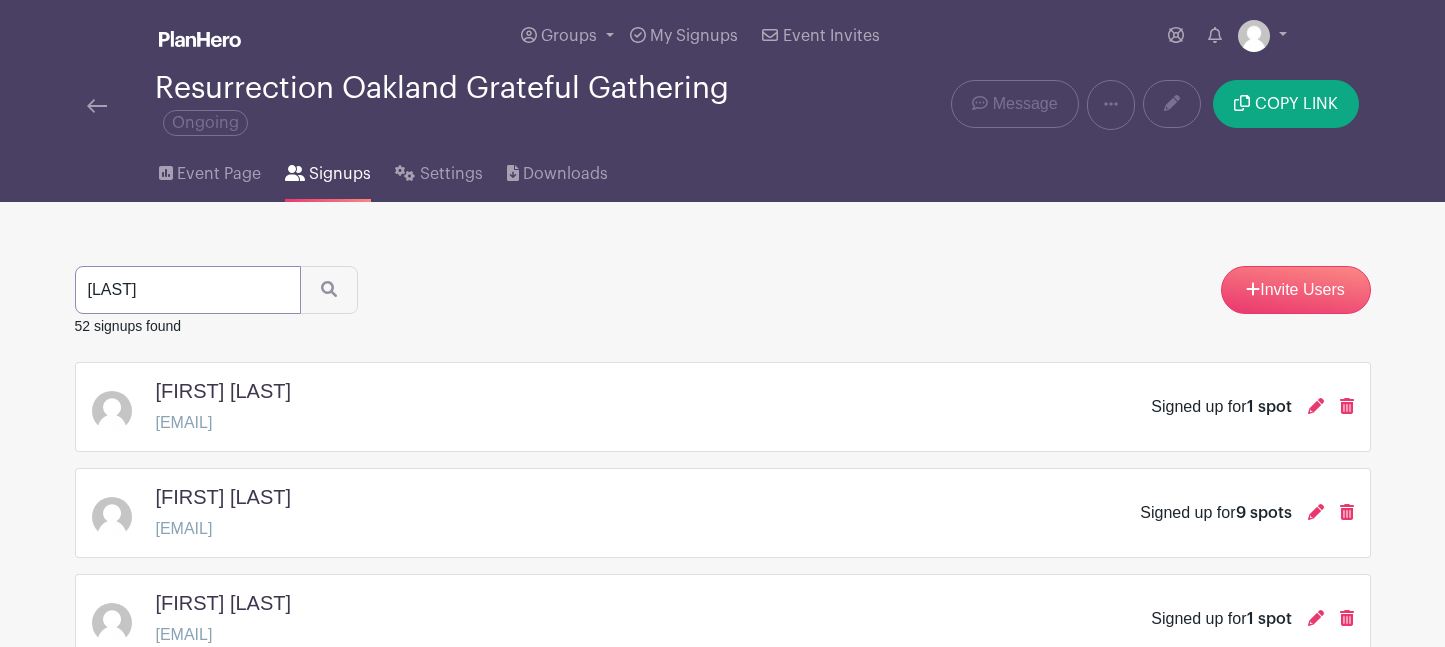 type on "[LAST]" 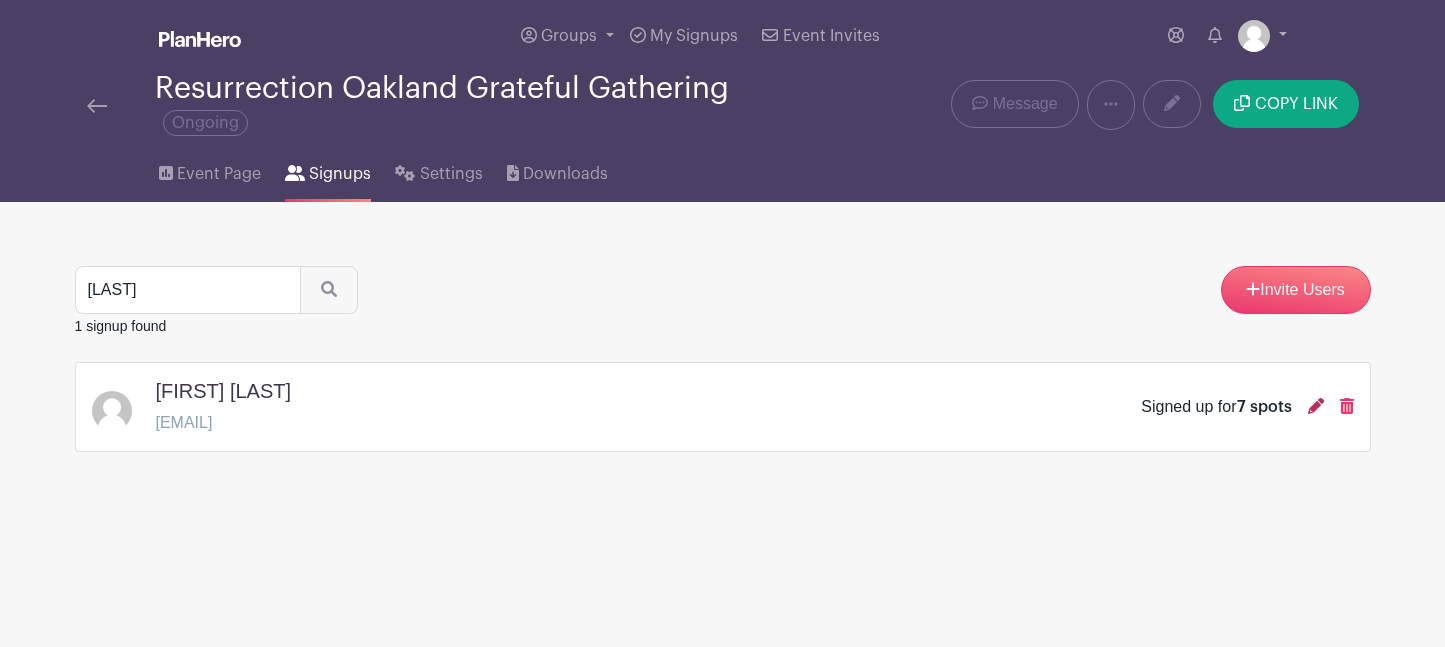 click 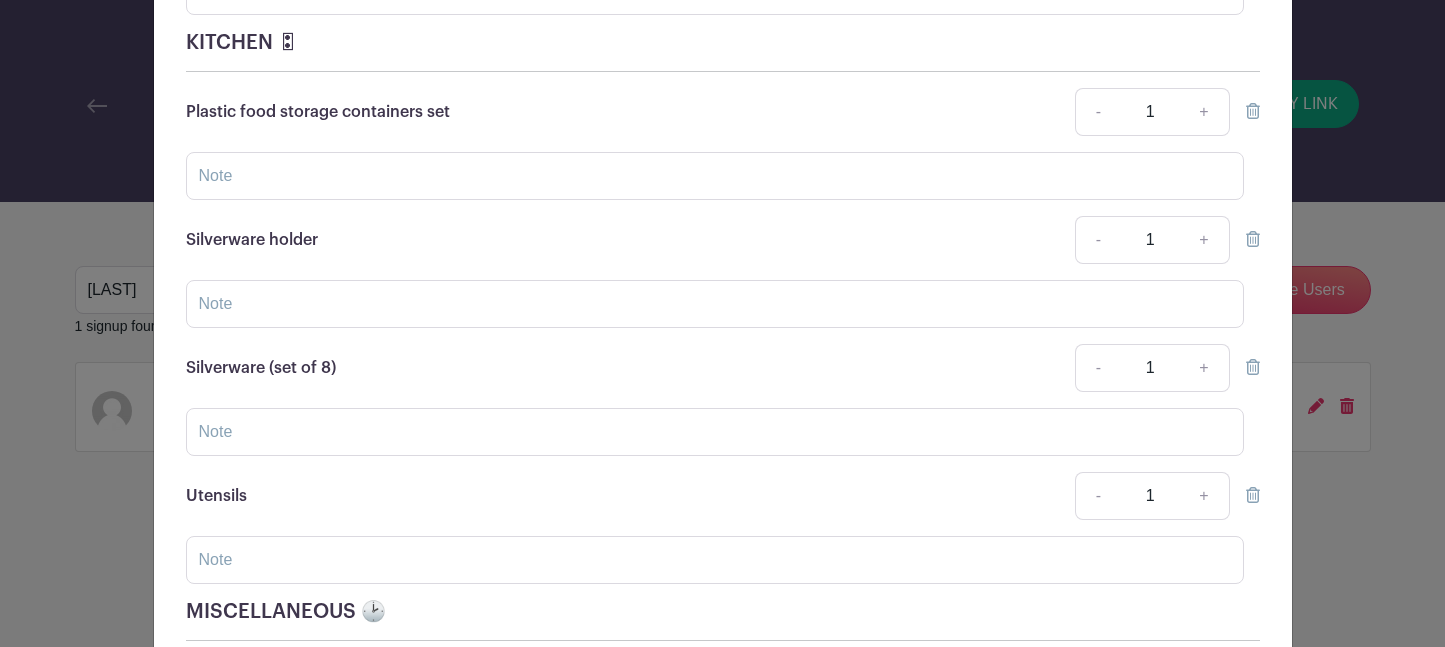 scroll, scrollTop: 563, scrollLeft: 0, axis: vertical 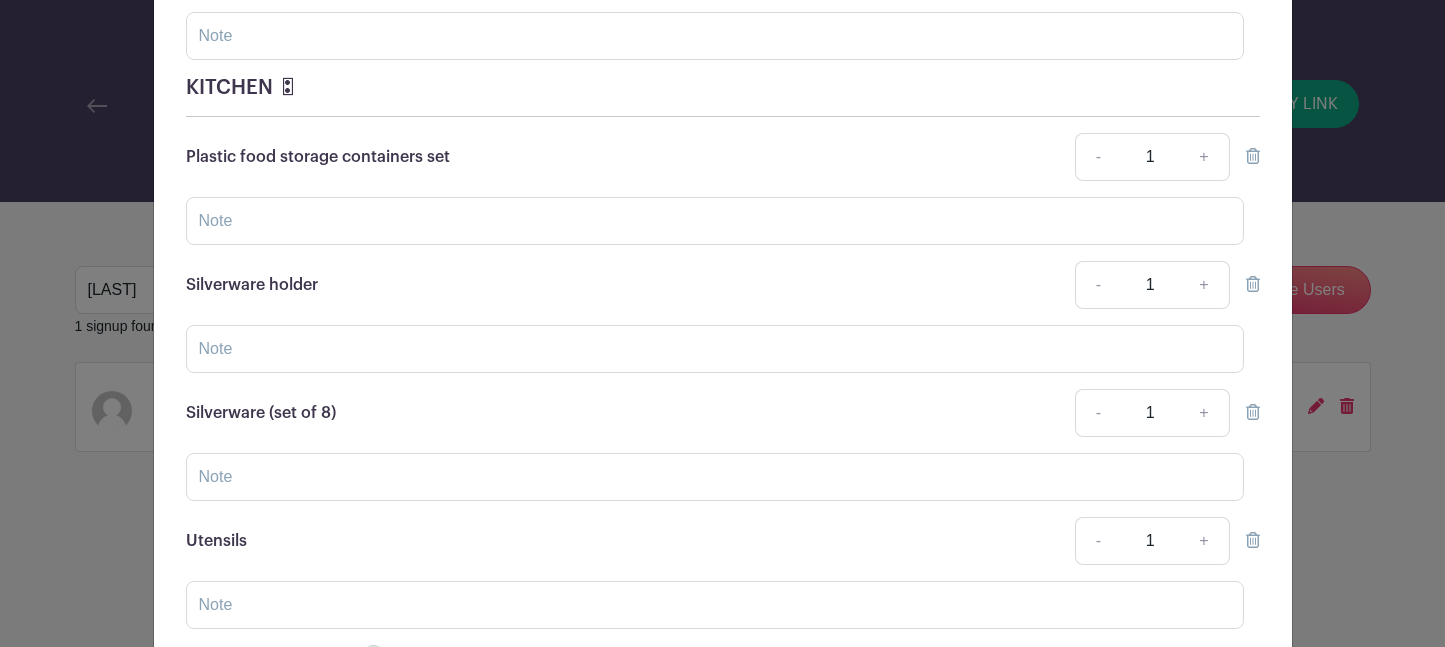 click on "+" at bounding box center [1204, 413] 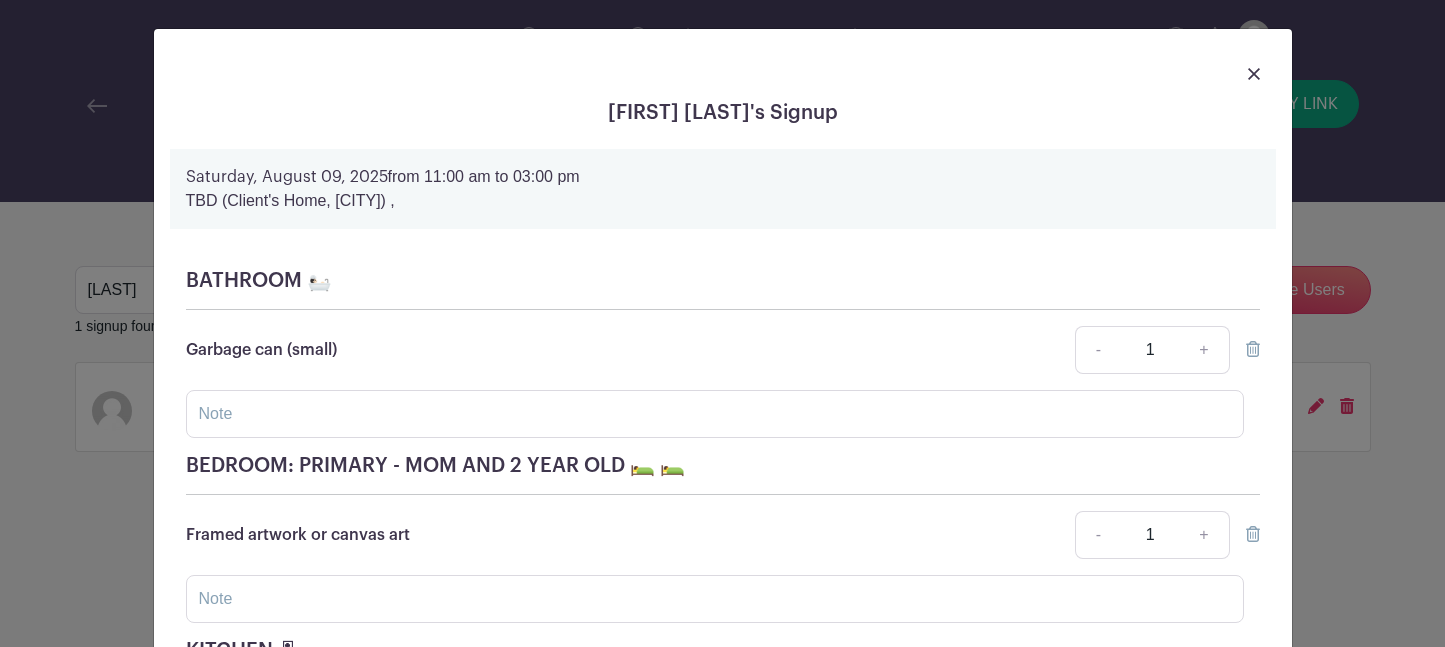 scroll, scrollTop: 0, scrollLeft: 0, axis: both 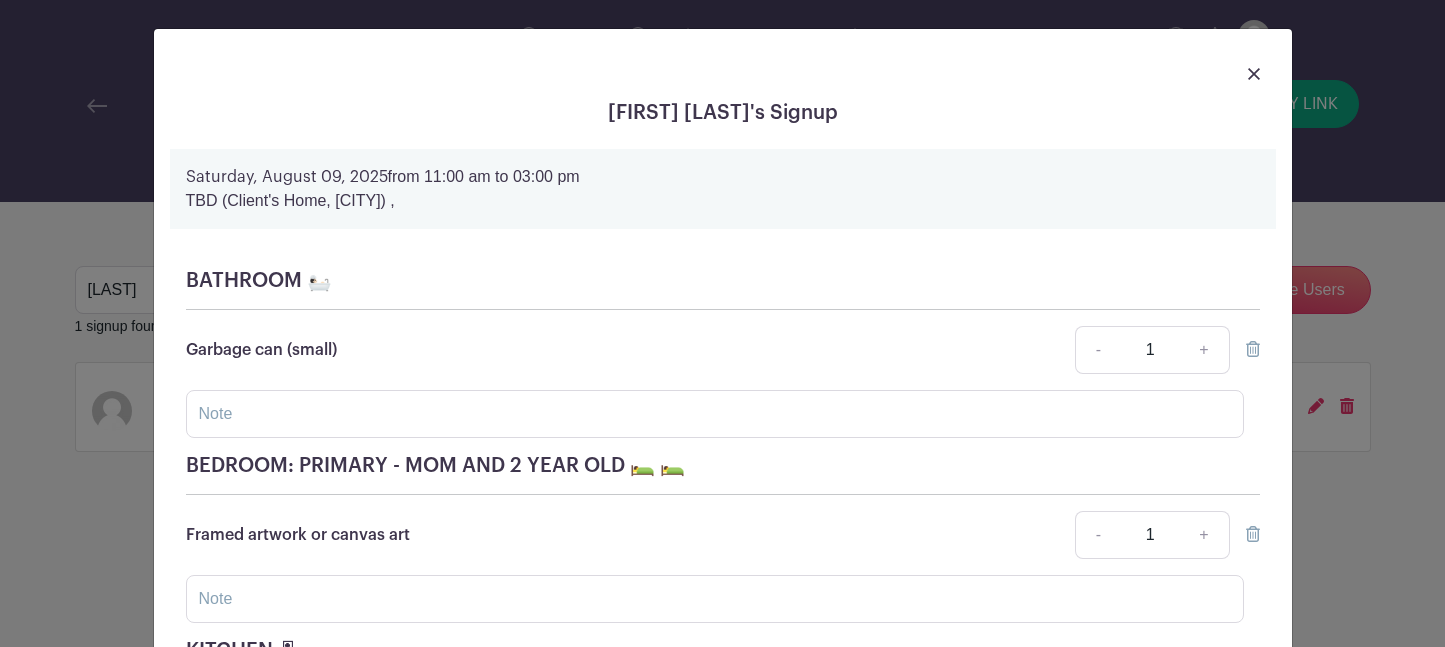 click at bounding box center [1254, 73] 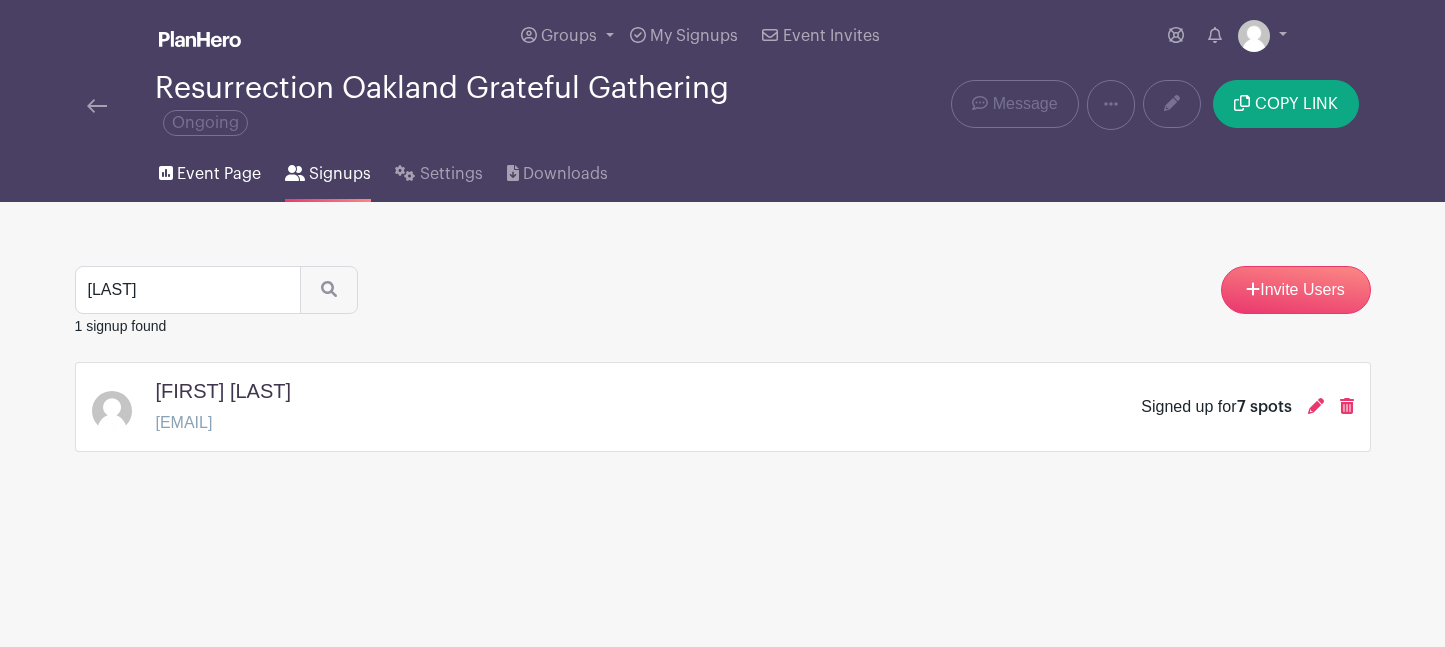 click on "Event Page" at bounding box center [219, 174] 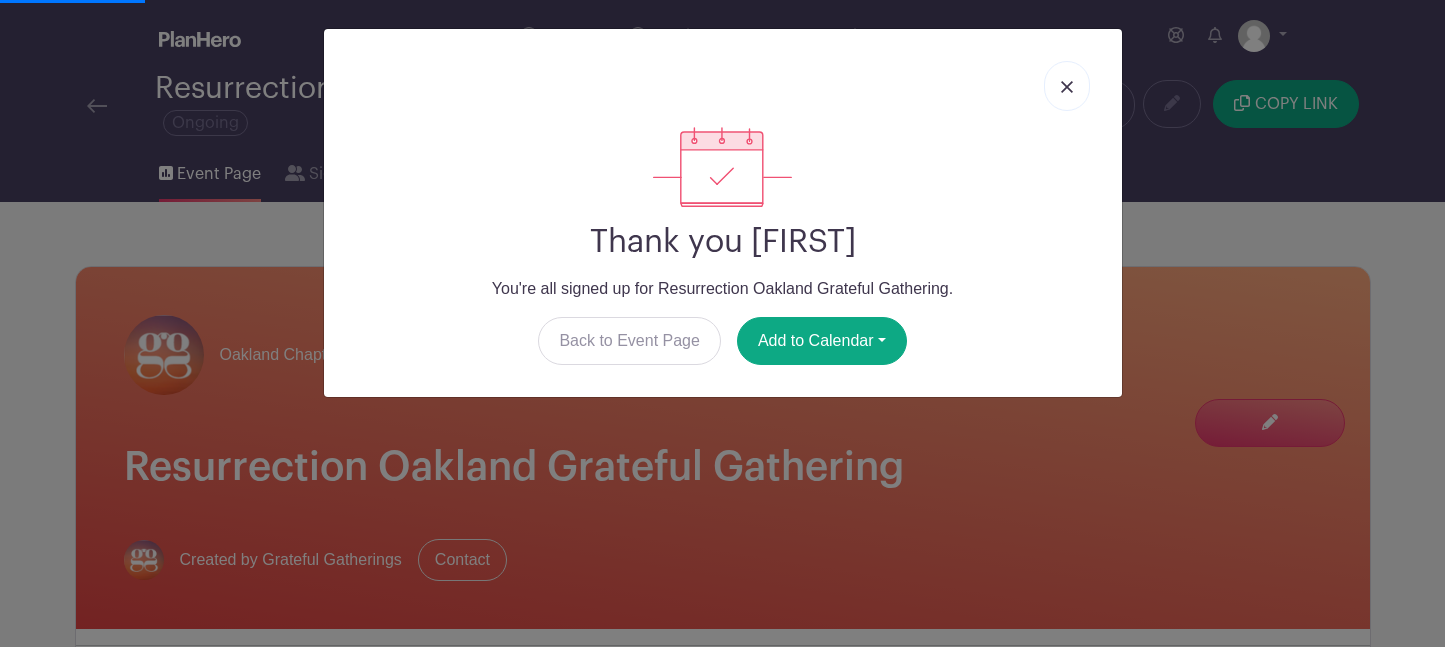 click at bounding box center (1067, 86) 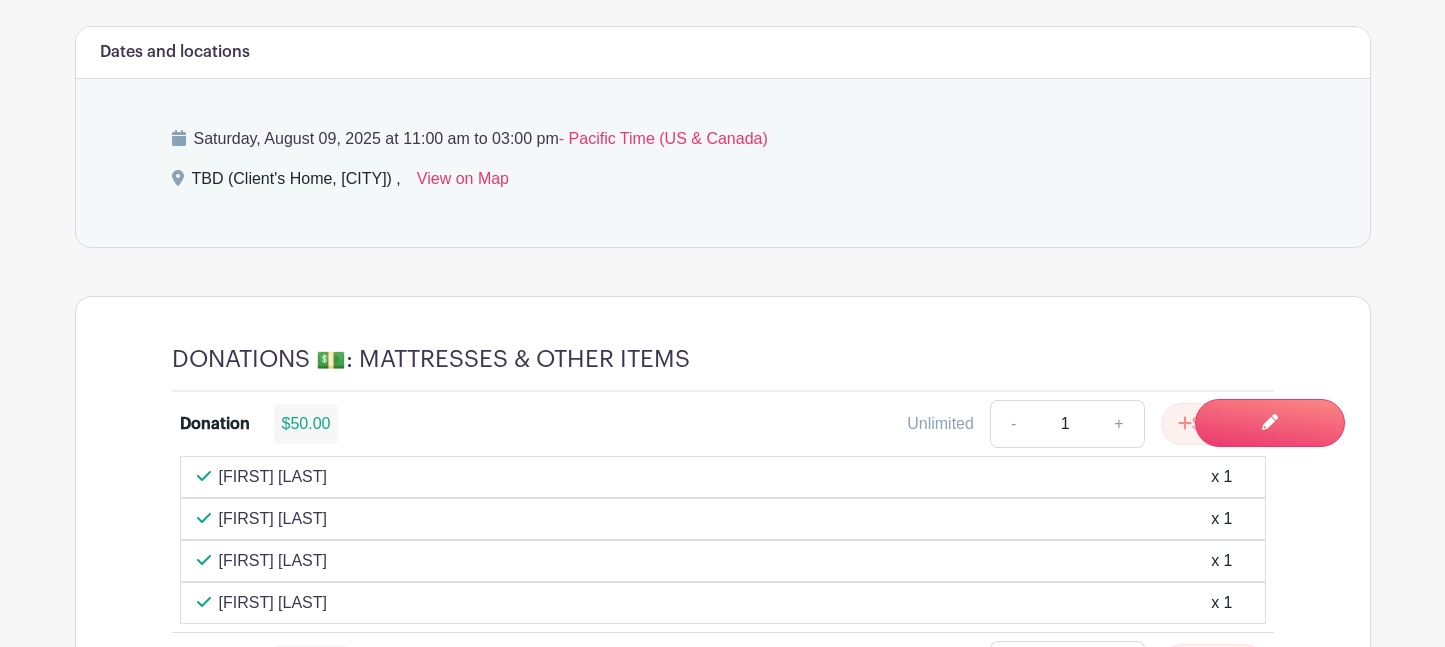 scroll, scrollTop: 1344, scrollLeft: 0, axis: vertical 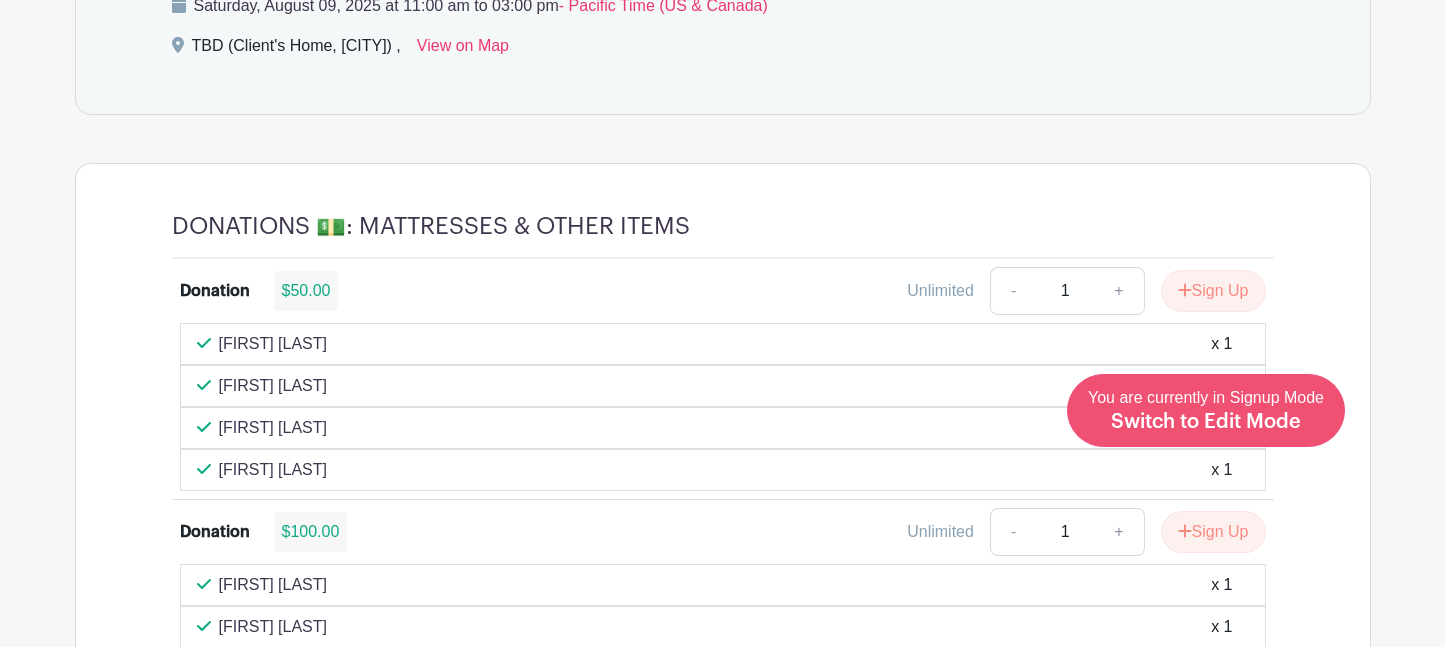 click on "Edit Event
You are currently in Signup Mode
Switch to Edit Mode" at bounding box center [1206, 410] 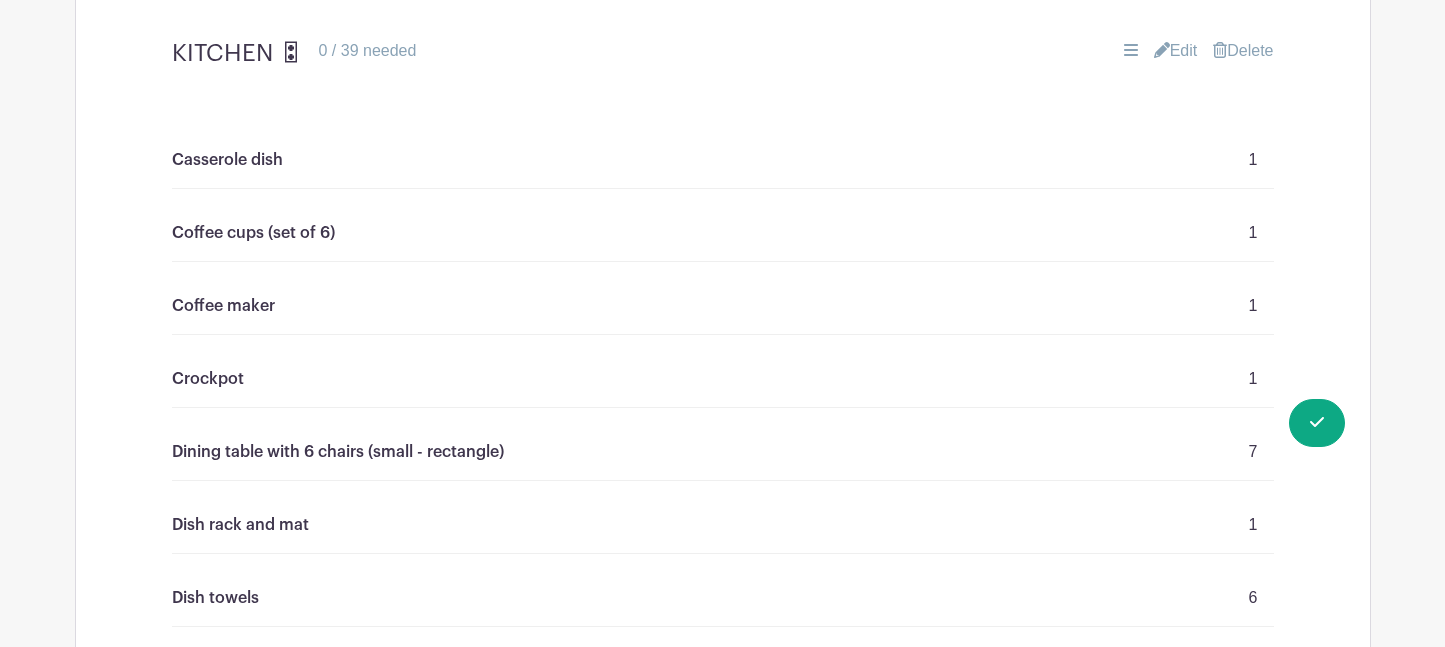scroll, scrollTop: 1967, scrollLeft: 0, axis: vertical 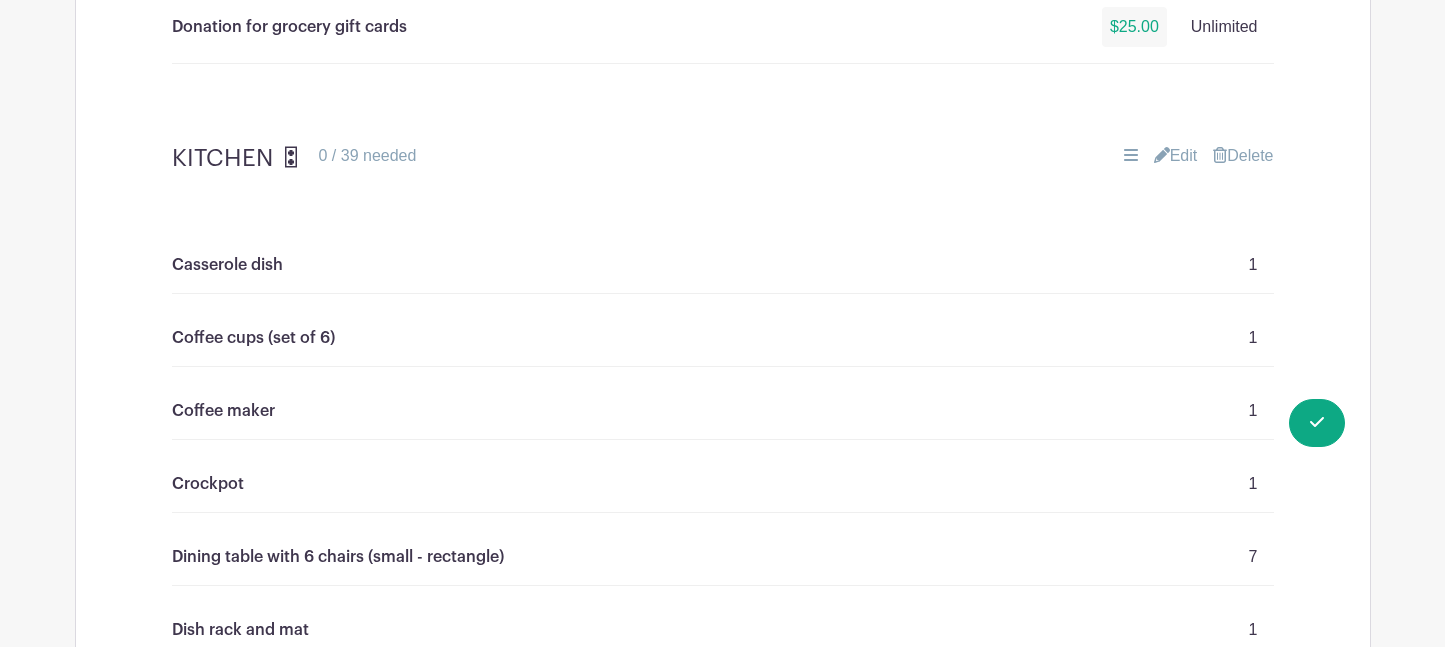 click on "Edit" at bounding box center [1176, 156] 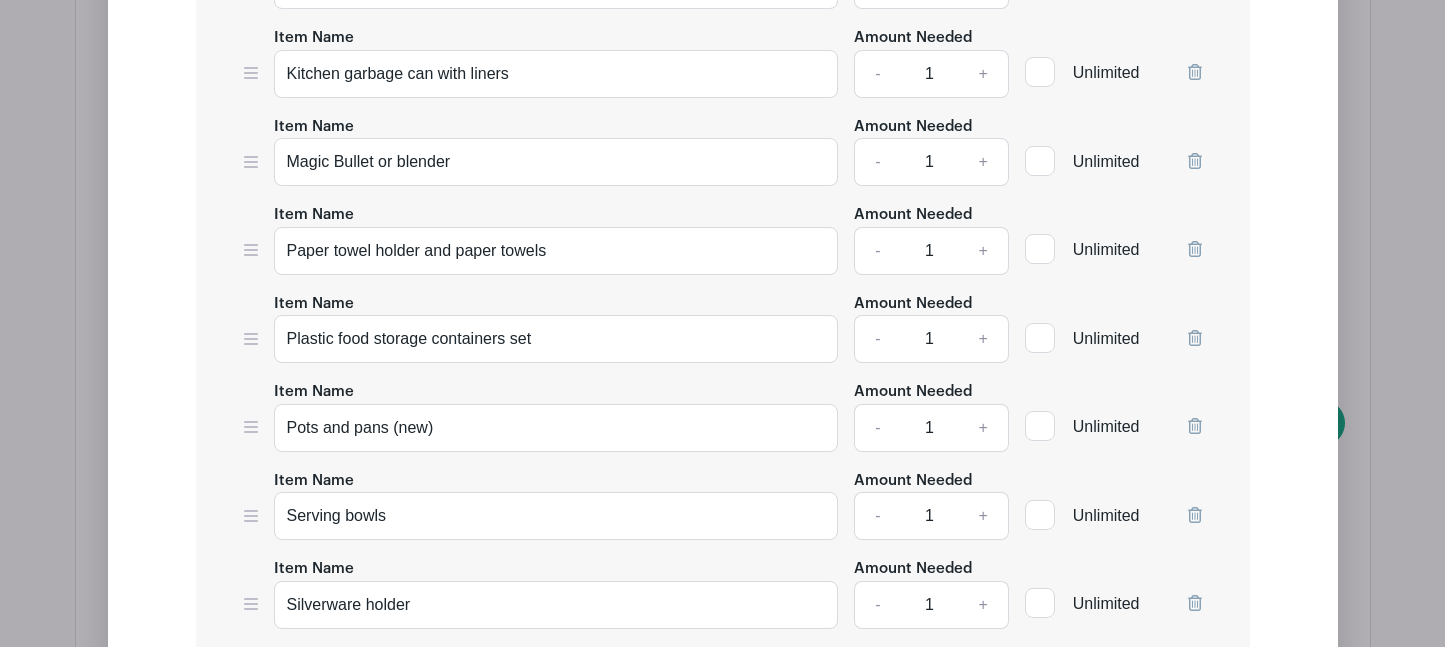 scroll, scrollTop: 3739, scrollLeft: 0, axis: vertical 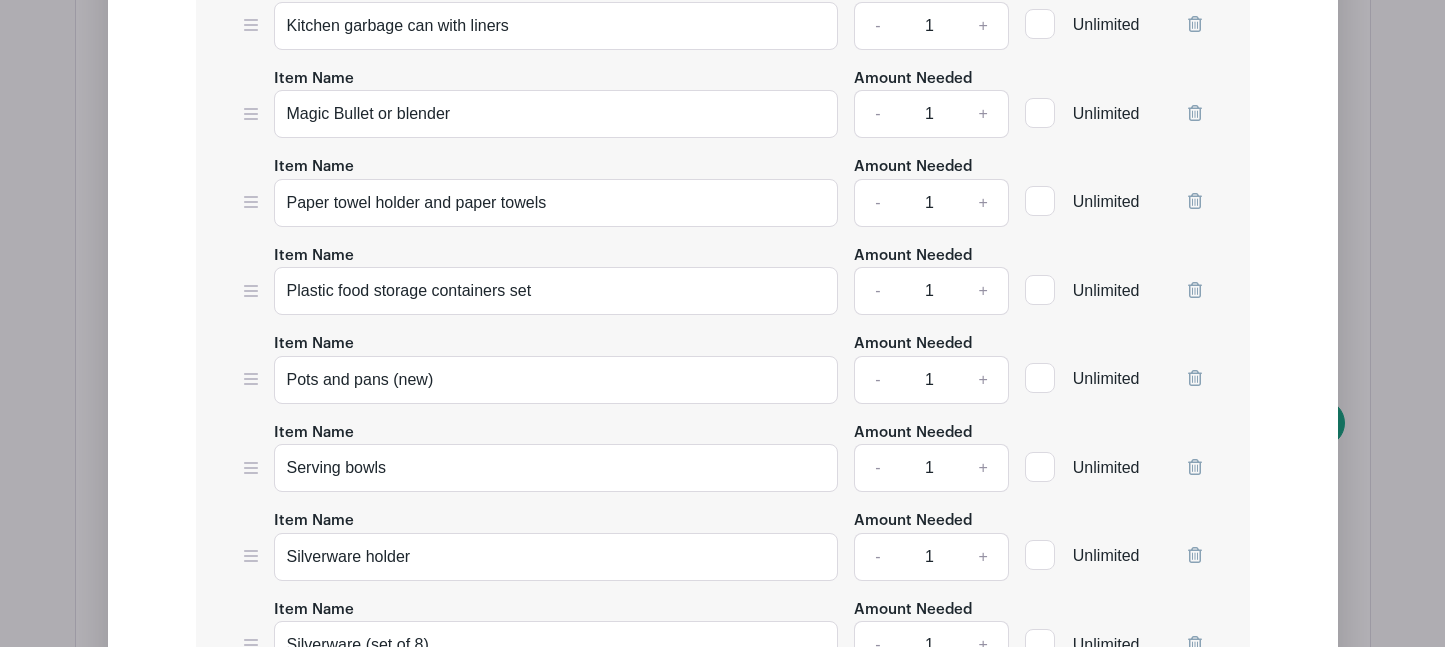 click on "+" at bounding box center [983, 291] 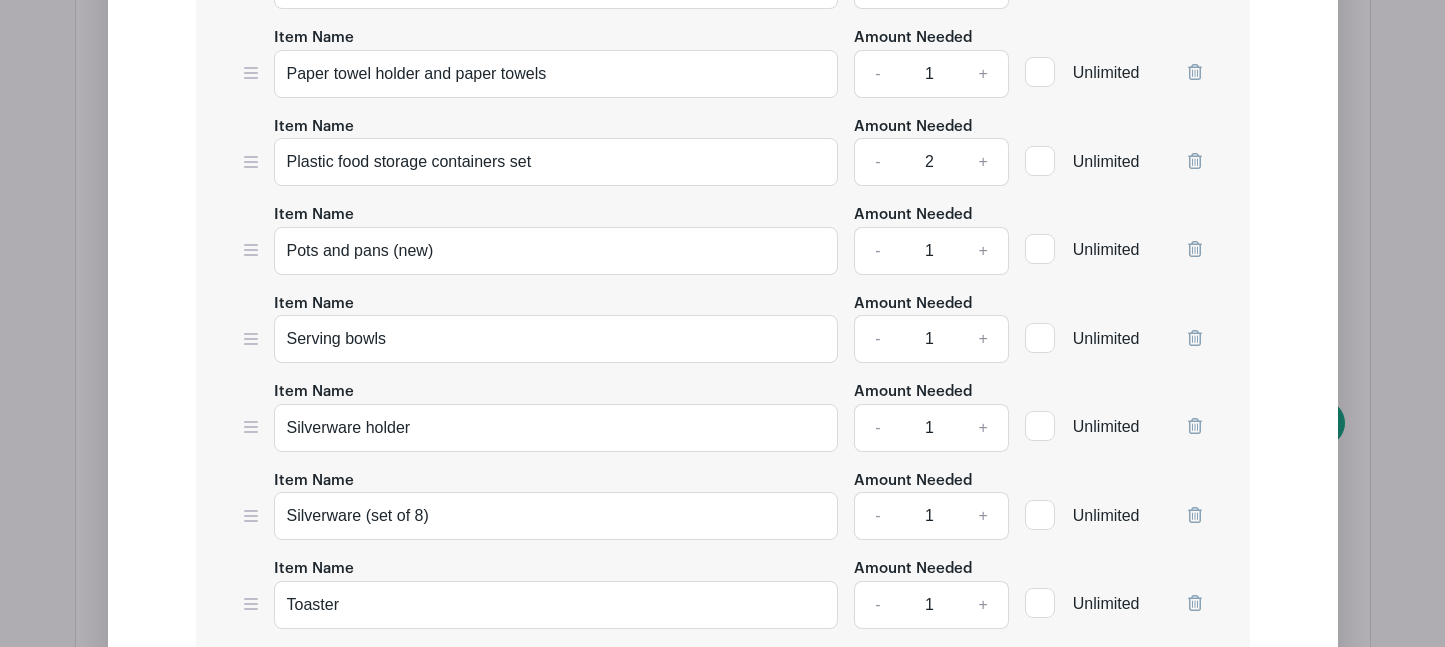 scroll, scrollTop: 3881, scrollLeft: 0, axis: vertical 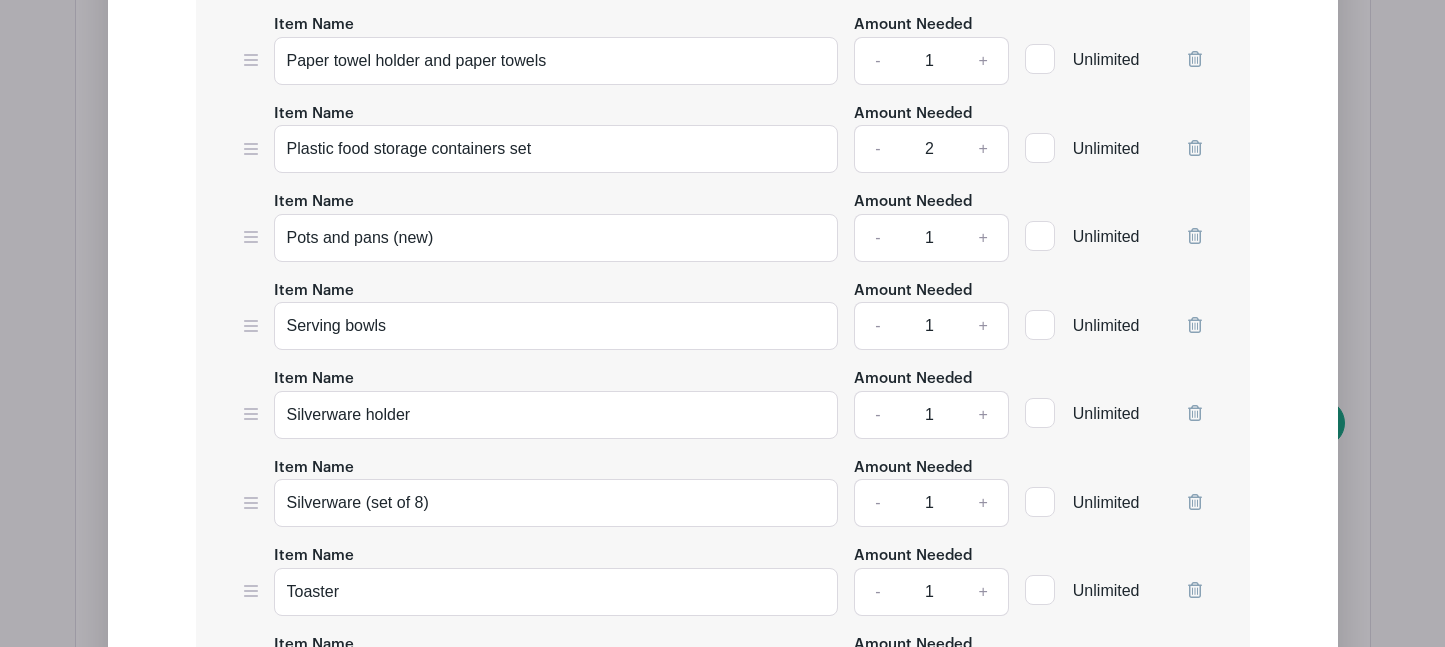 click on "+" at bounding box center (983, 415) 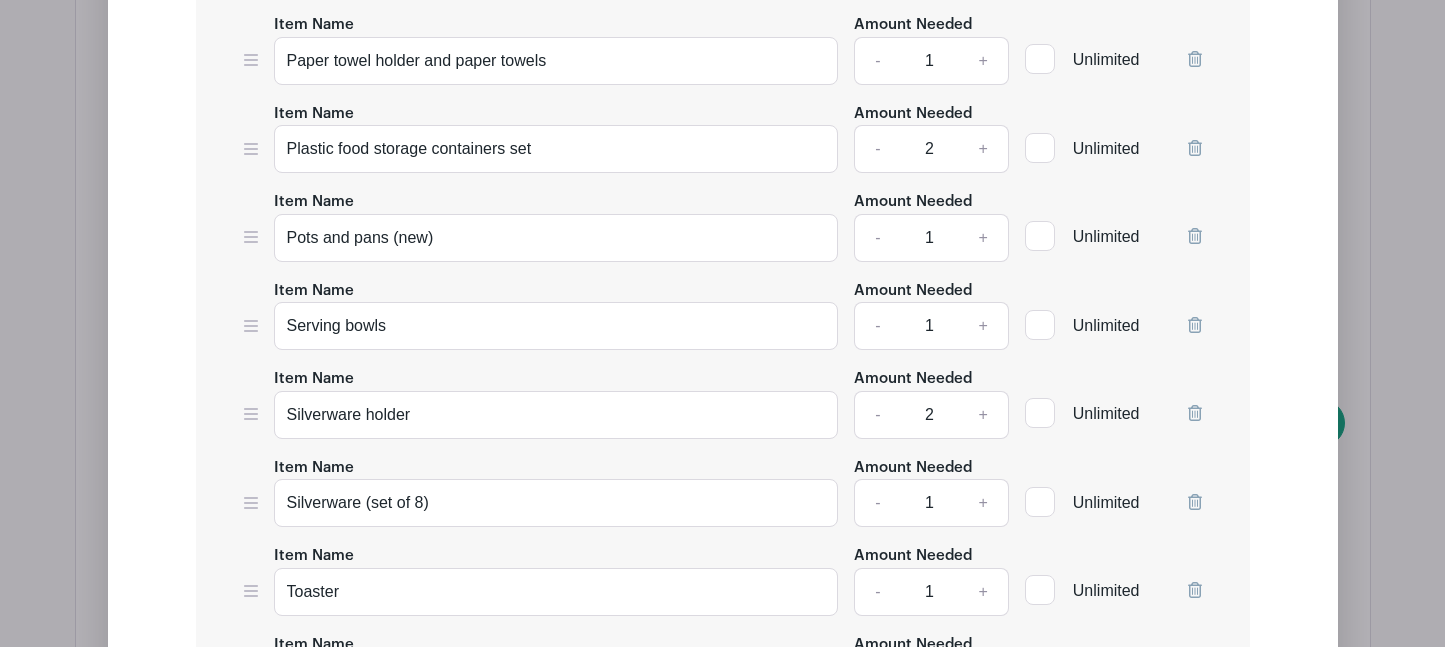 click on "+" at bounding box center [983, 503] 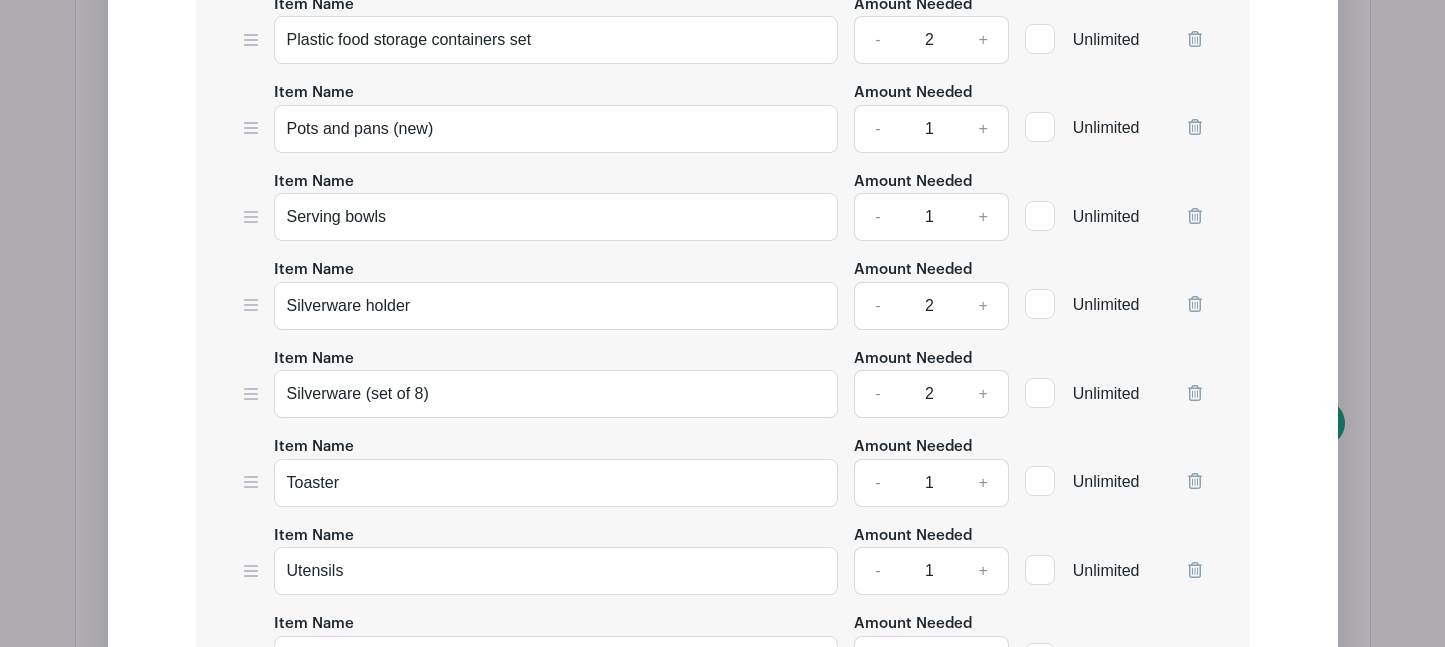 scroll, scrollTop: 4224, scrollLeft: 0, axis: vertical 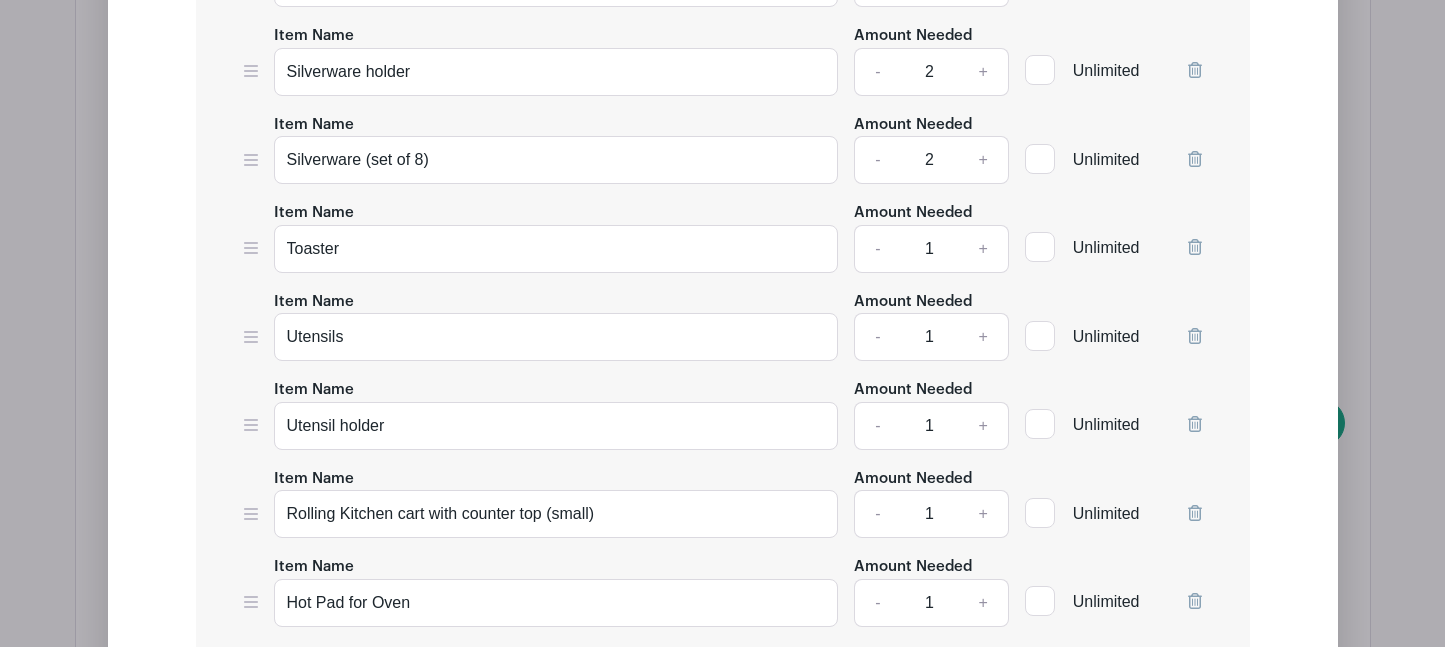 click on "+" at bounding box center (983, 337) 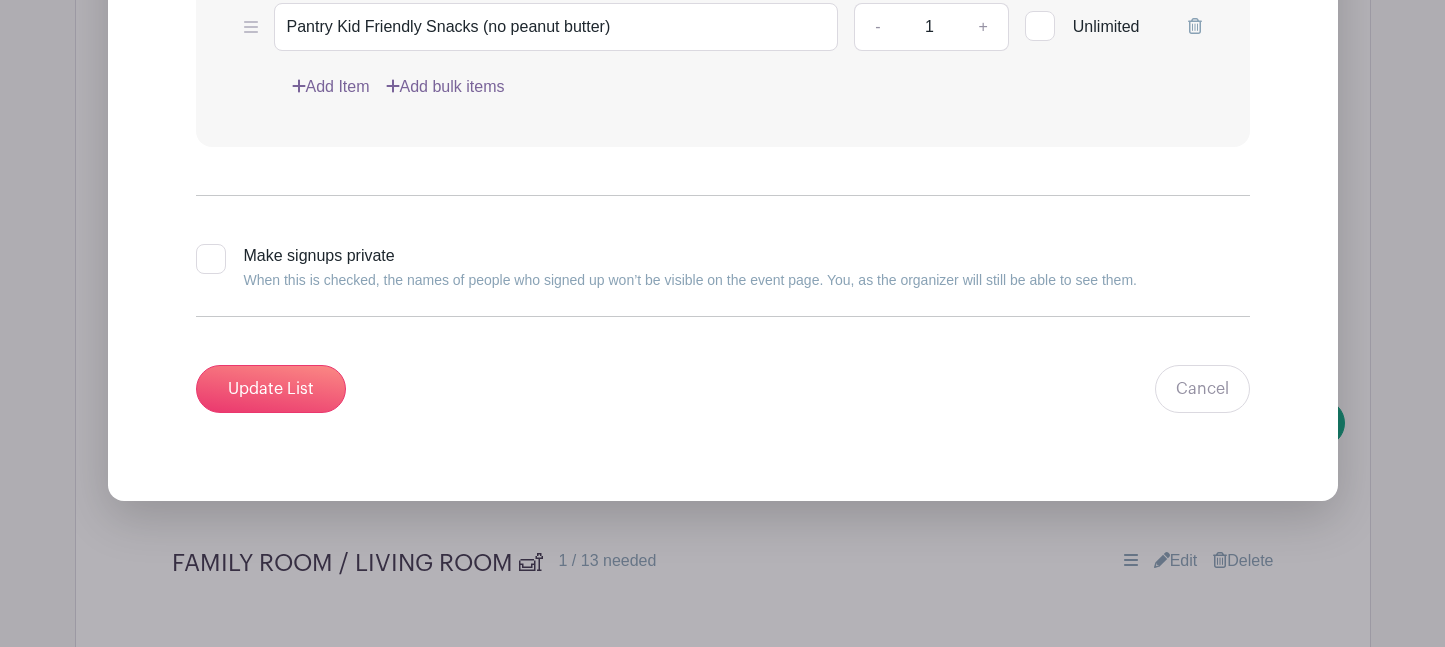 scroll, scrollTop: 4938, scrollLeft: 0, axis: vertical 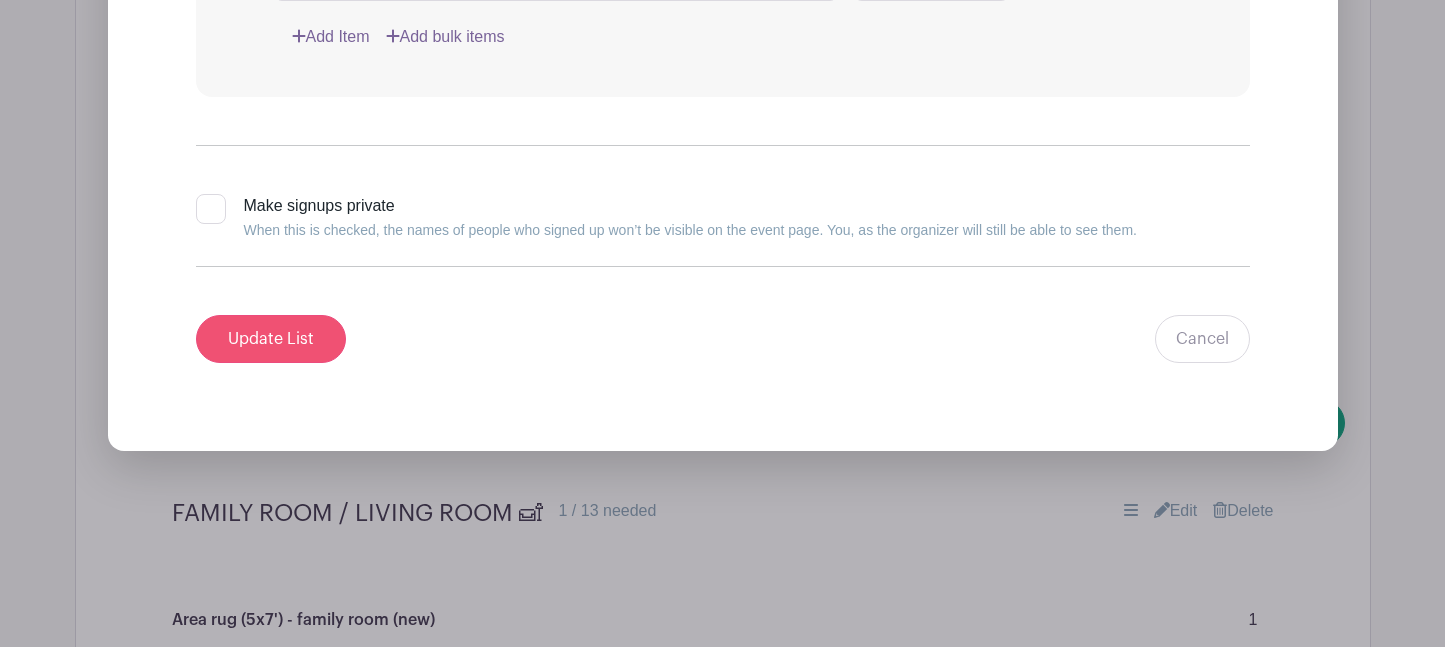 click on "Update List" at bounding box center (271, 339) 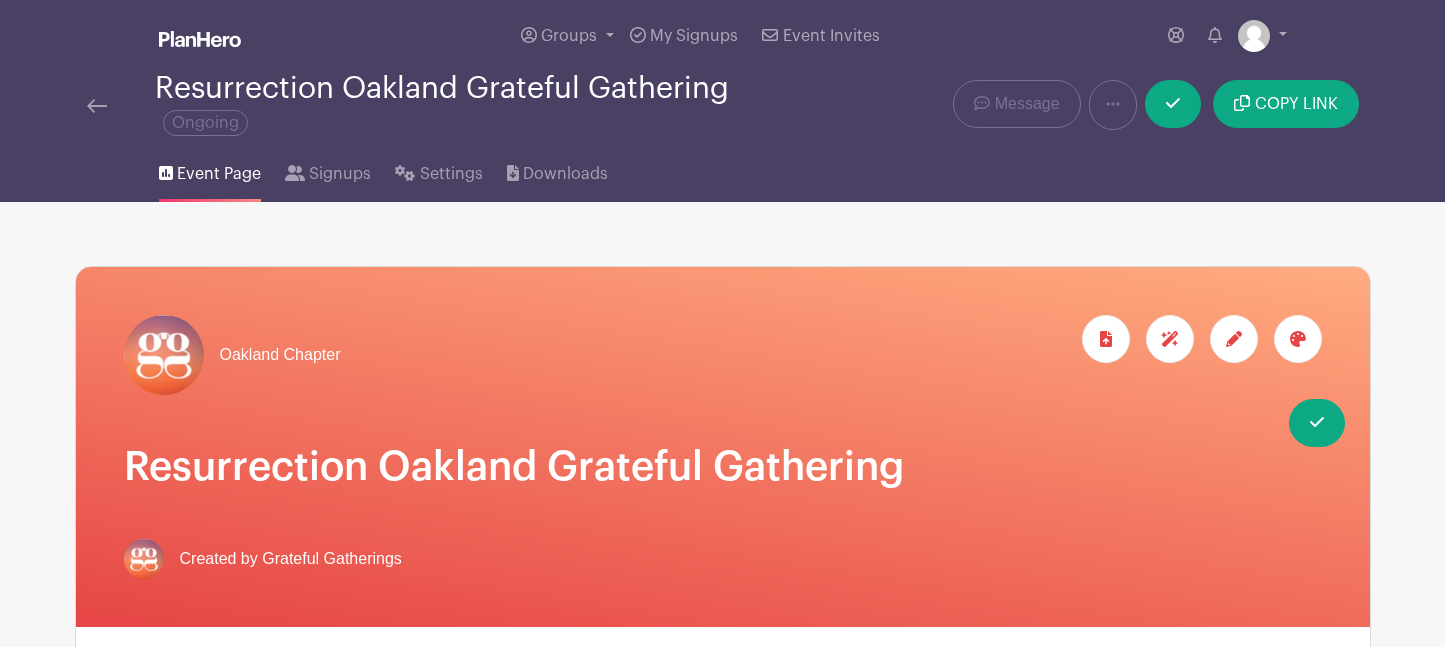 scroll, scrollTop: 0, scrollLeft: 0, axis: both 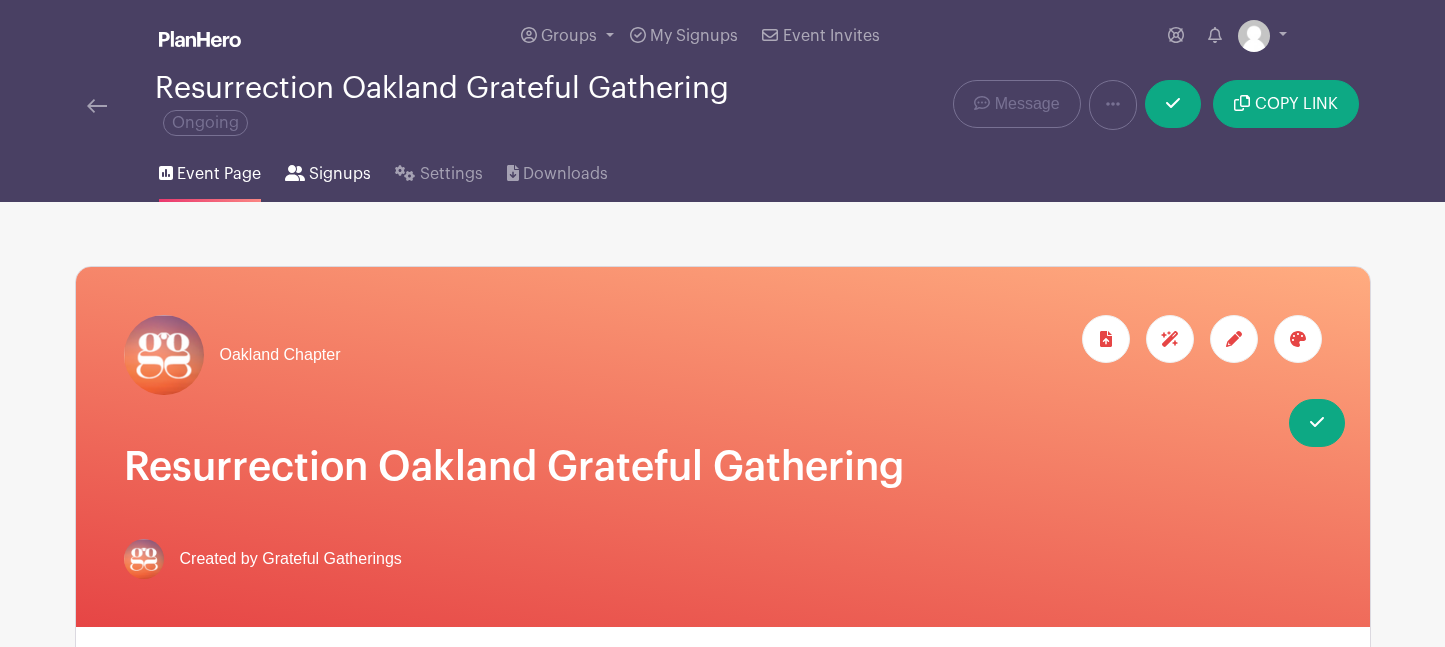 click on "Signups" at bounding box center (340, 174) 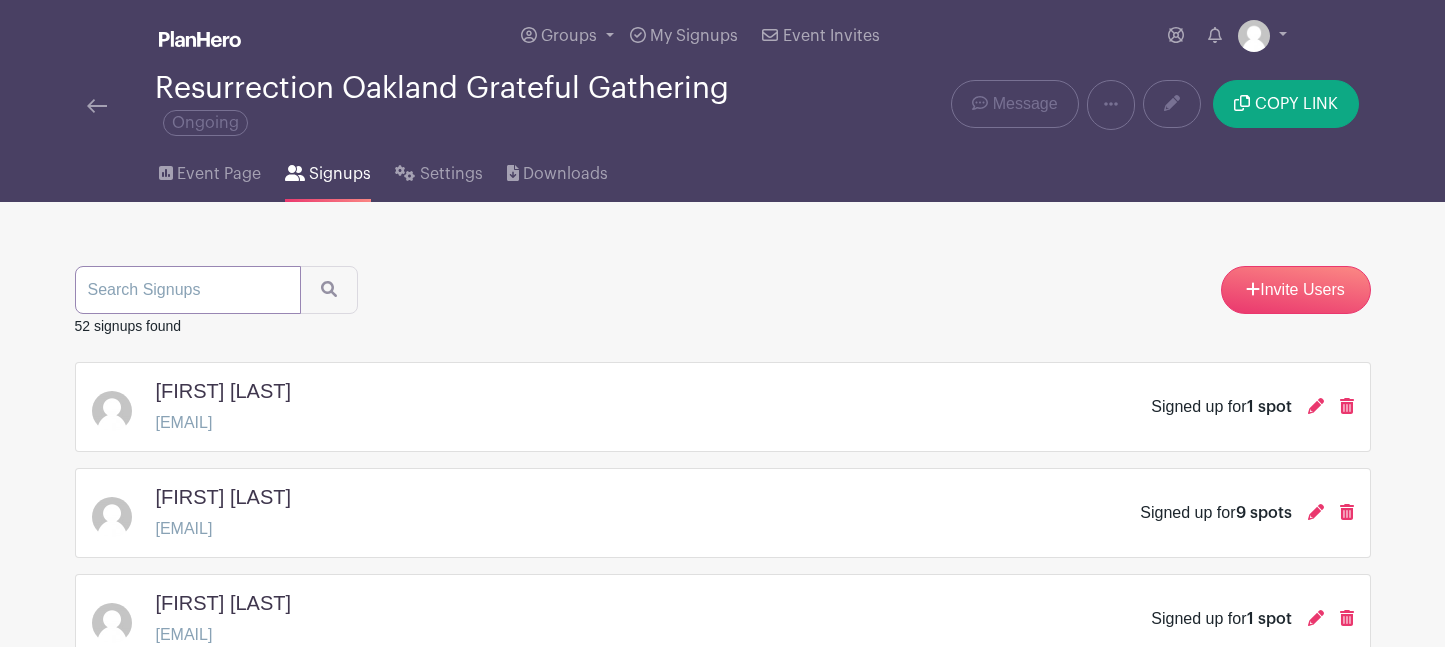 click at bounding box center (188, 290) 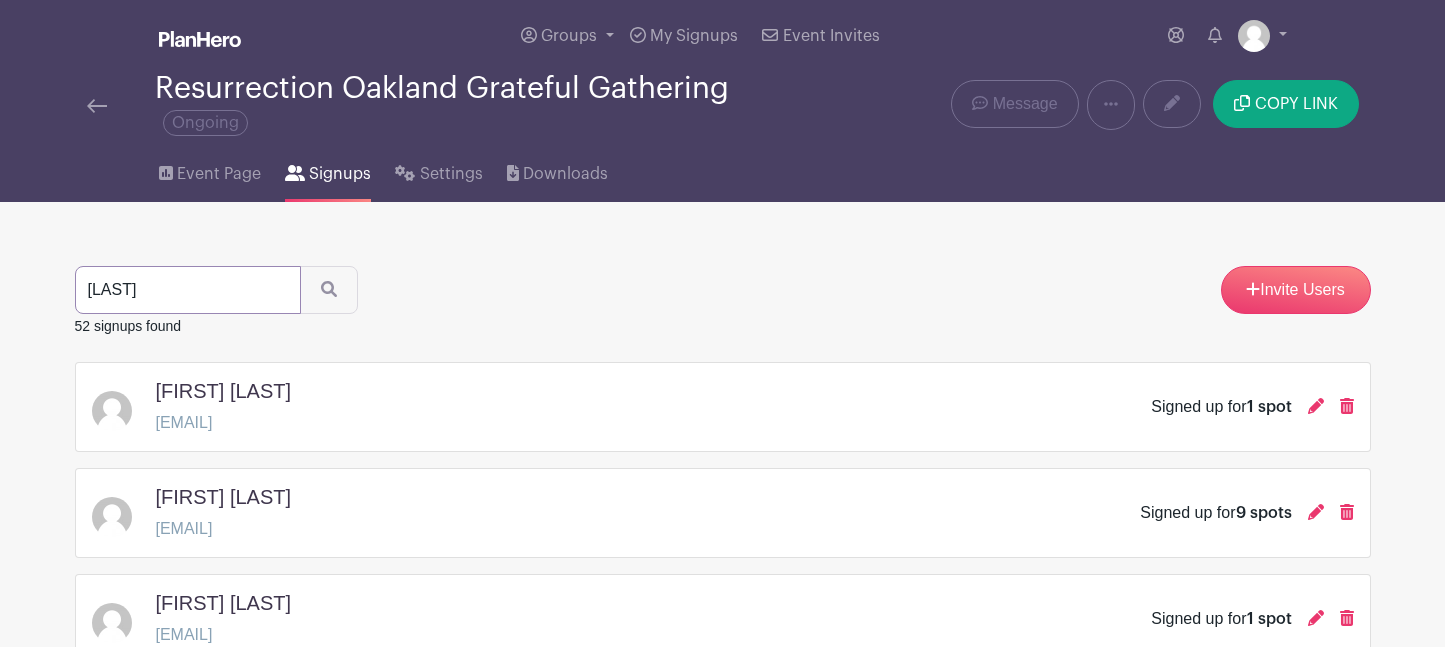type on "[LAST]" 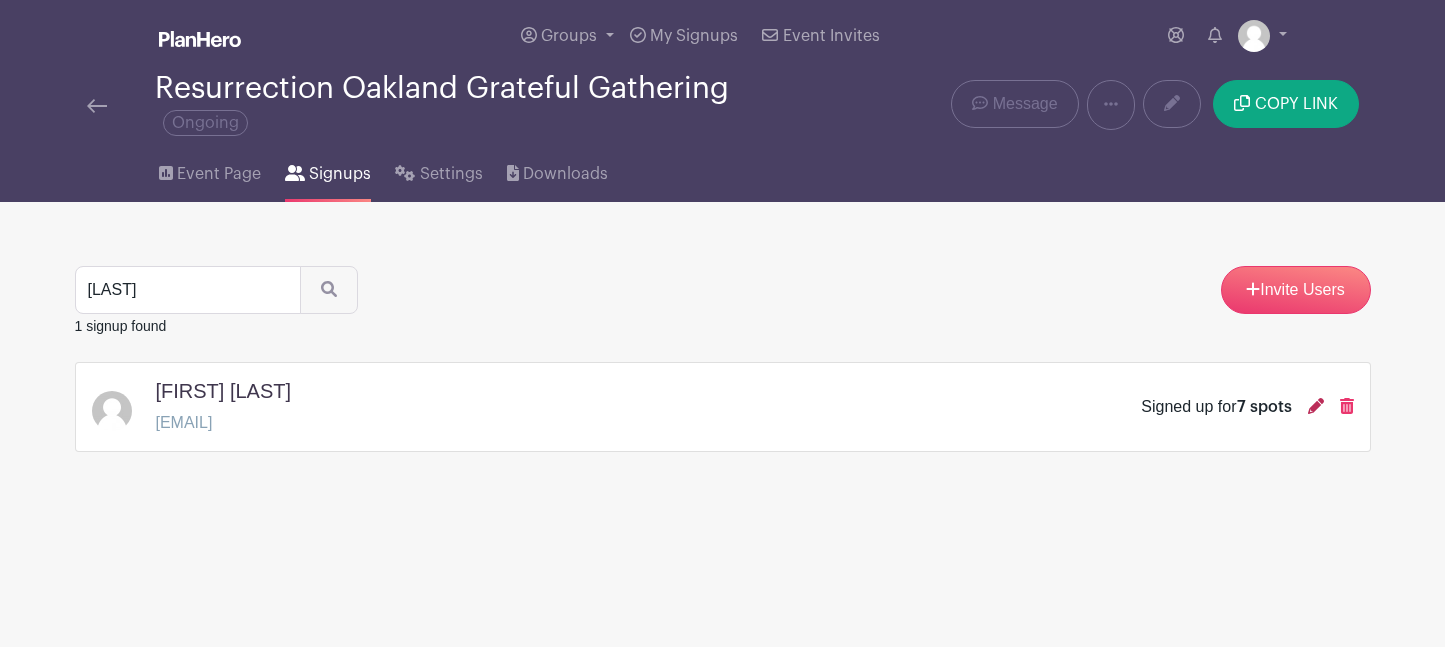 click 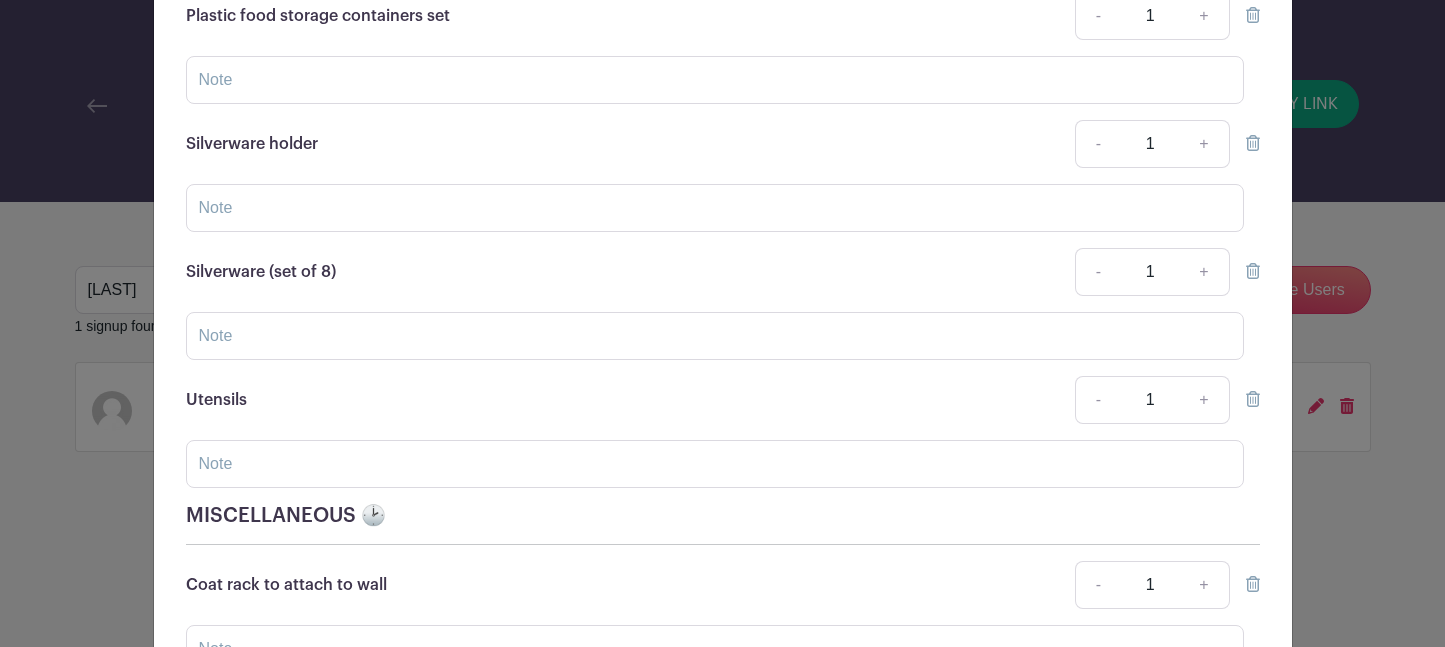 scroll, scrollTop: 733, scrollLeft: 0, axis: vertical 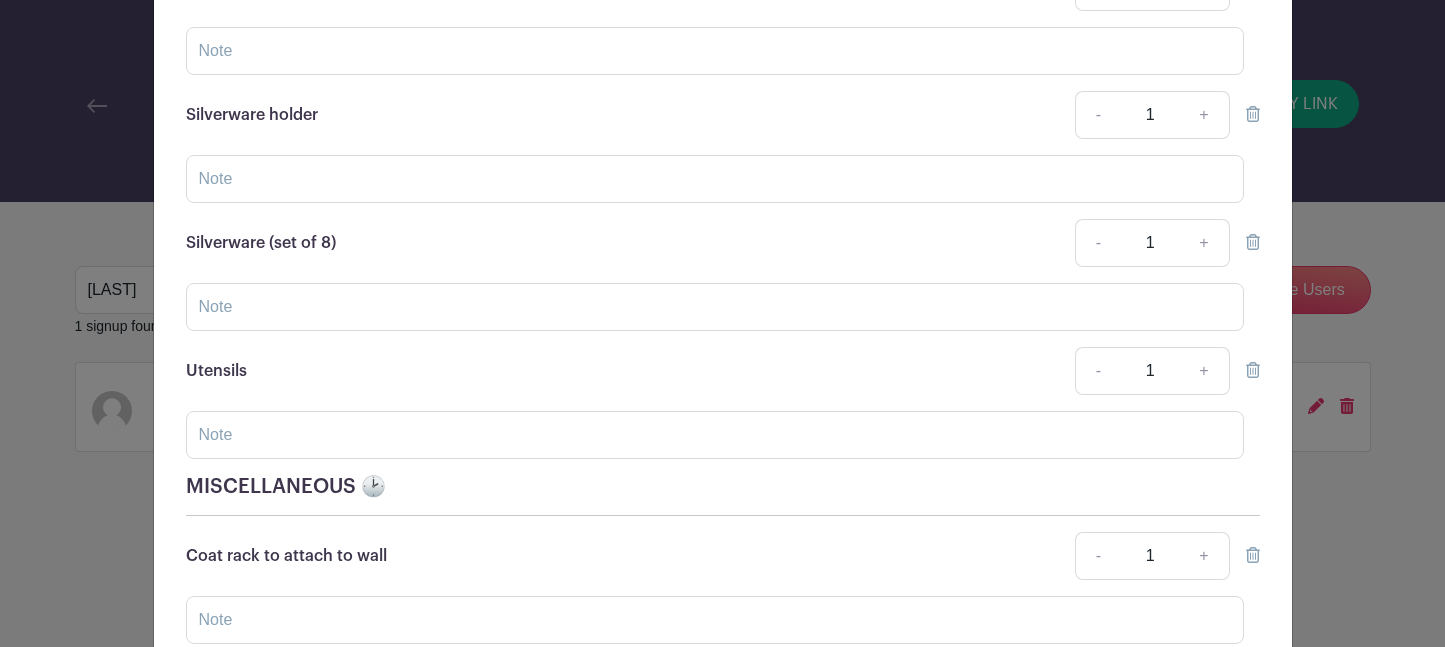 click 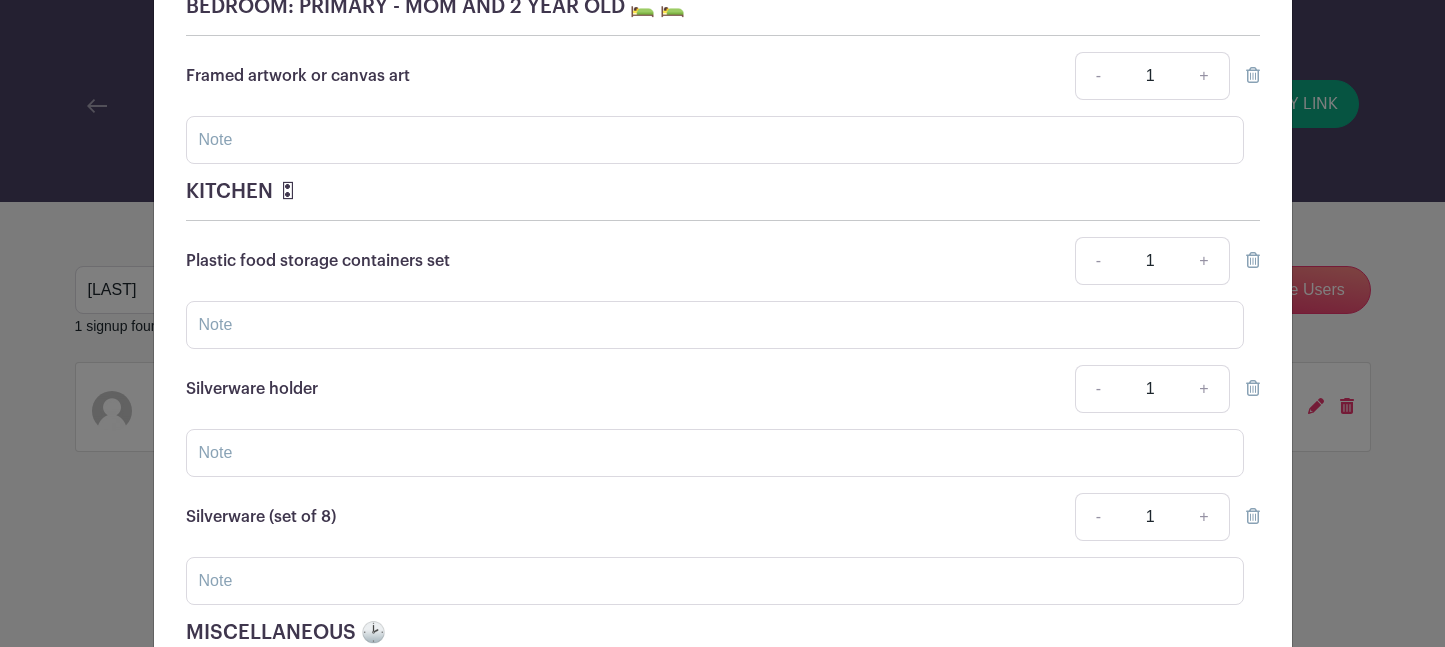 scroll, scrollTop: 891, scrollLeft: 0, axis: vertical 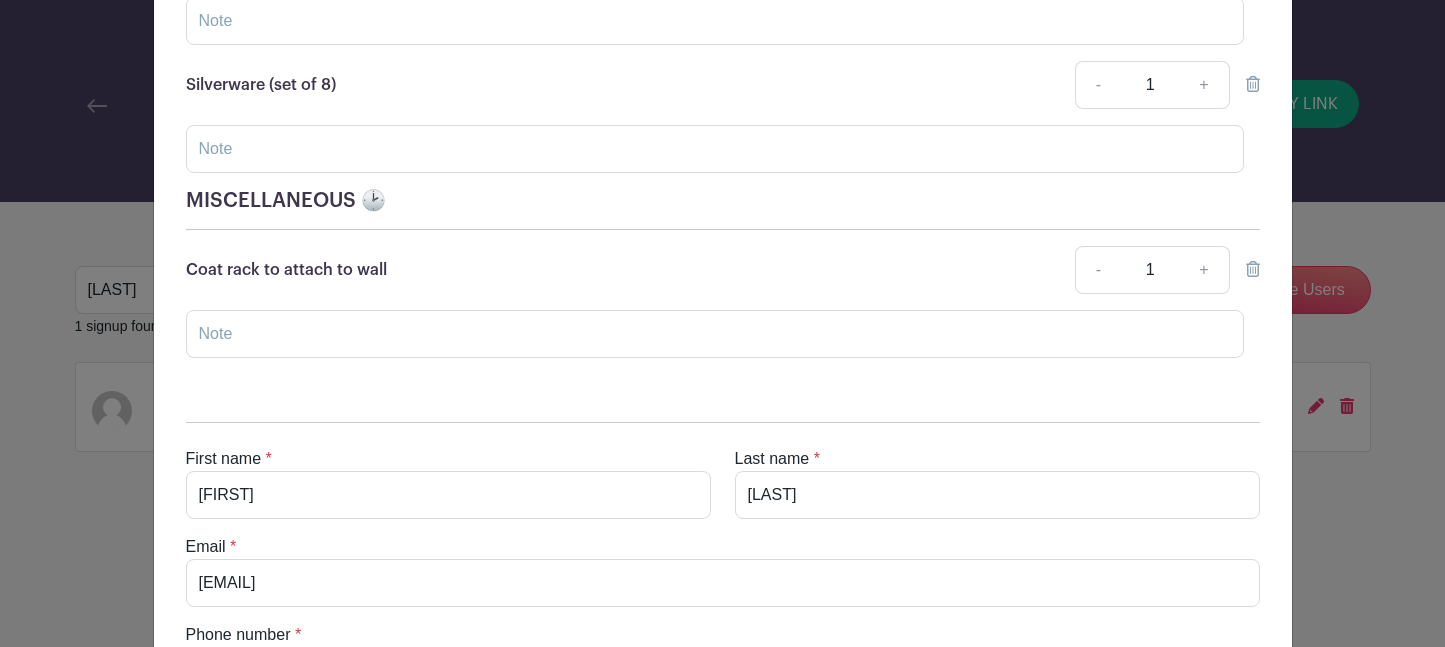 click 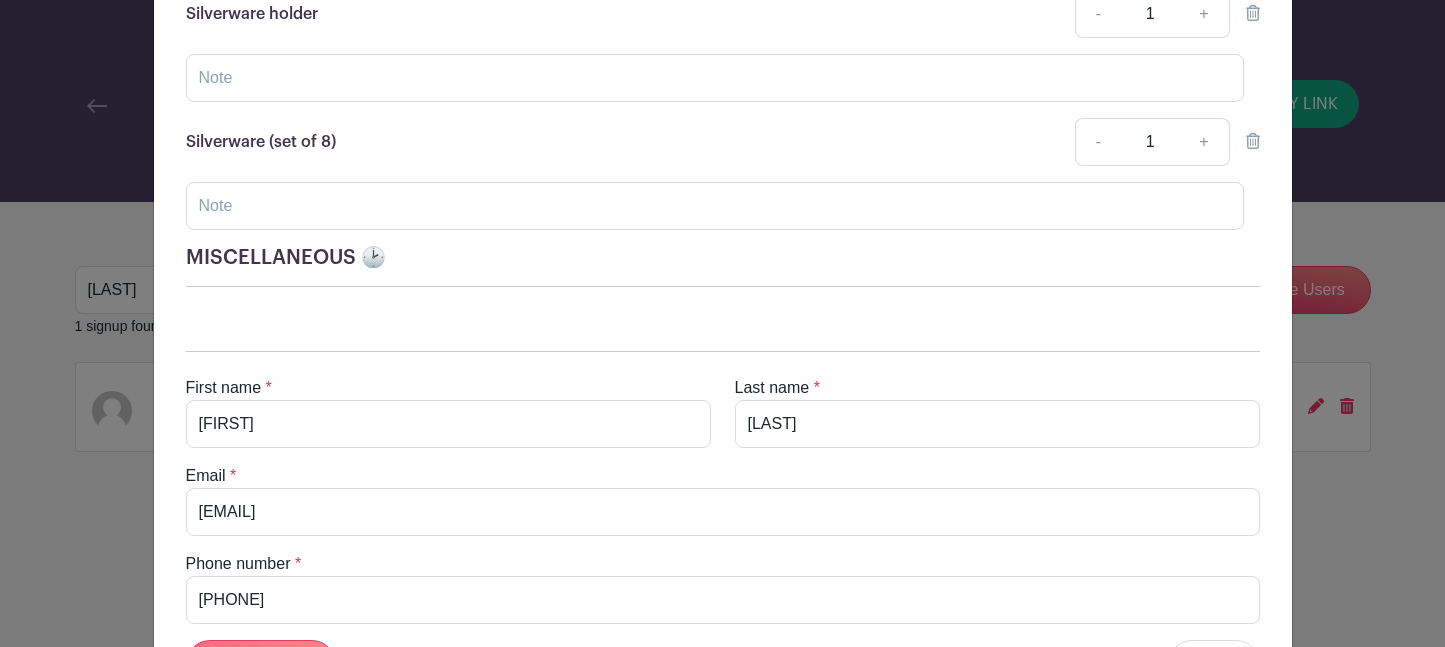 scroll, scrollTop: 942, scrollLeft: 0, axis: vertical 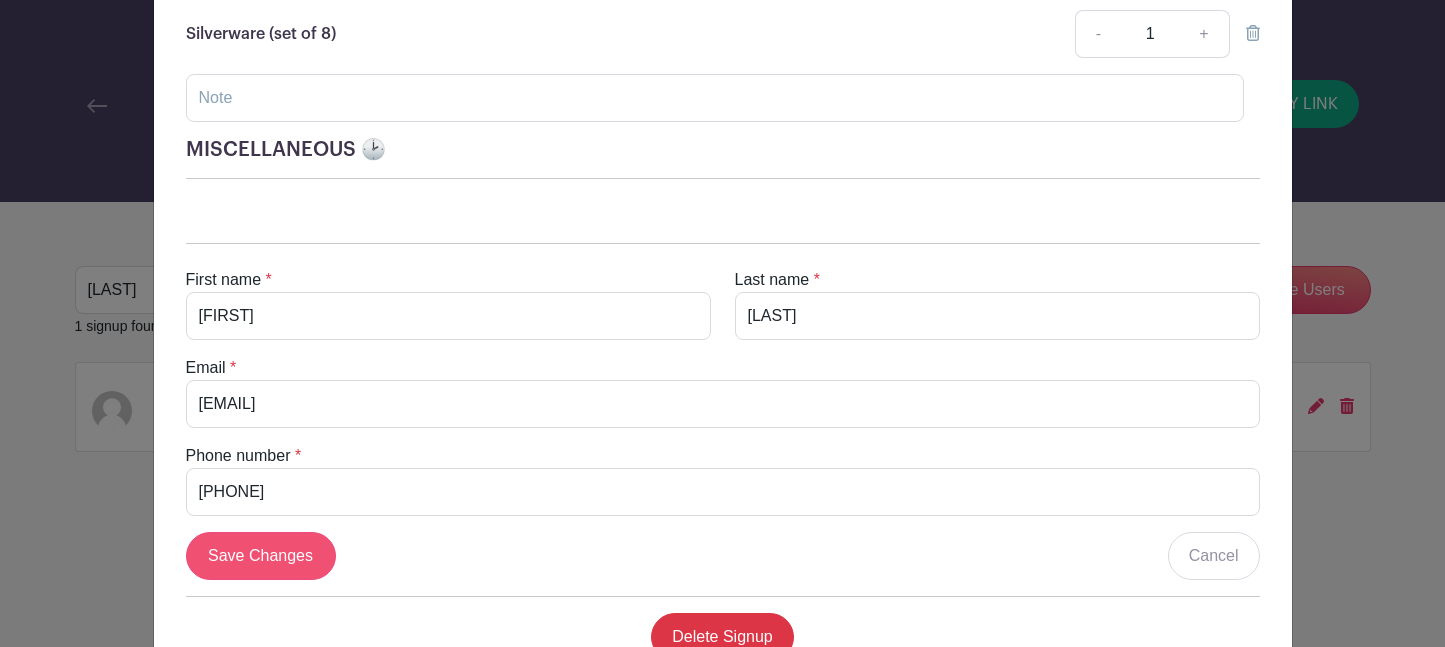 click on "Save Changes" at bounding box center [261, 556] 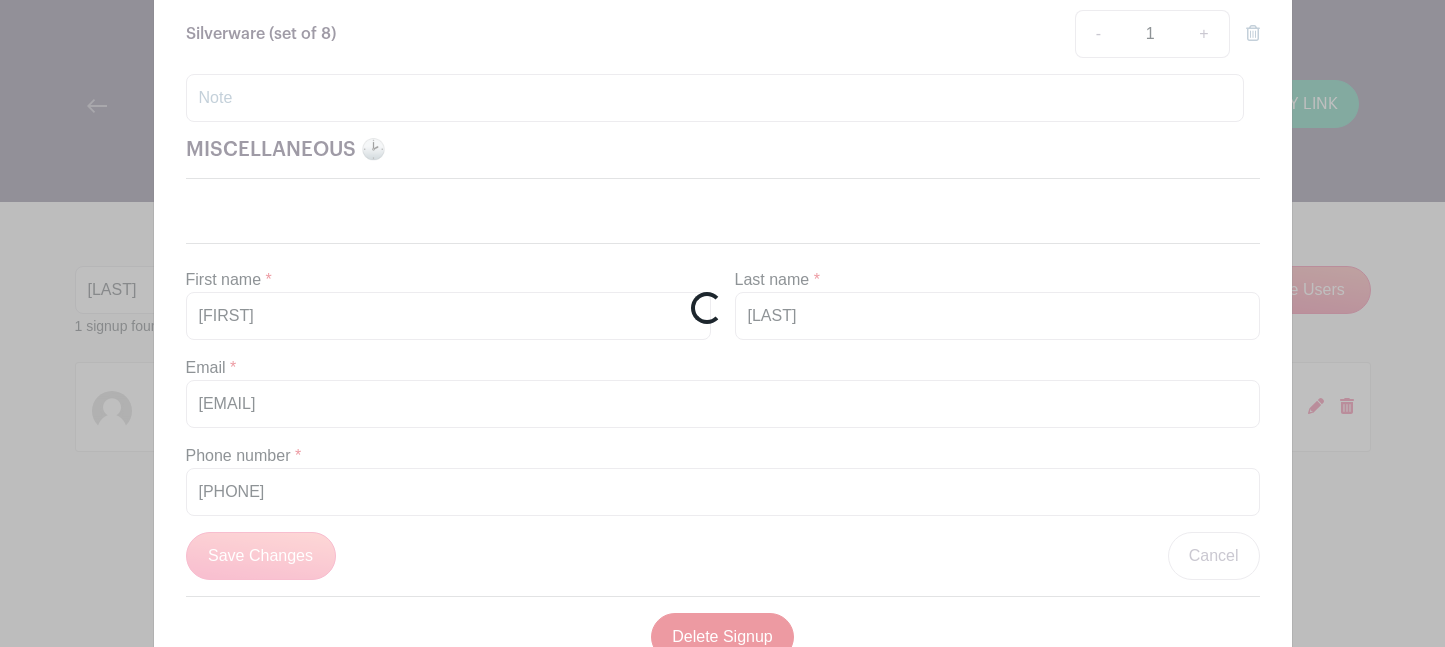 scroll, scrollTop: 417, scrollLeft: 0, axis: vertical 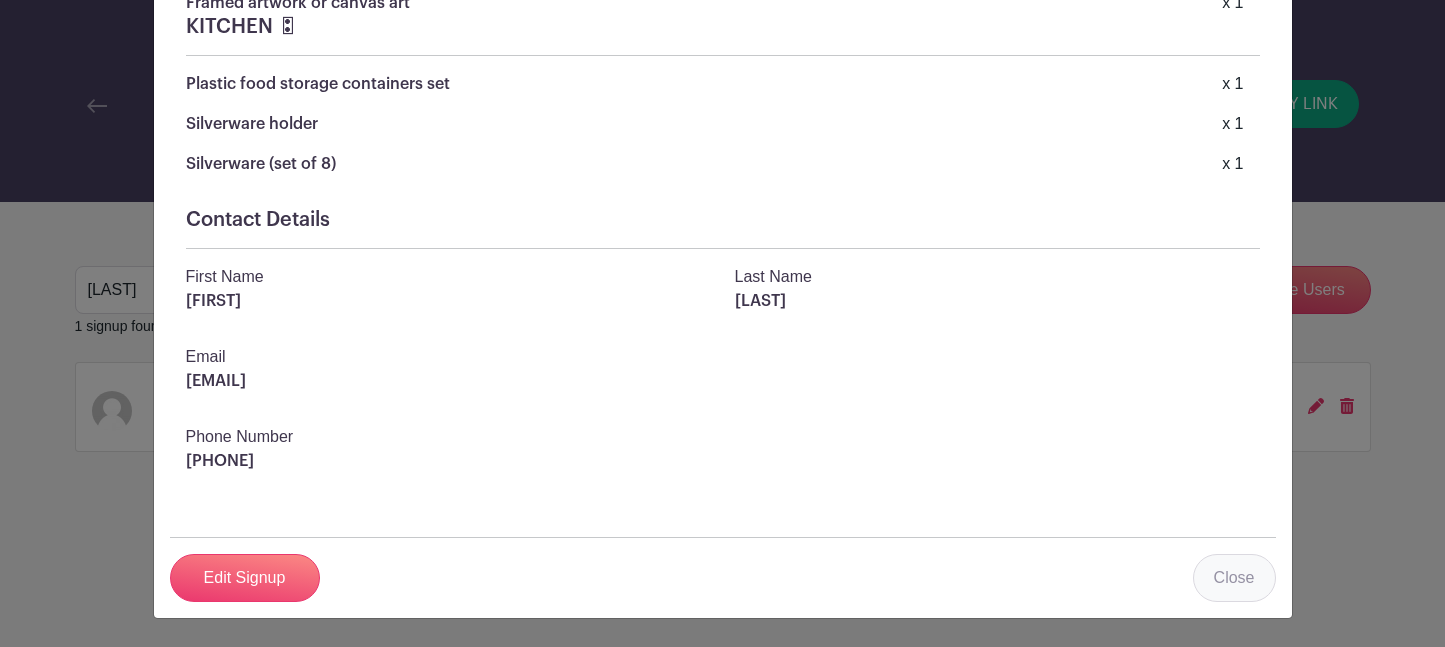 click on "Close" at bounding box center (1234, 578) 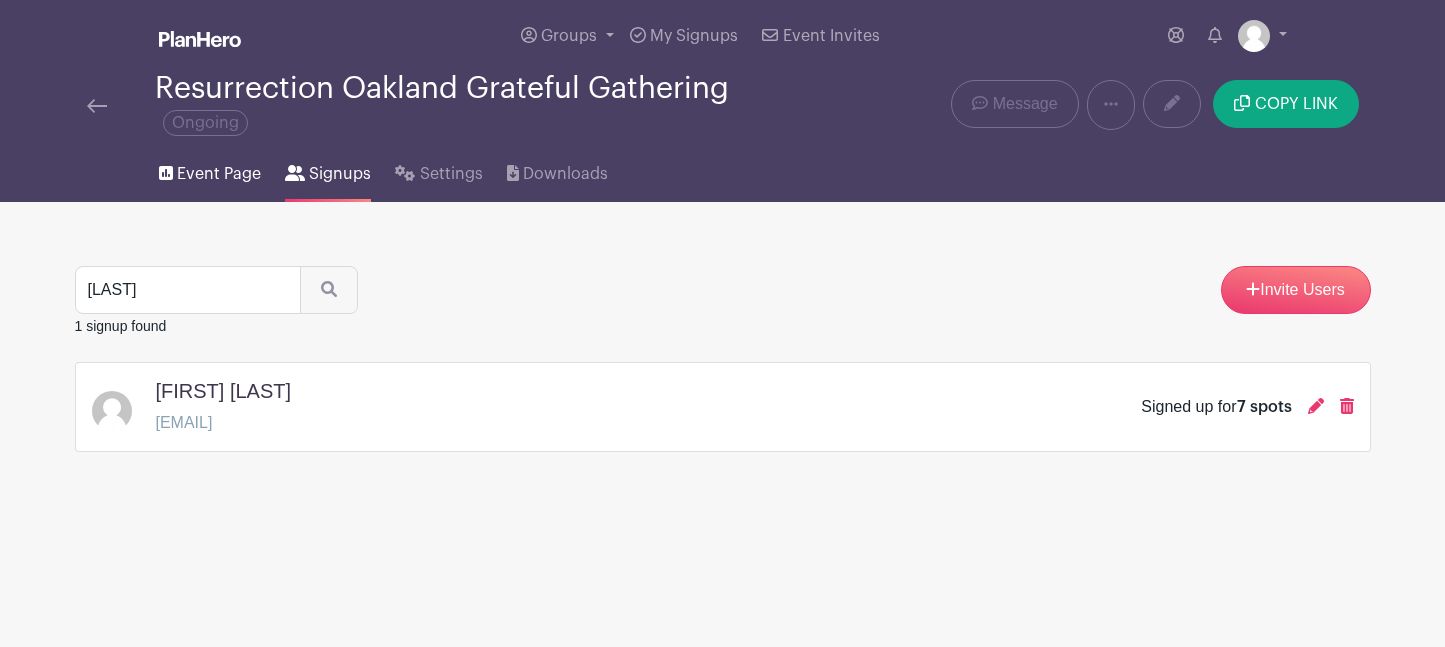 click on "Event Page" at bounding box center [210, 170] 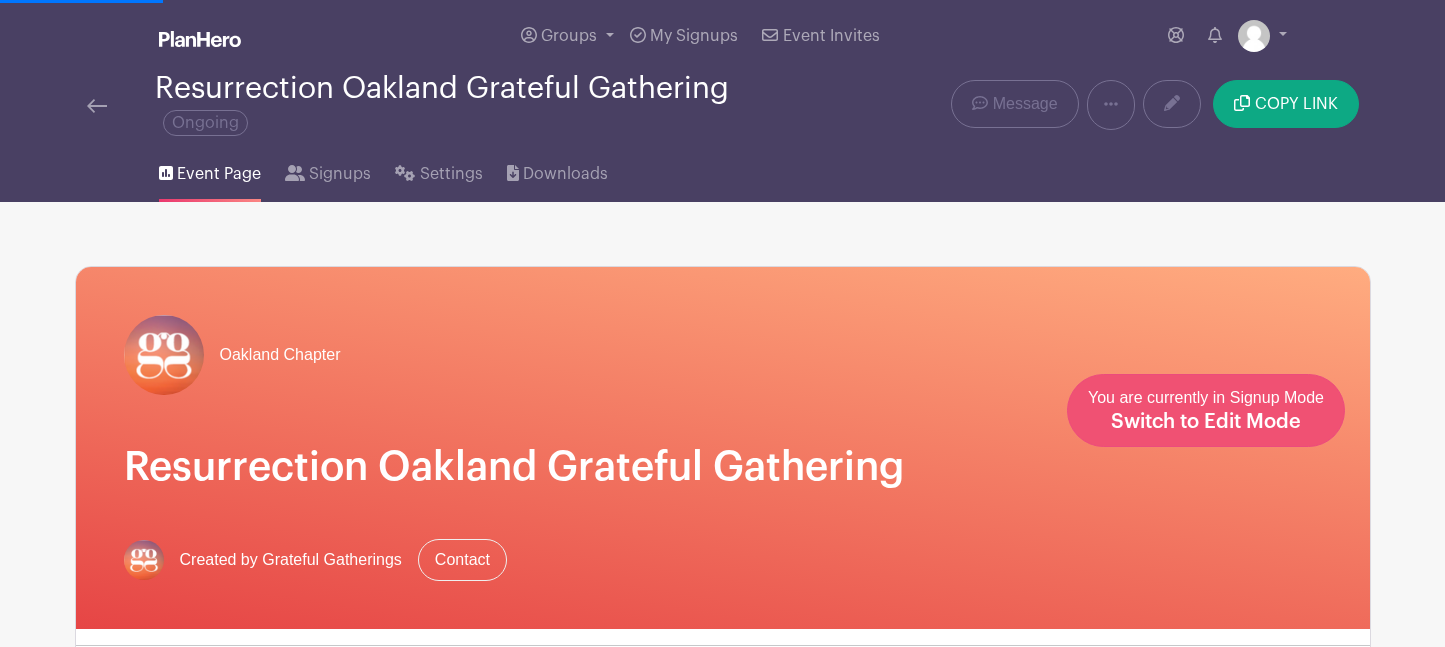 click on "You are currently in Signup Mode
Switch to Edit Mode" at bounding box center [1206, 410] 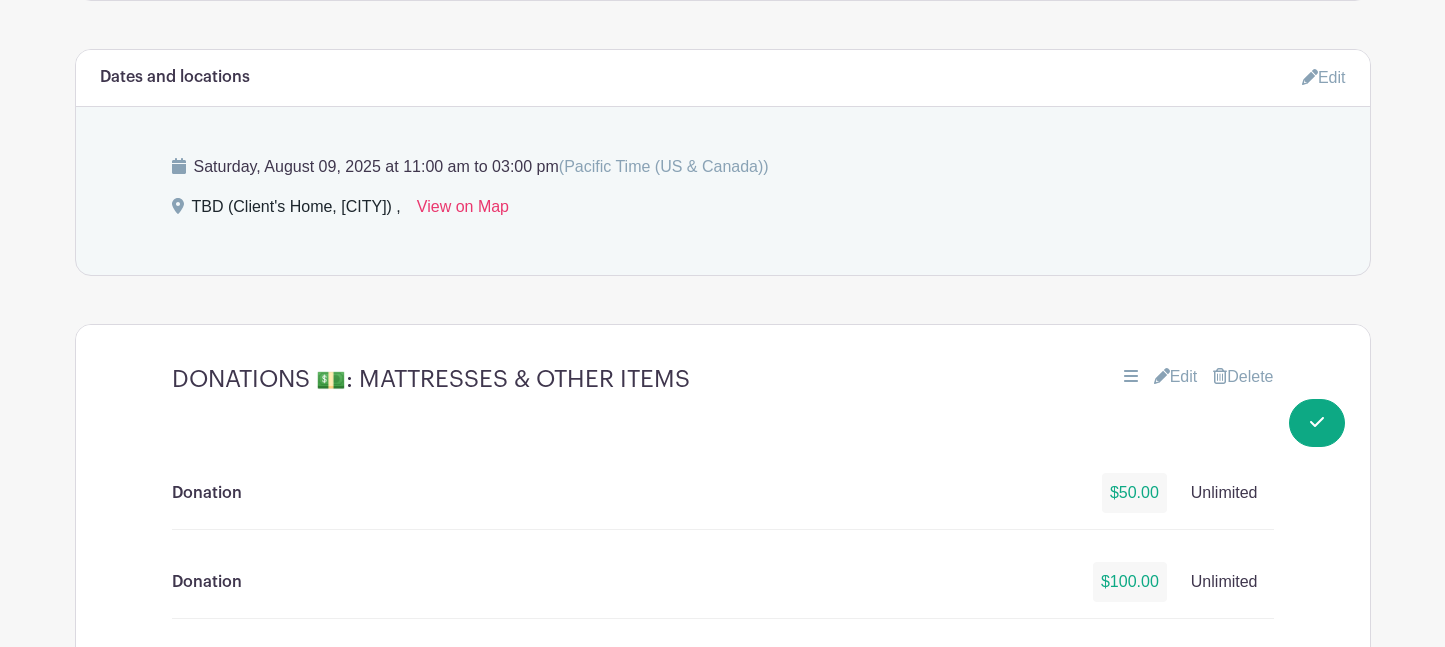 scroll, scrollTop: 1355, scrollLeft: 0, axis: vertical 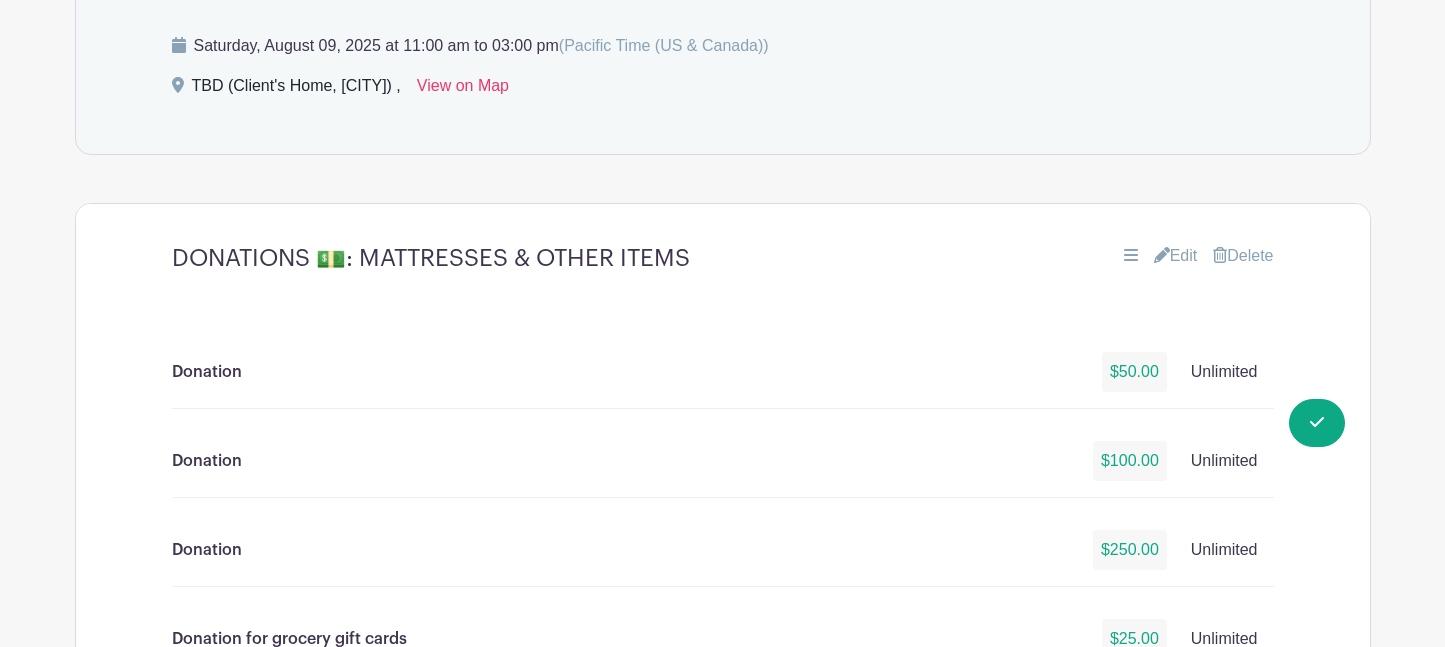 click on "Edit" at bounding box center (1176, 256) 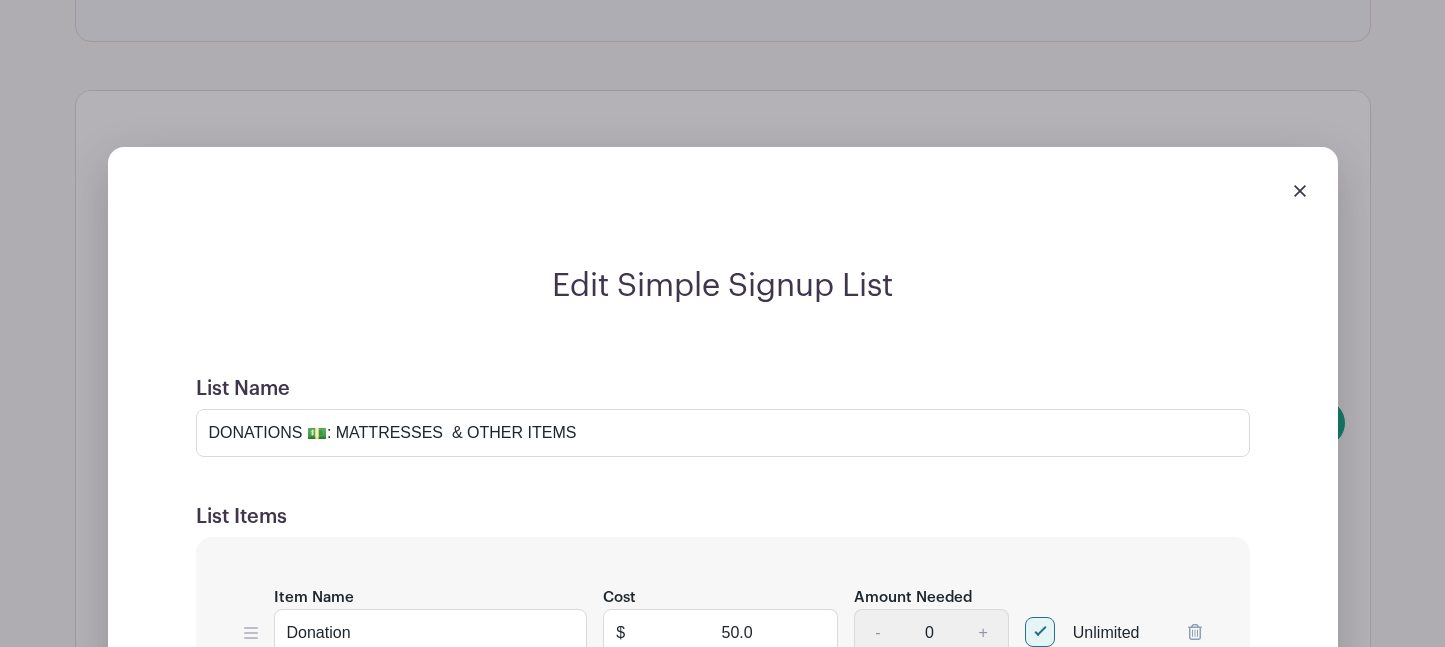 scroll, scrollTop: 1293, scrollLeft: 0, axis: vertical 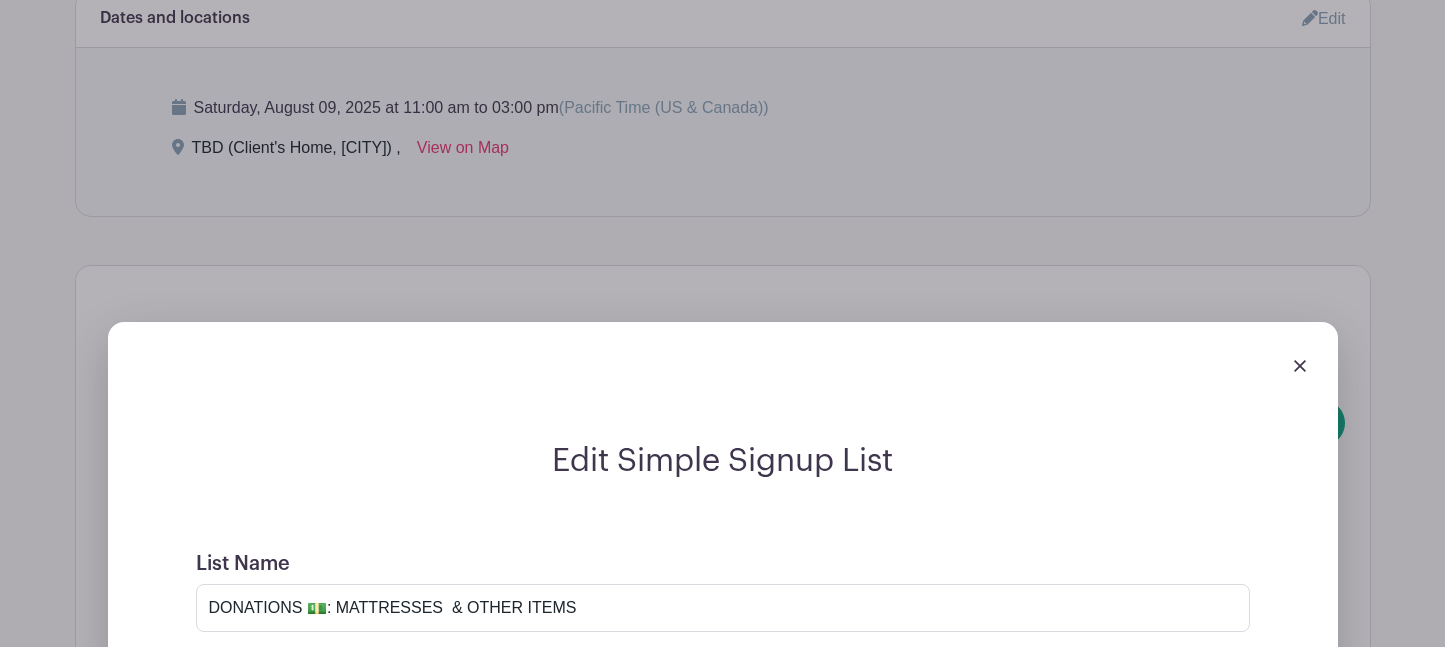 click at bounding box center [1300, 365] 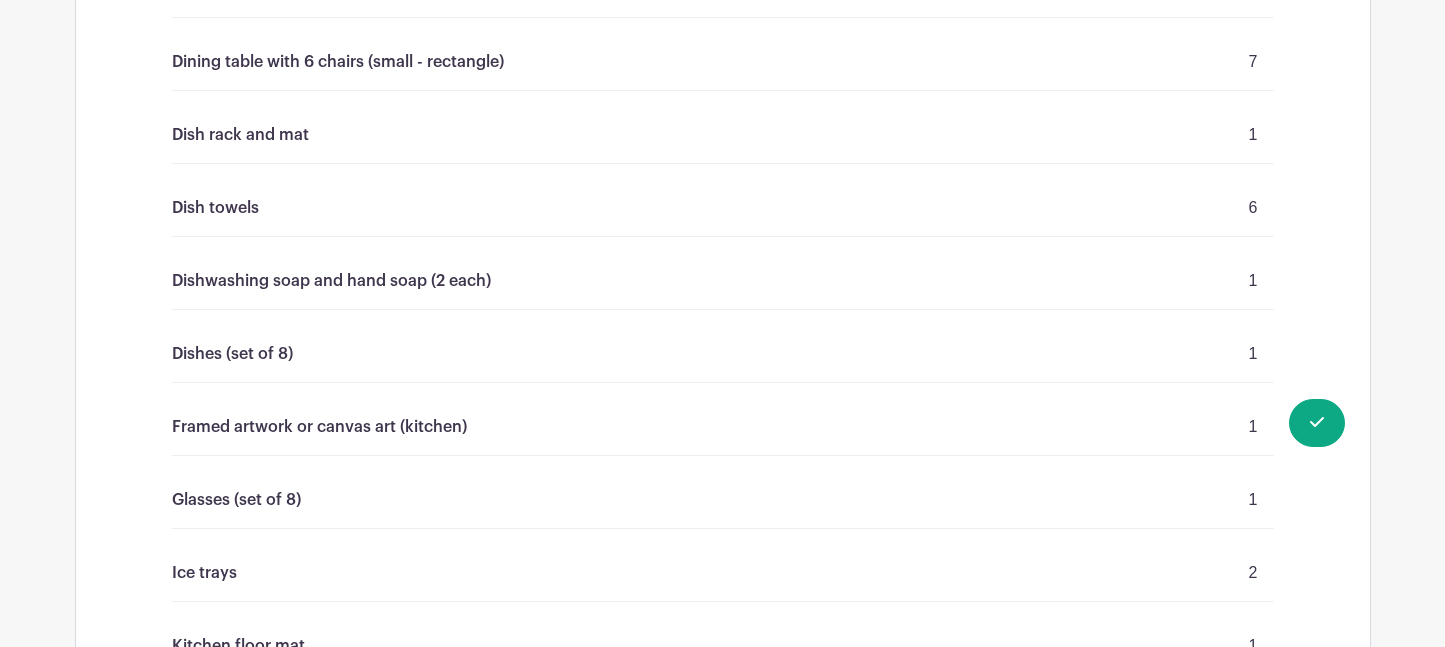 scroll, scrollTop: 2038, scrollLeft: 0, axis: vertical 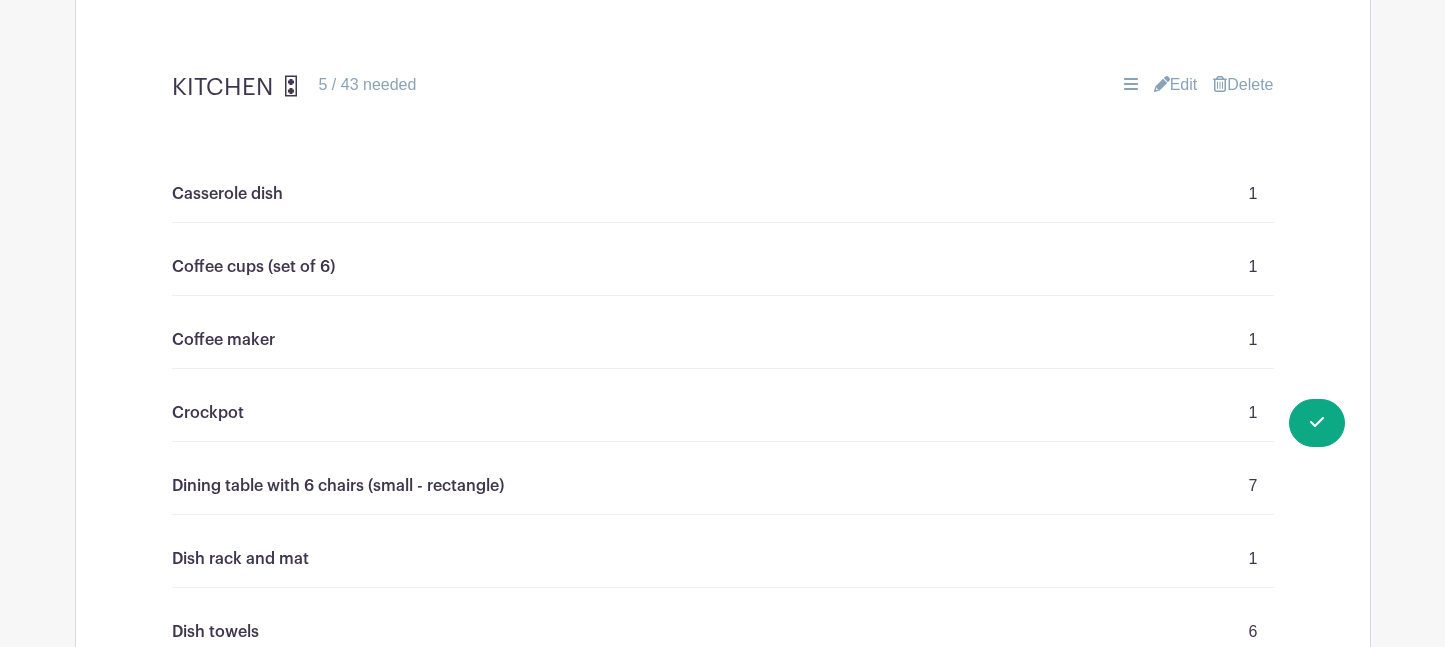 click on "Edit" at bounding box center (1176, 85) 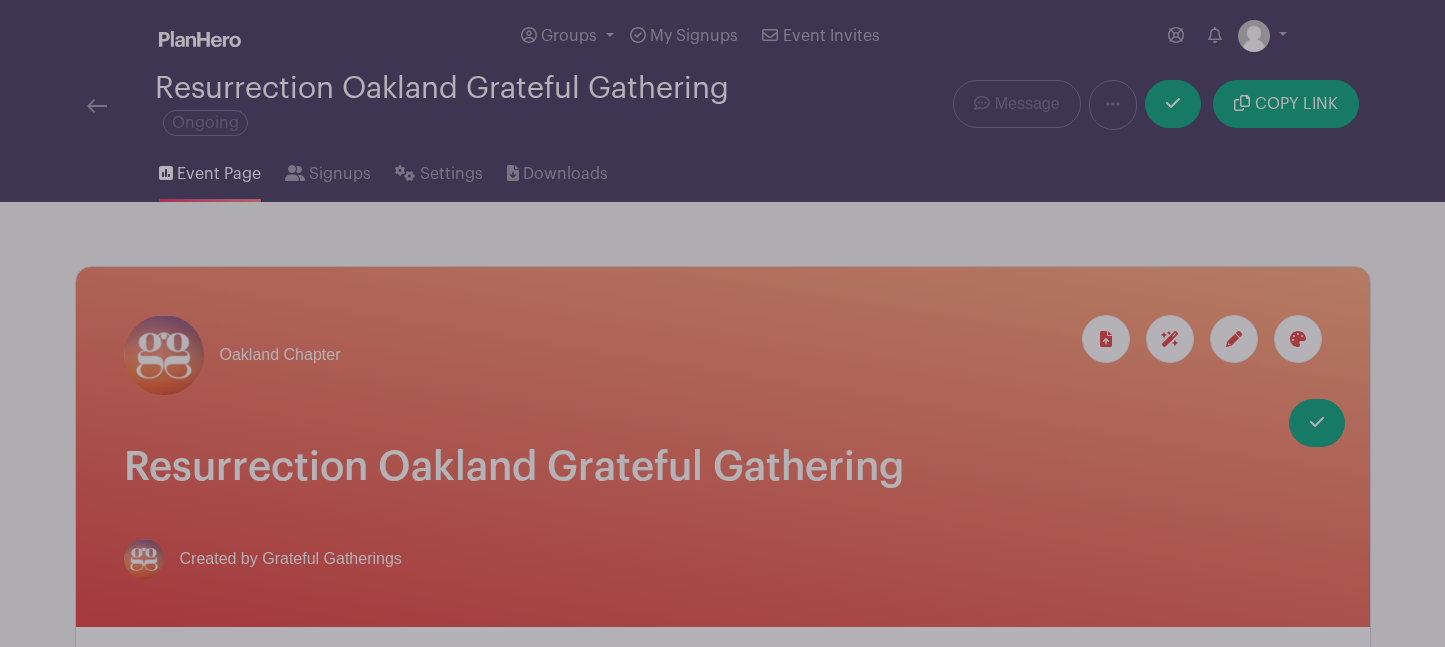scroll, scrollTop: 0, scrollLeft: 0, axis: both 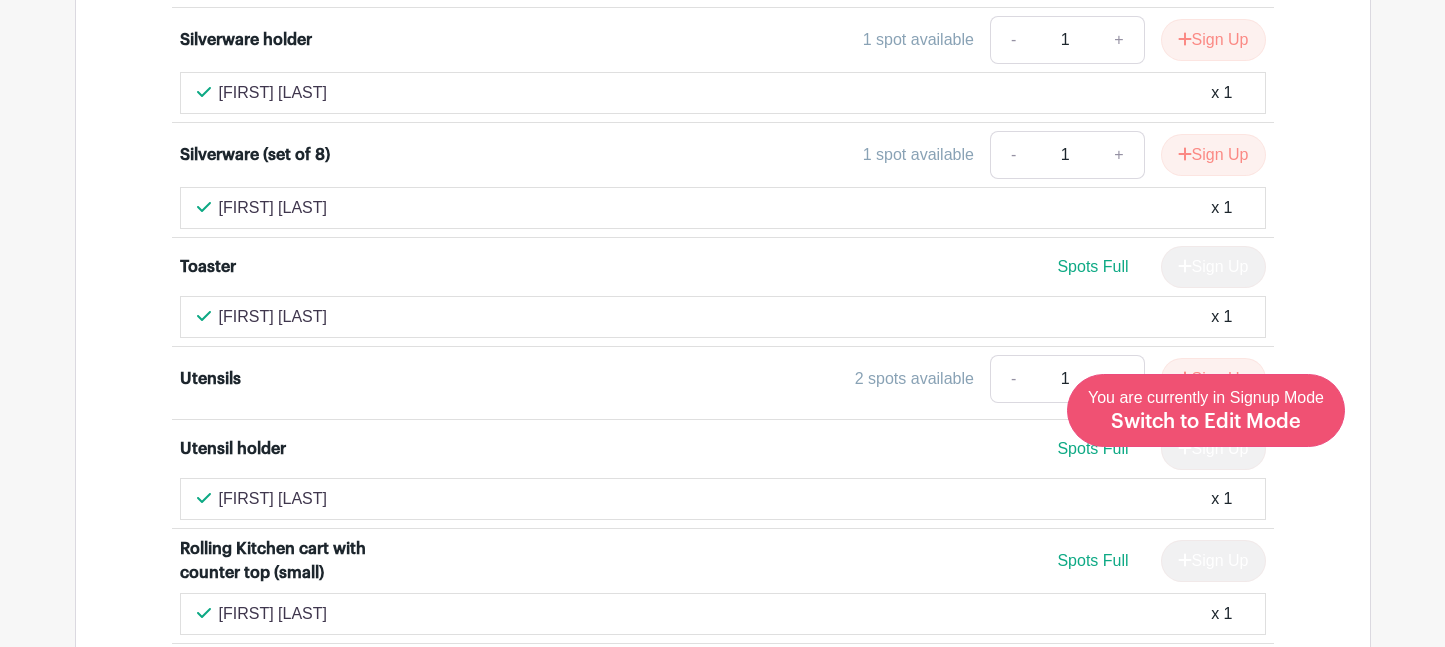 click on "You are currently in Signup Mode
Switch to Edit Mode" at bounding box center (1206, 410) 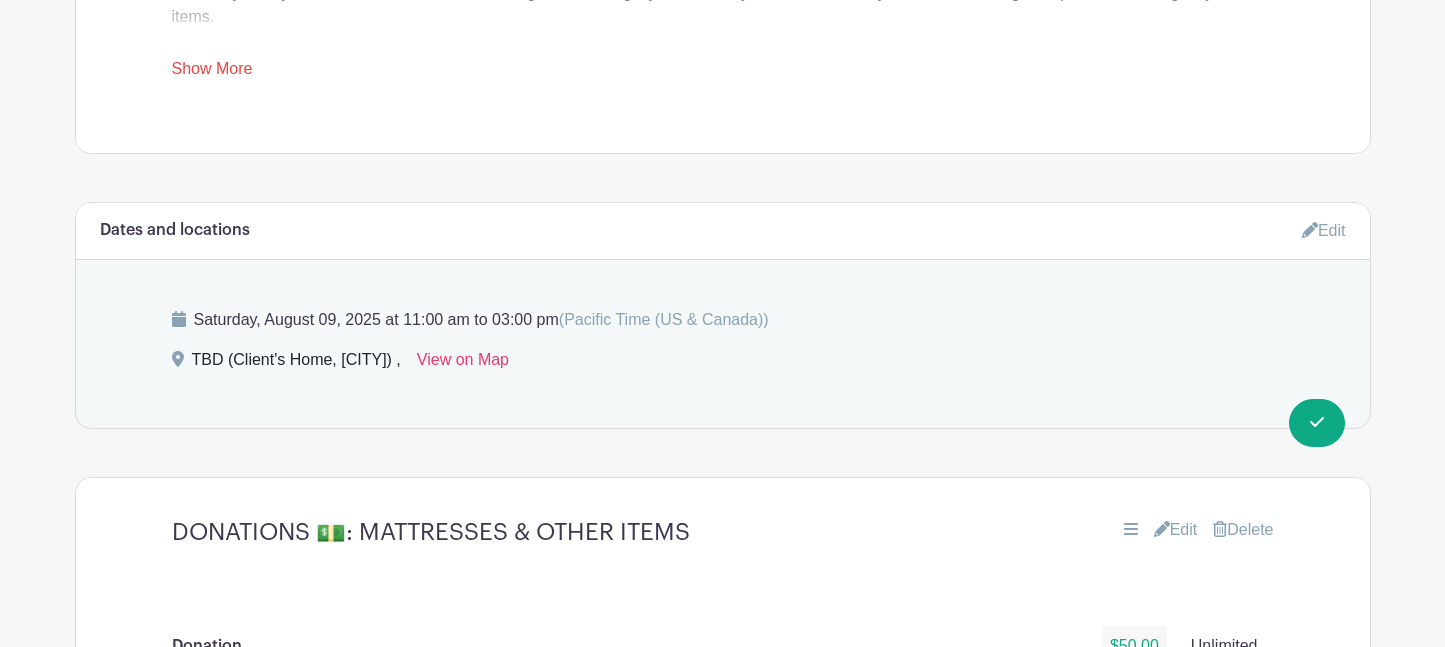 scroll, scrollTop: 1387, scrollLeft: 0, axis: vertical 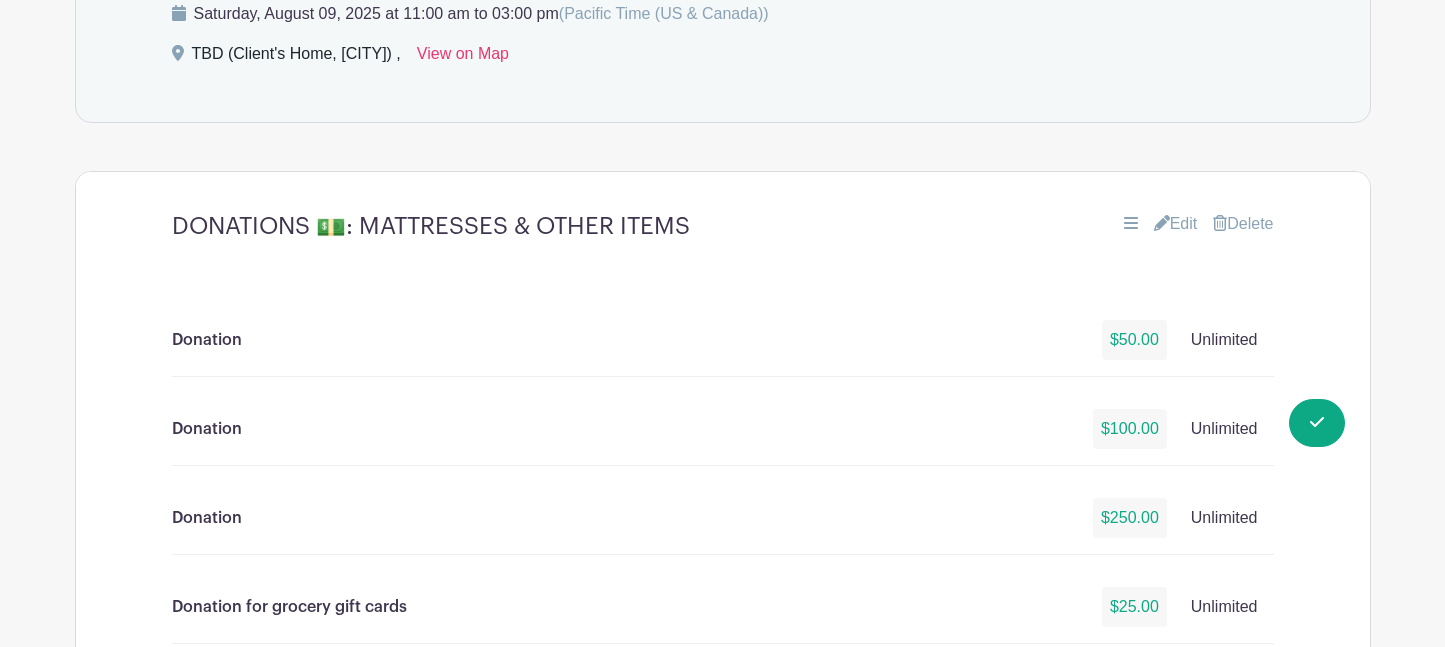 click on "Edit" at bounding box center (1176, 224) 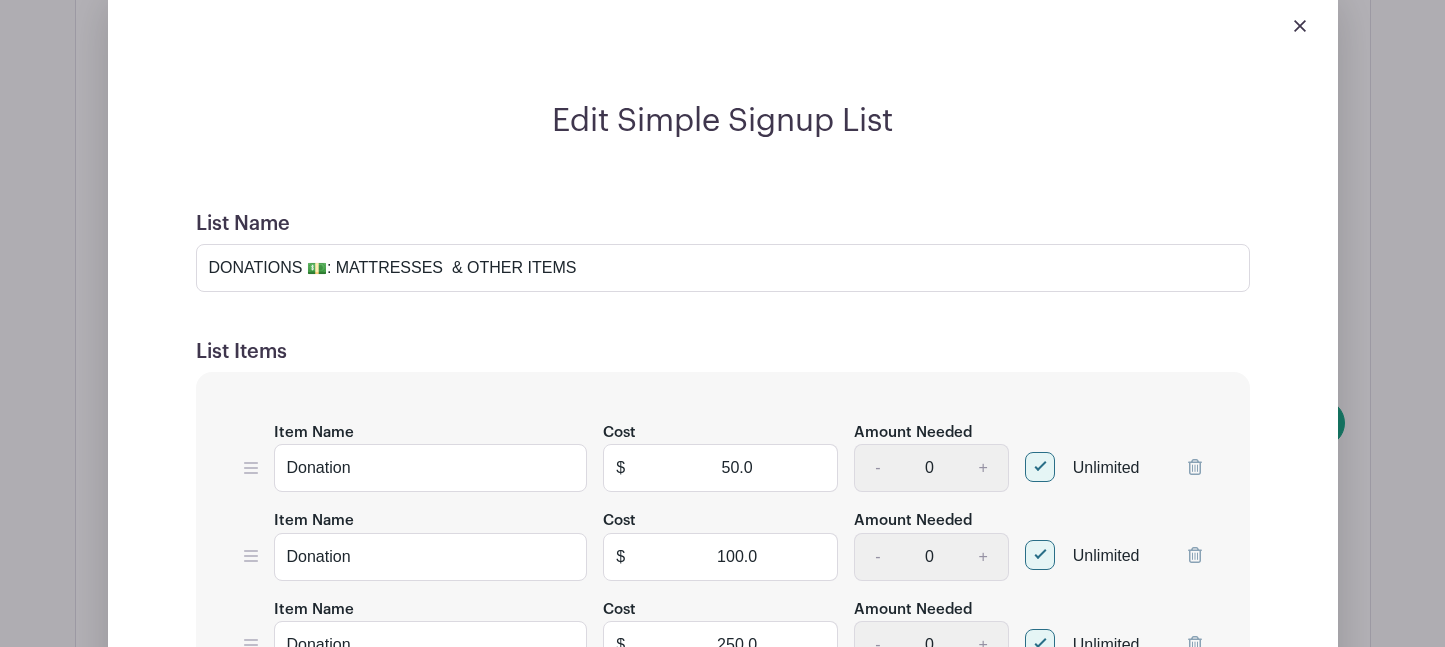 scroll, scrollTop: 1400, scrollLeft: 0, axis: vertical 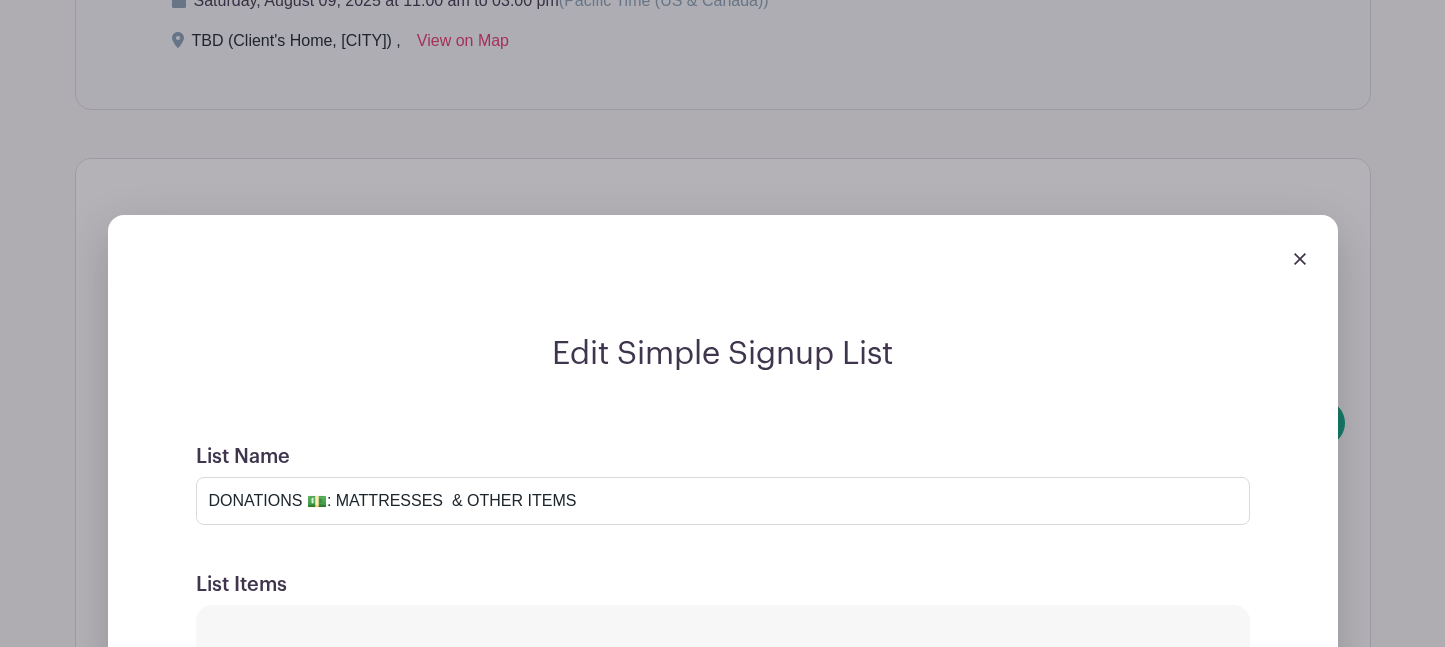 click at bounding box center [1300, 258] 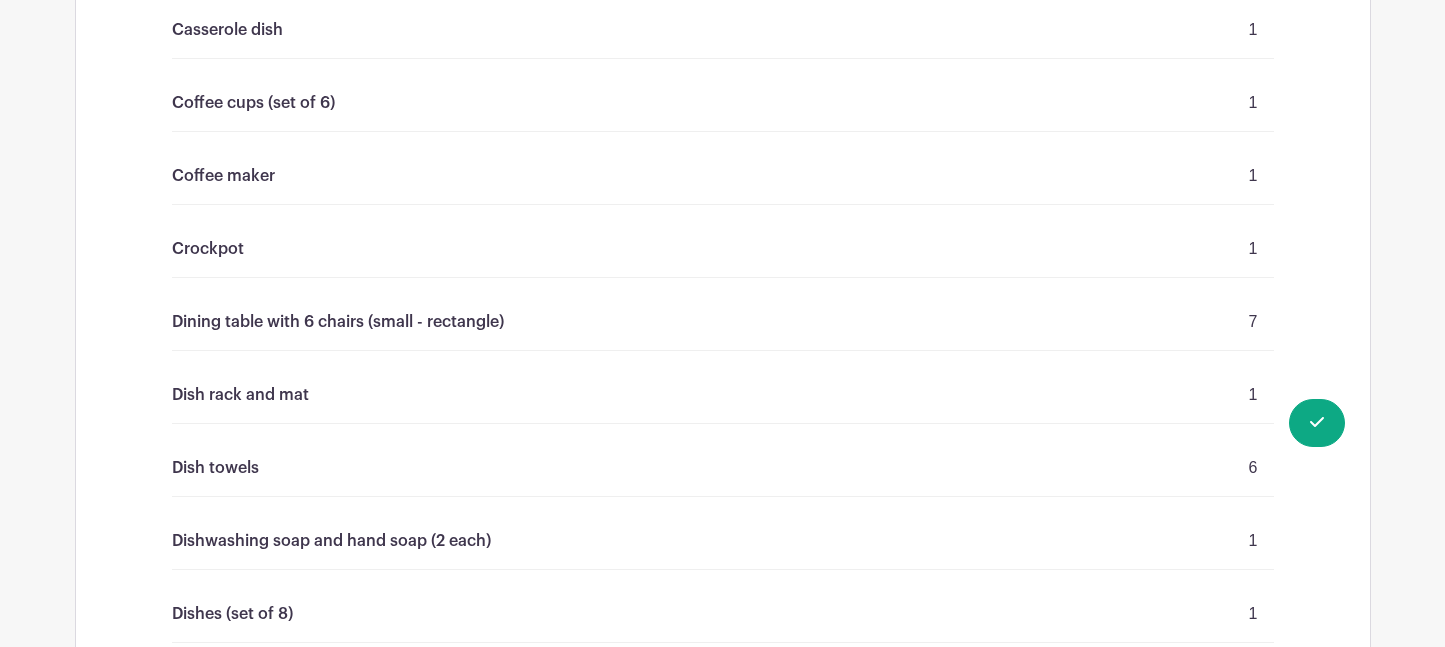 scroll, scrollTop: 2076, scrollLeft: 0, axis: vertical 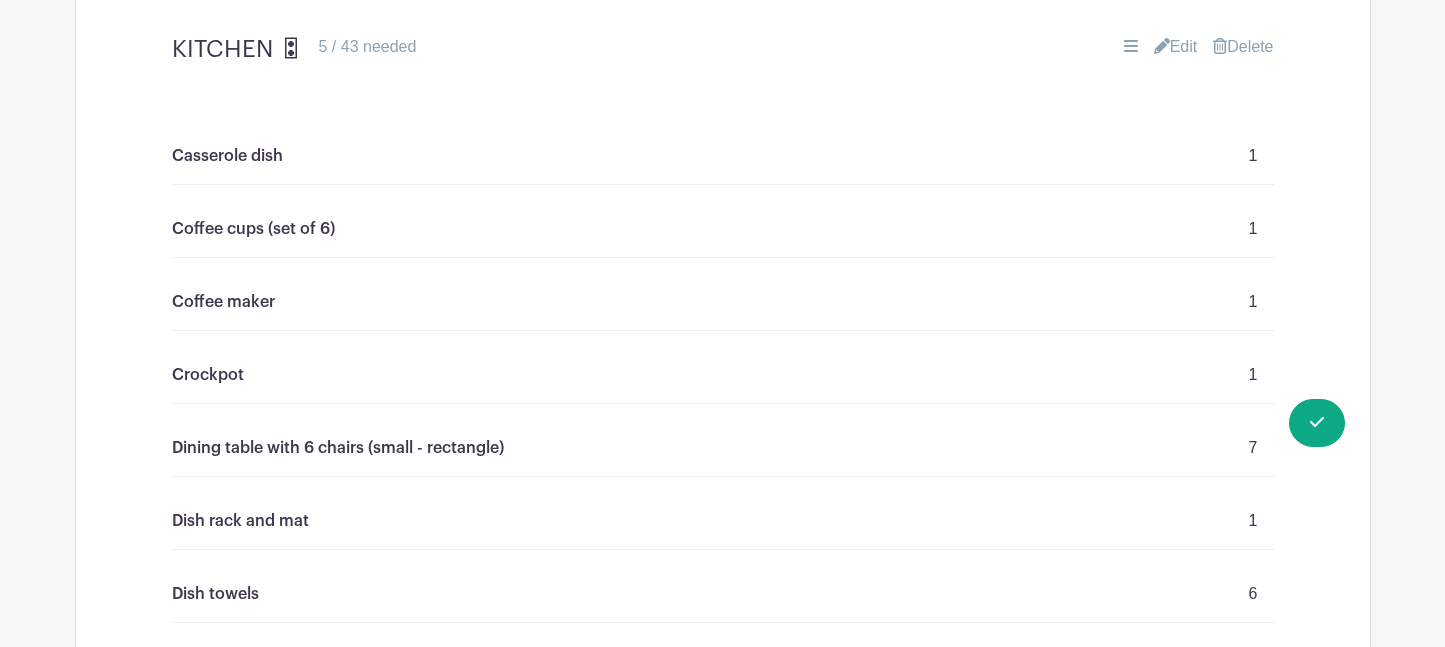 click on "Edit" at bounding box center (1176, 47) 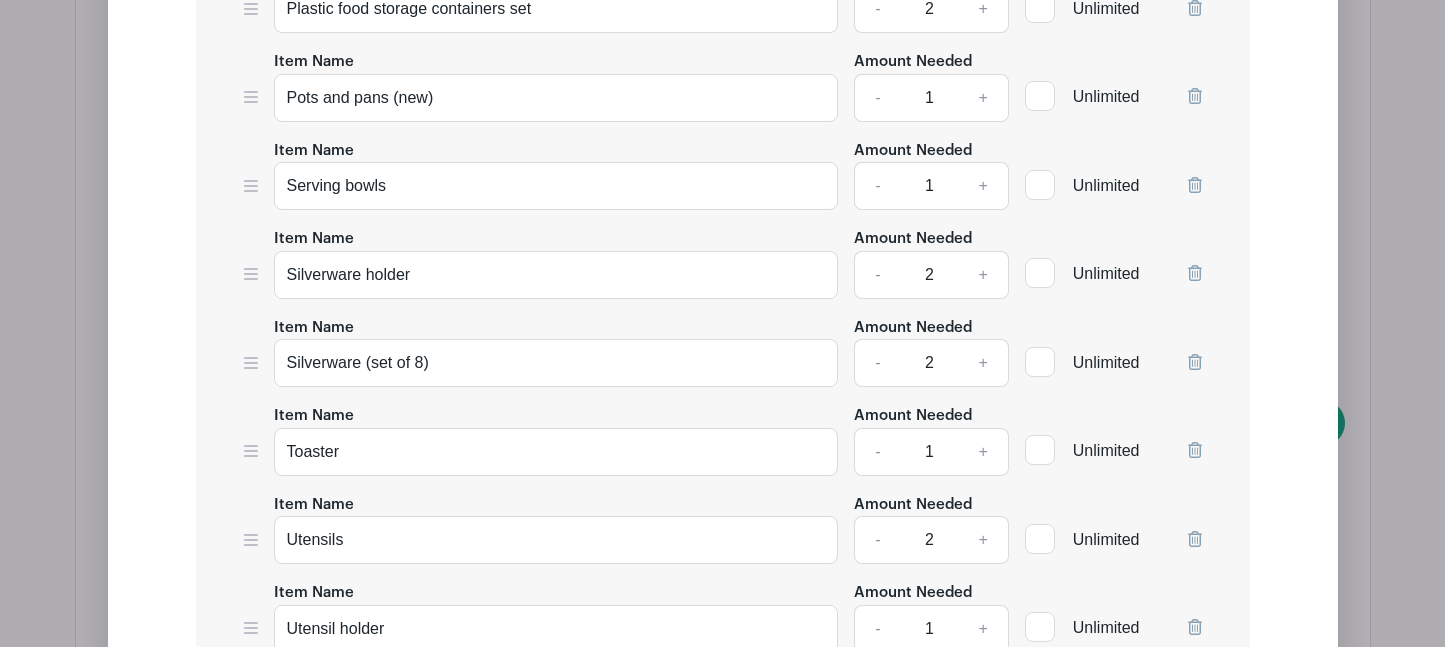 scroll, scrollTop: 4169, scrollLeft: 0, axis: vertical 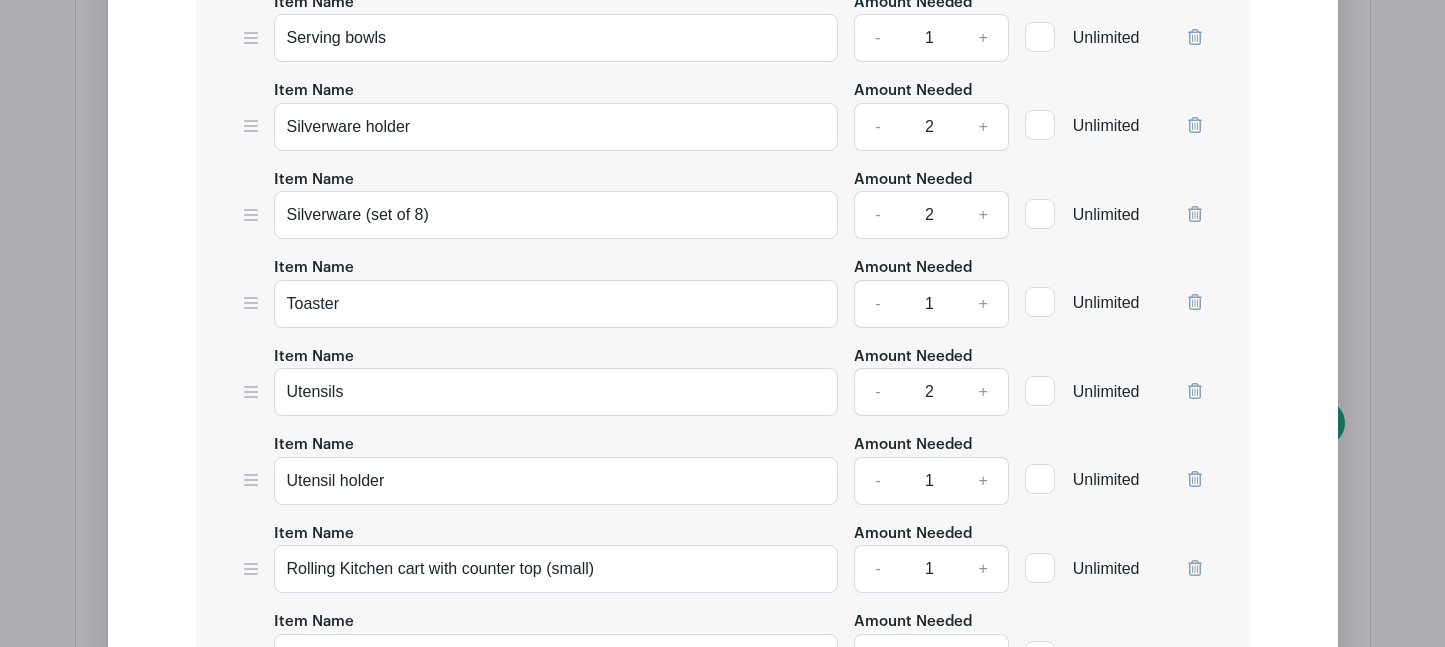 click on "-" at bounding box center [877, 392] 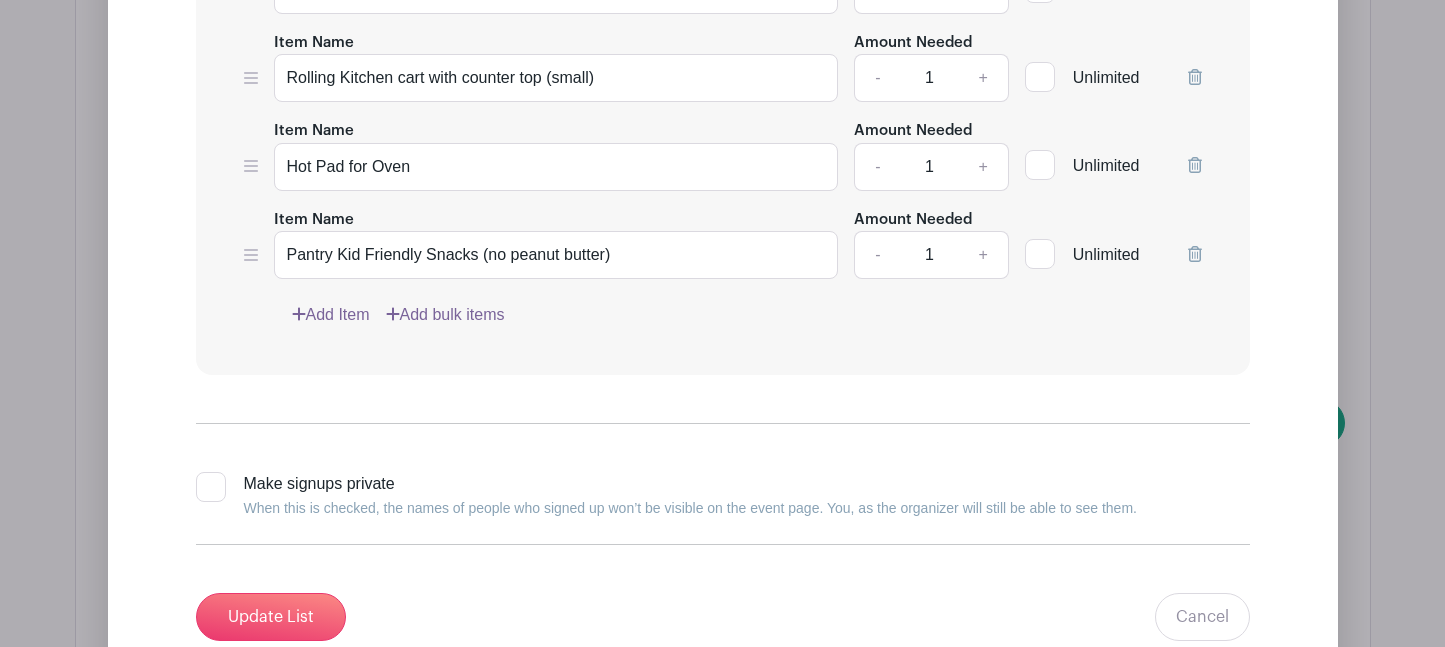 scroll, scrollTop: 4866, scrollLeft: 0, axis: vertical 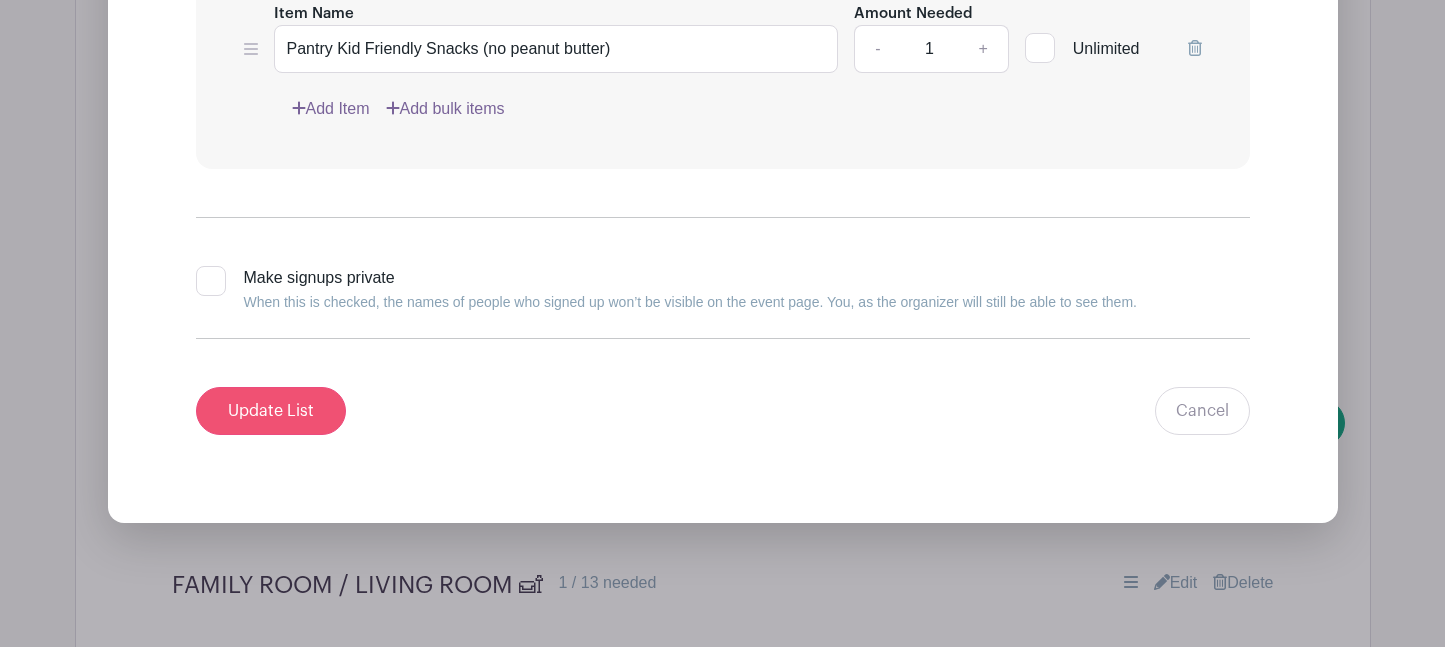 click on "Update List" at bounding box center (271, 411) 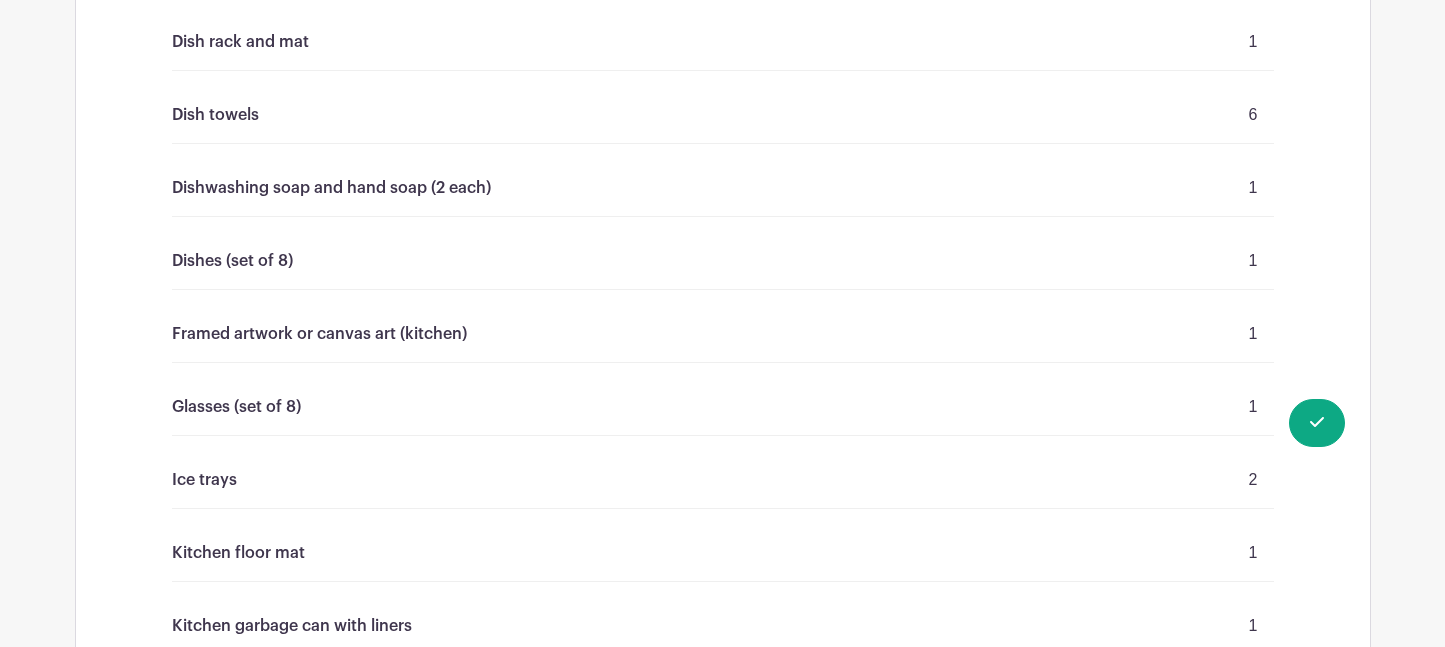 scroll, scrollTop: 2651, scrollLeft: 0, axis: vertical 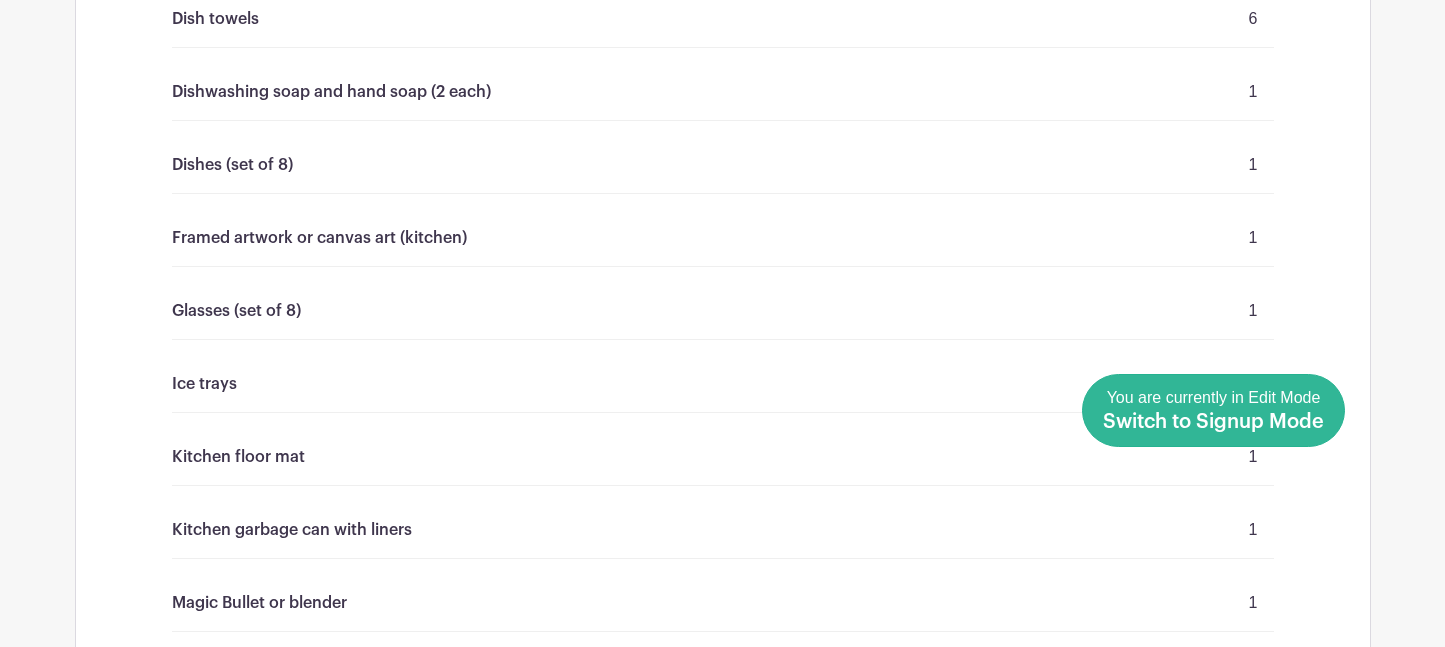 click on "Switch to Signup Mode" at bounding box center [1213, 422] 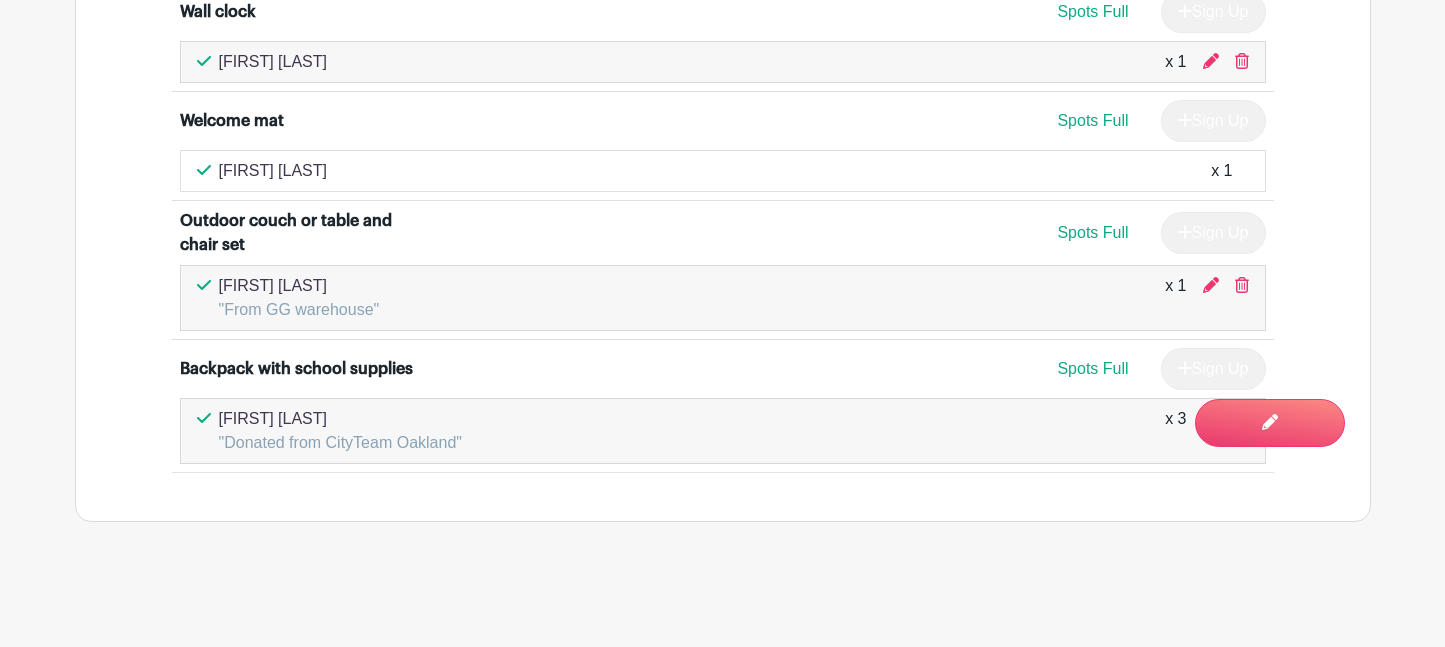 scroll, scrollTop: 13985, scrollLeft: 0, axis: vertical 